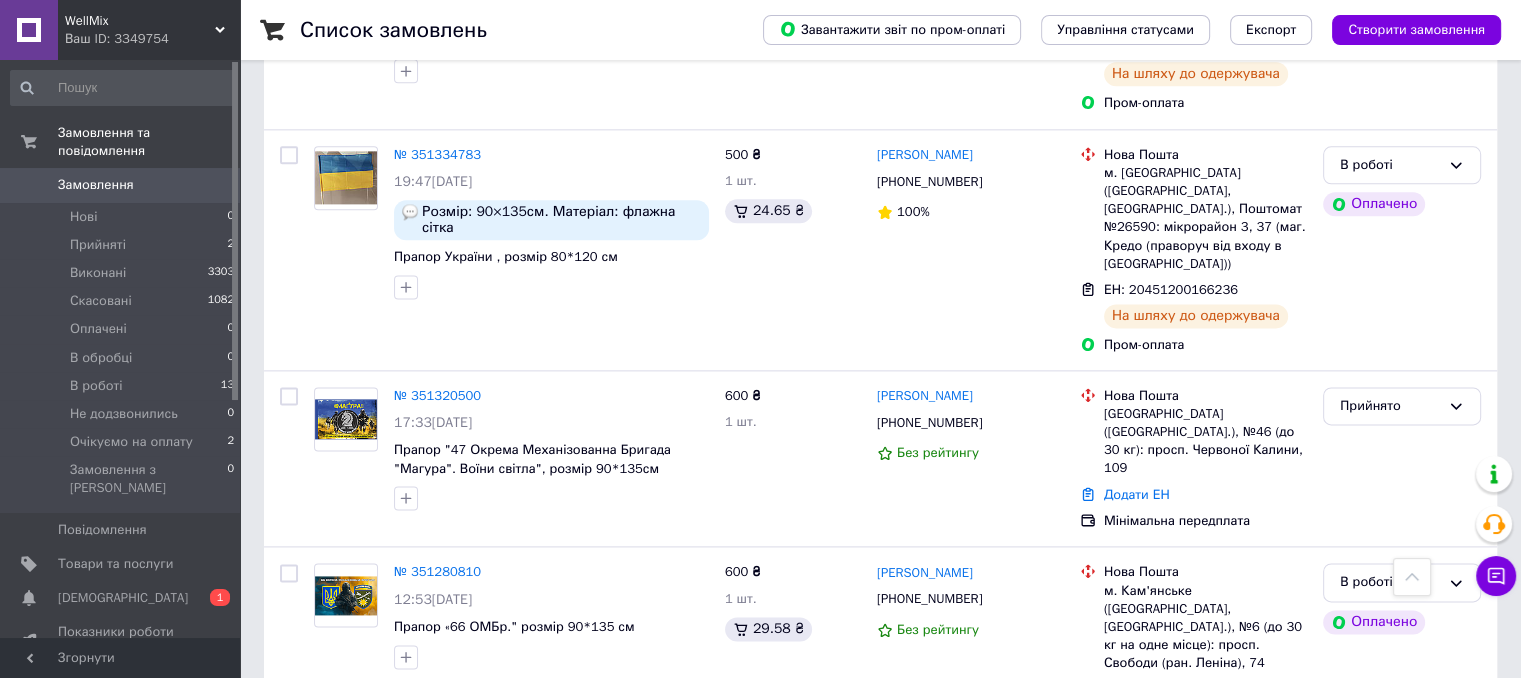 scroll, scrollTop: 2600, scrollLeft: 0, axis: vertical 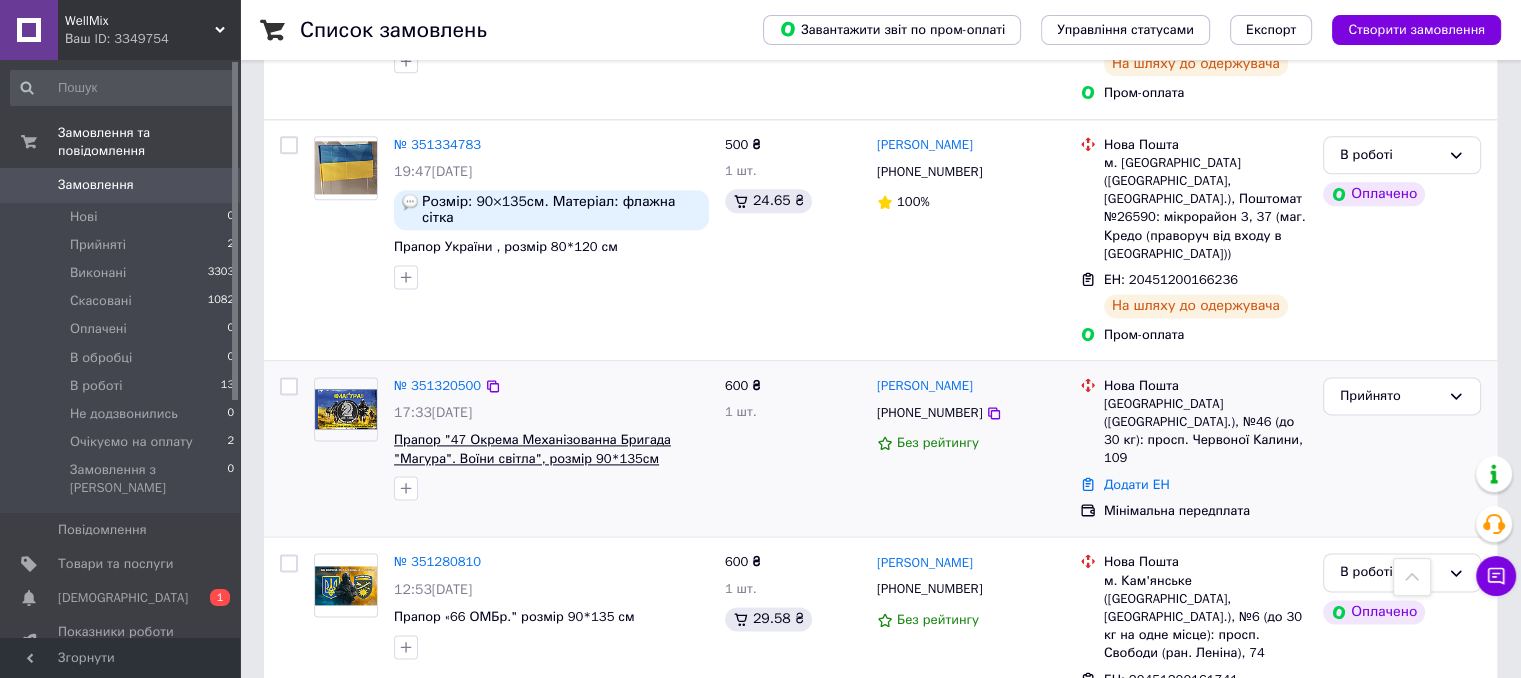 click on "Прапор "47 Окрема Механізованна Бригада "Магура". Воїни світла", розмір  90*135см" at bounding box center [532, 449] 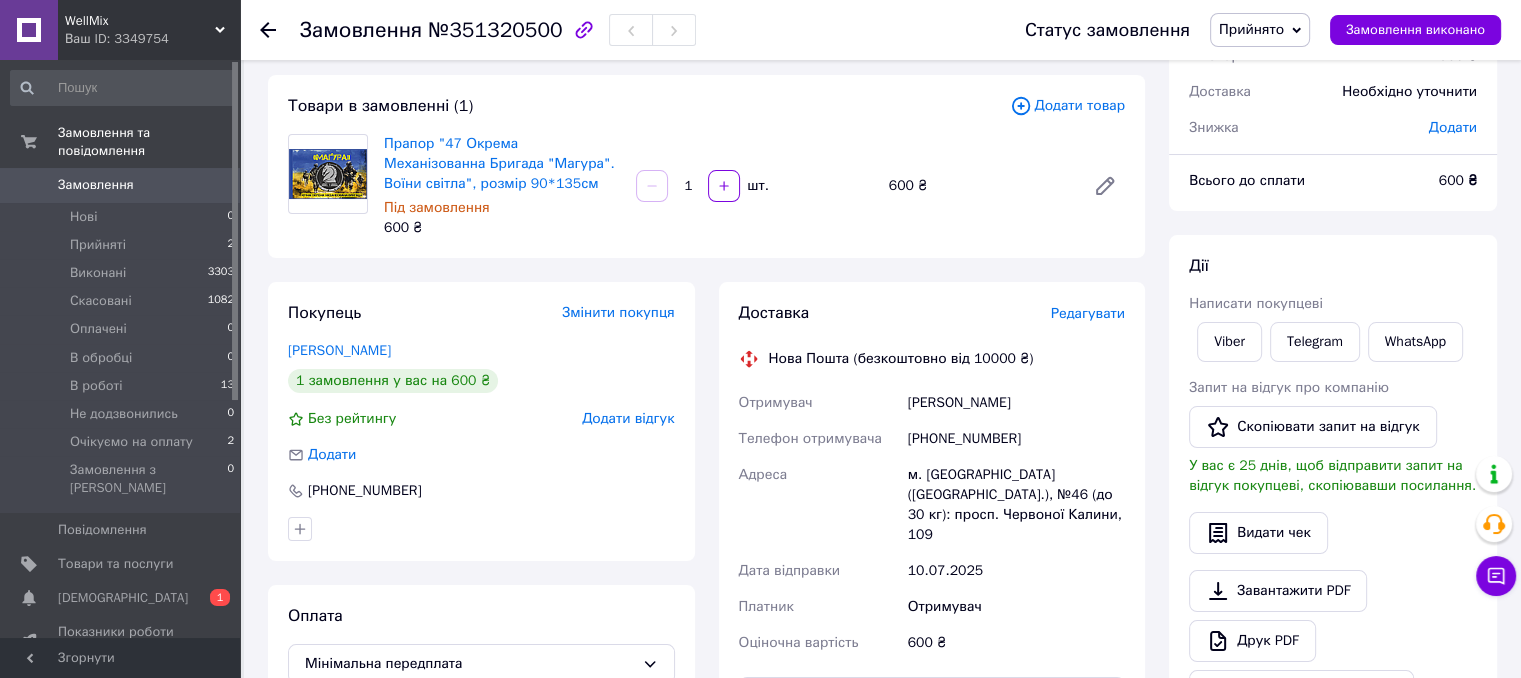 scroll, scrollTop: 100, scrollLeft: 0, axis: vertical 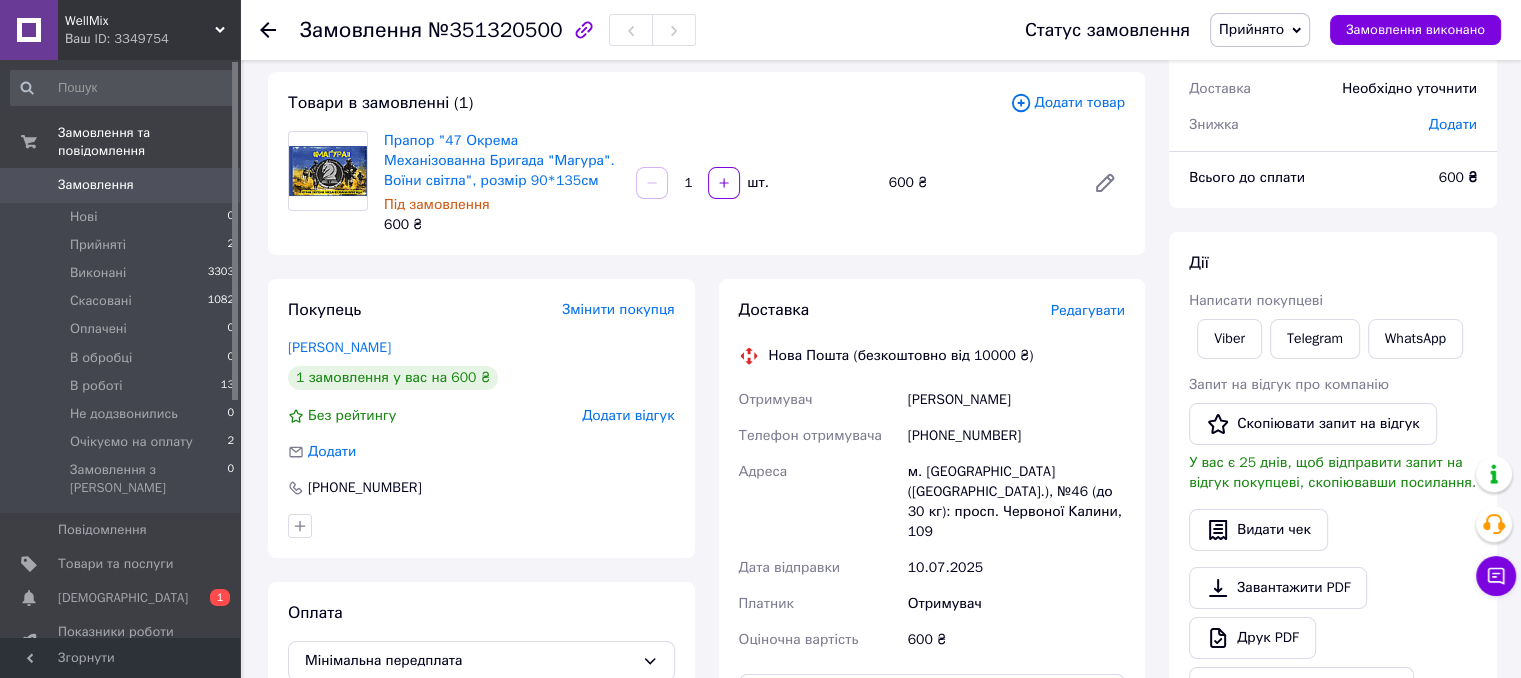 drag, startPoint x: 1055, startPoint y: 395, endPoint x: 891, endPoint y: 405, distance: 164.3046 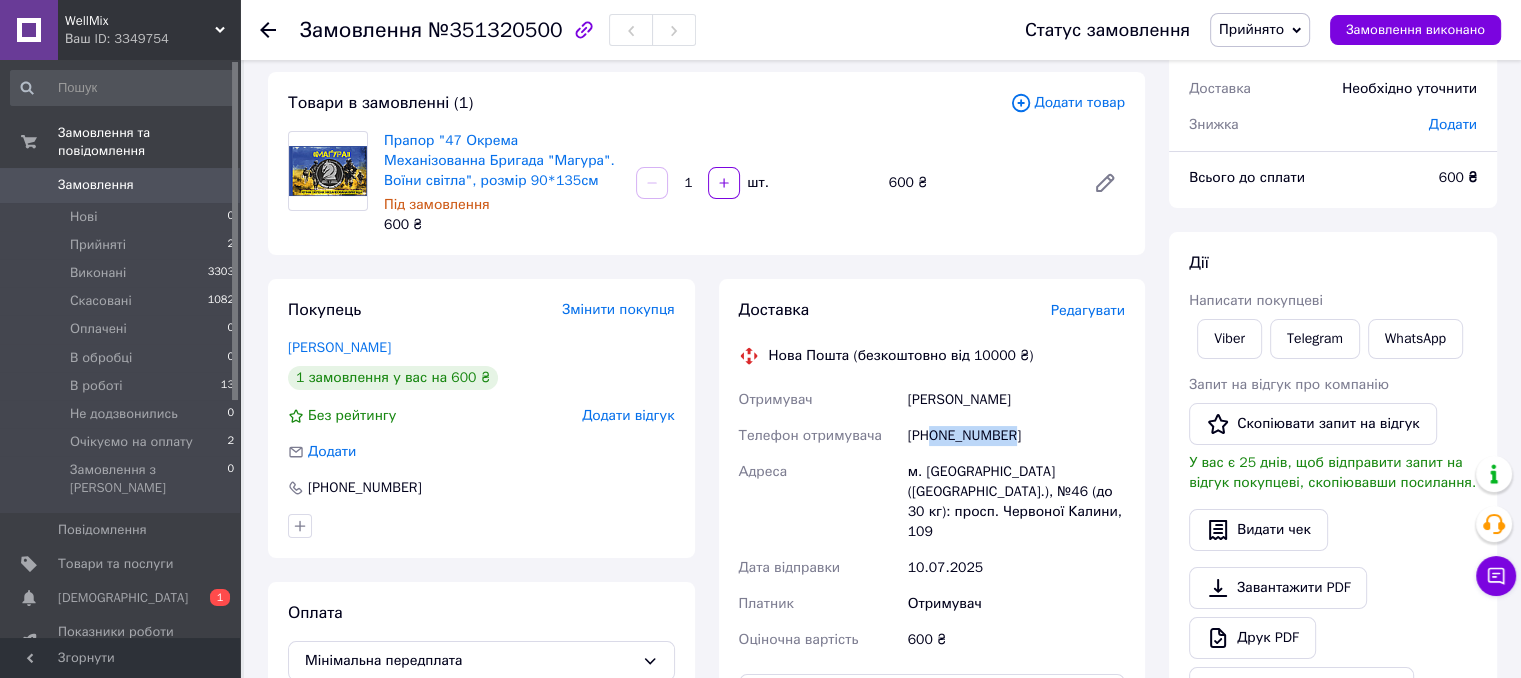 drag, startPoint x: 1054, startPoint y: 429, endPoint x: 935, endPoint y: 430, distance: 119.0042 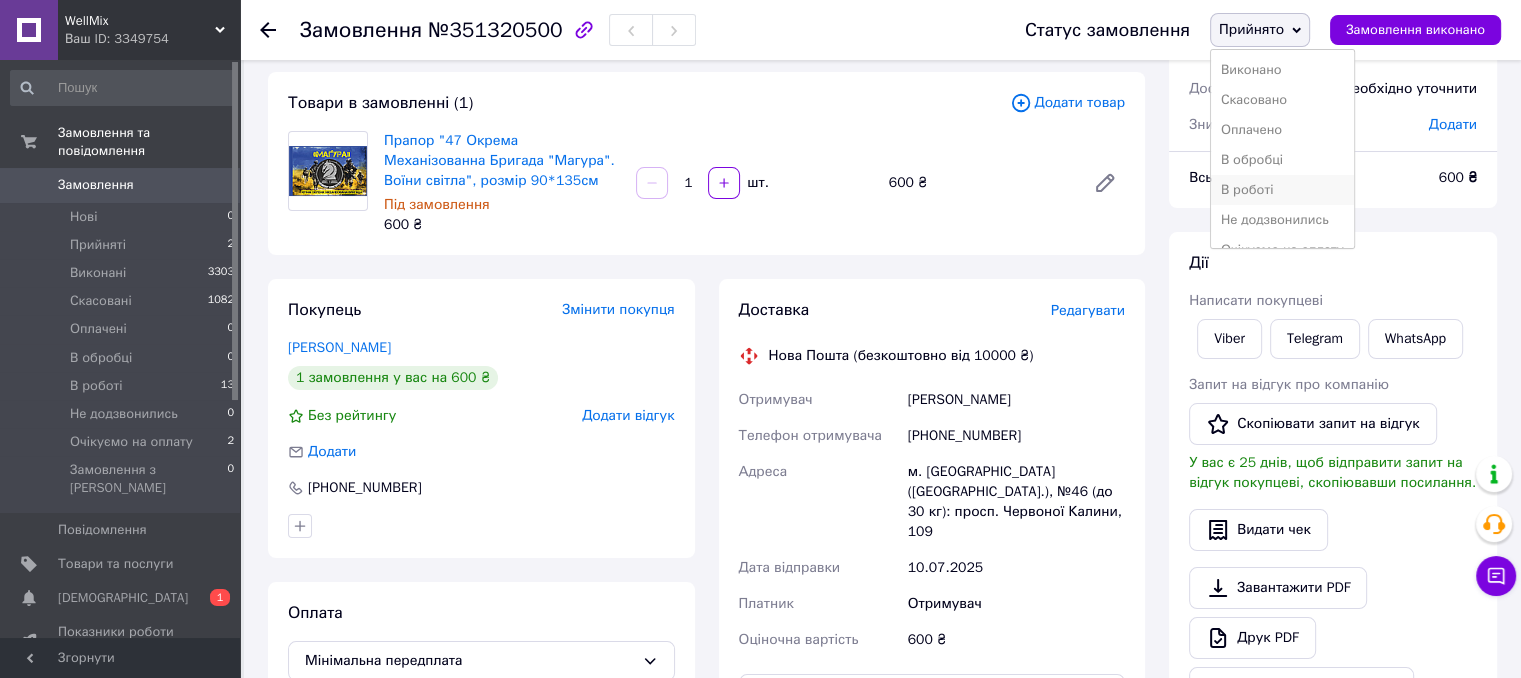 click on "В роботі" at bounding box center (1282, 190) 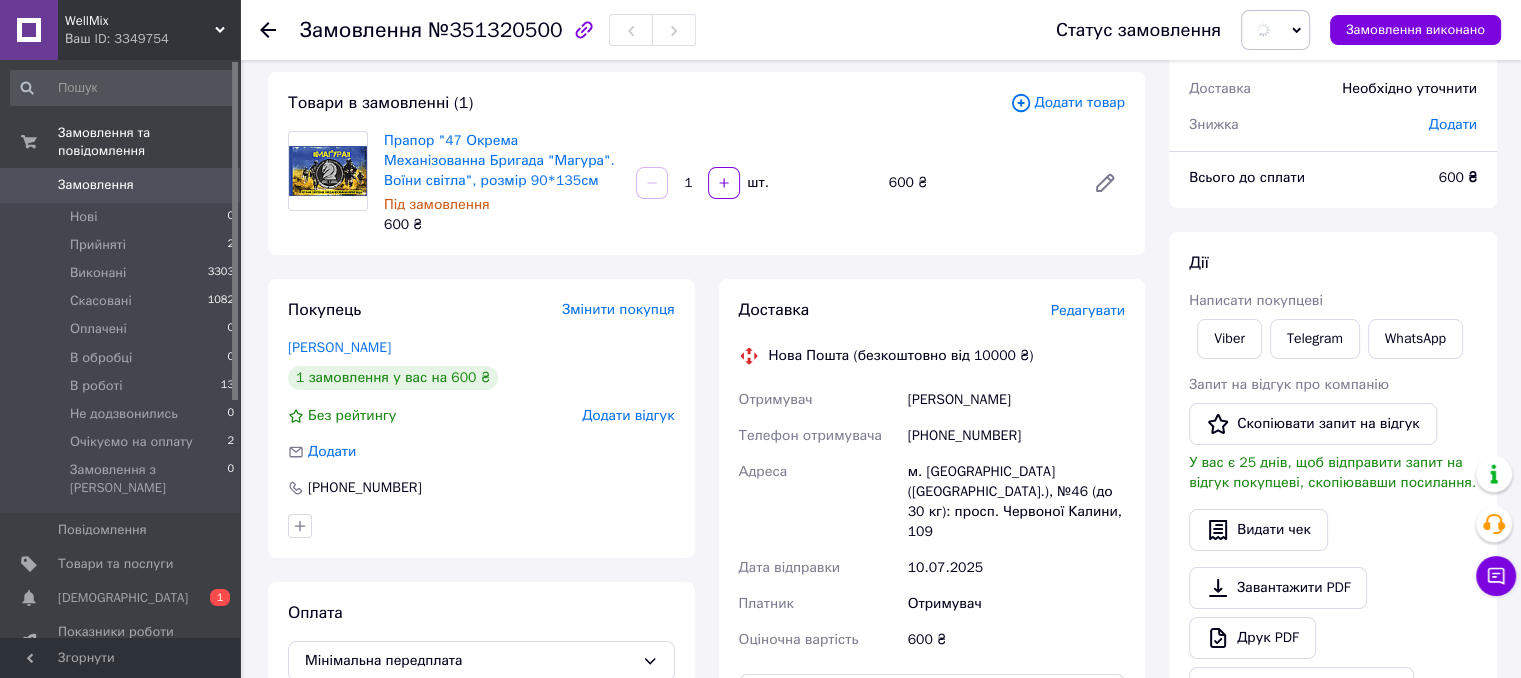 click on "Замовлення" at bounding box center [96, 185] 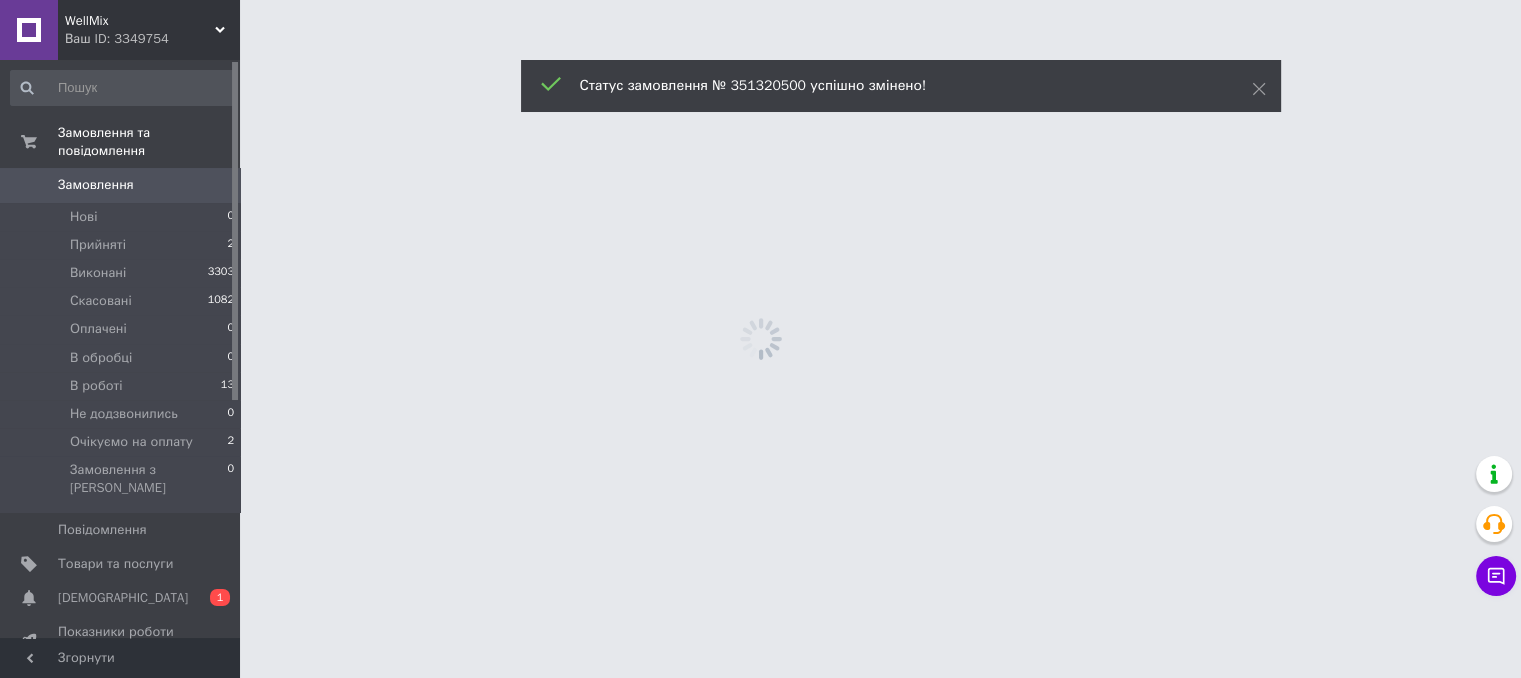 scroll, scrollTop: 0, scrollLeft: 0, axis: both 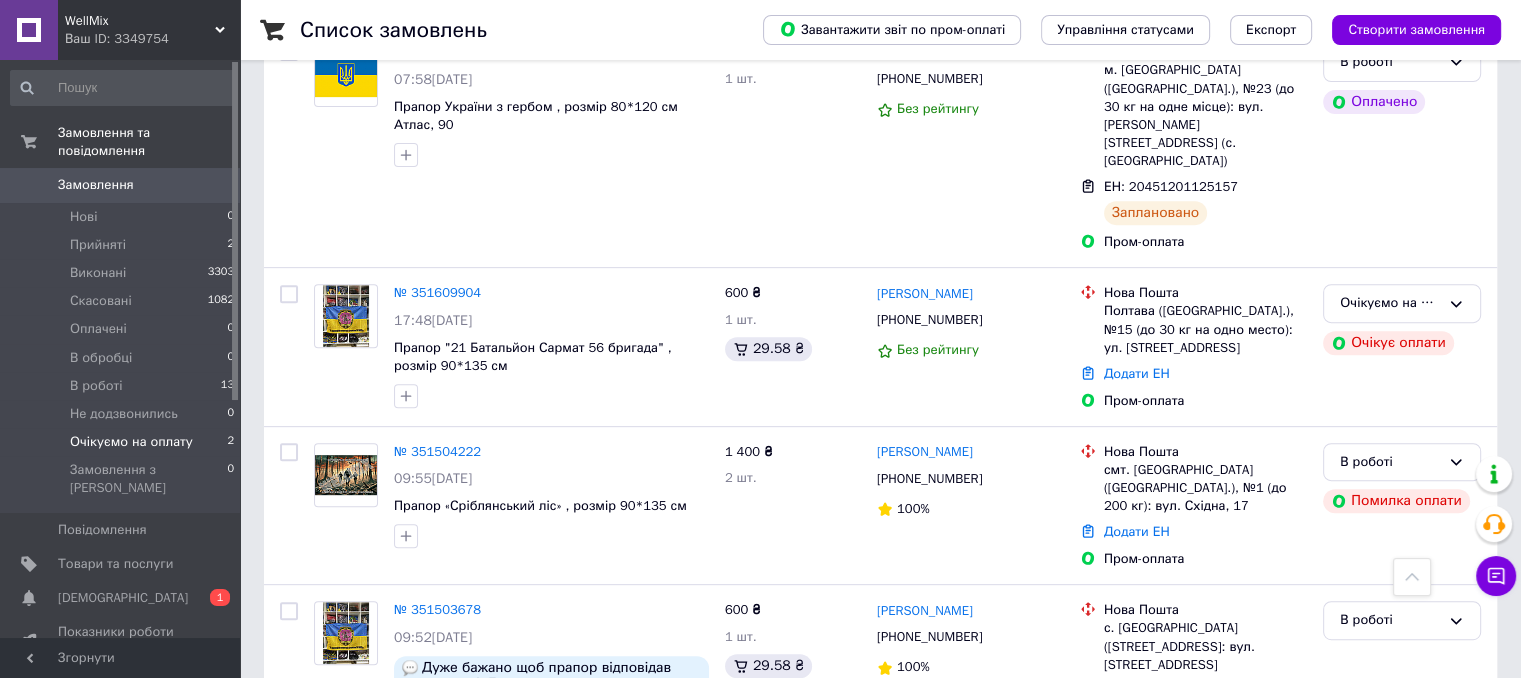 click on "Очікуємо на оплату" at bounding box center [131, 442] 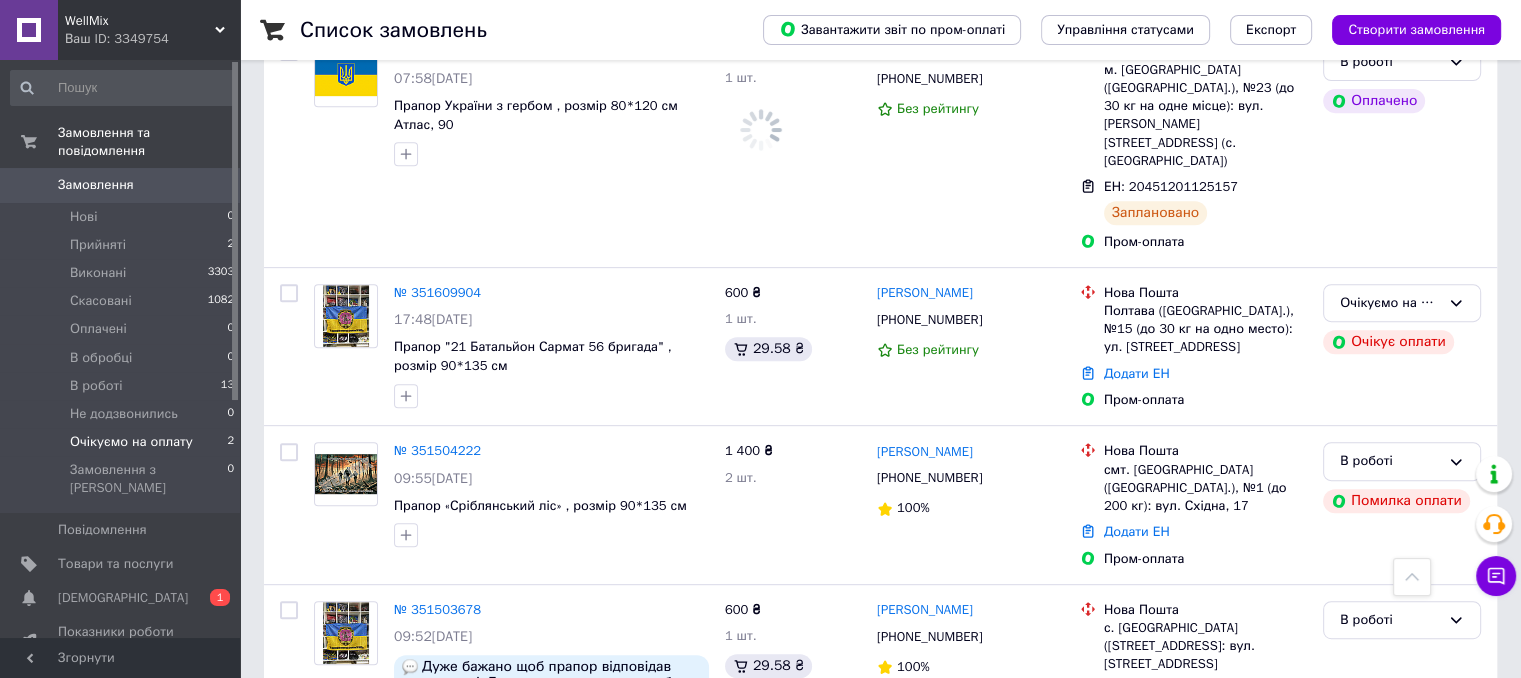 scroll, scrollTop: 0, scrollLeft: 0, axis: both 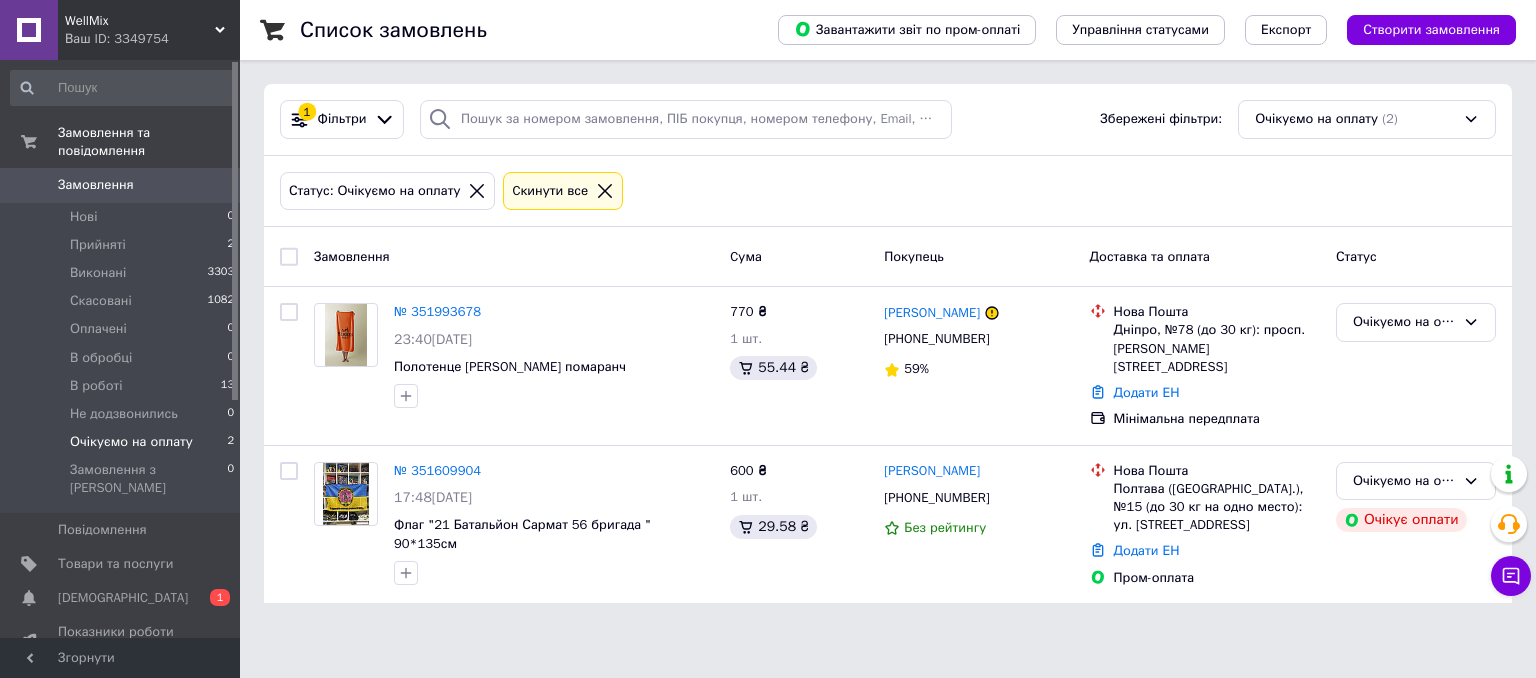 click on "Замовлення" at bounding box center (96, 185) 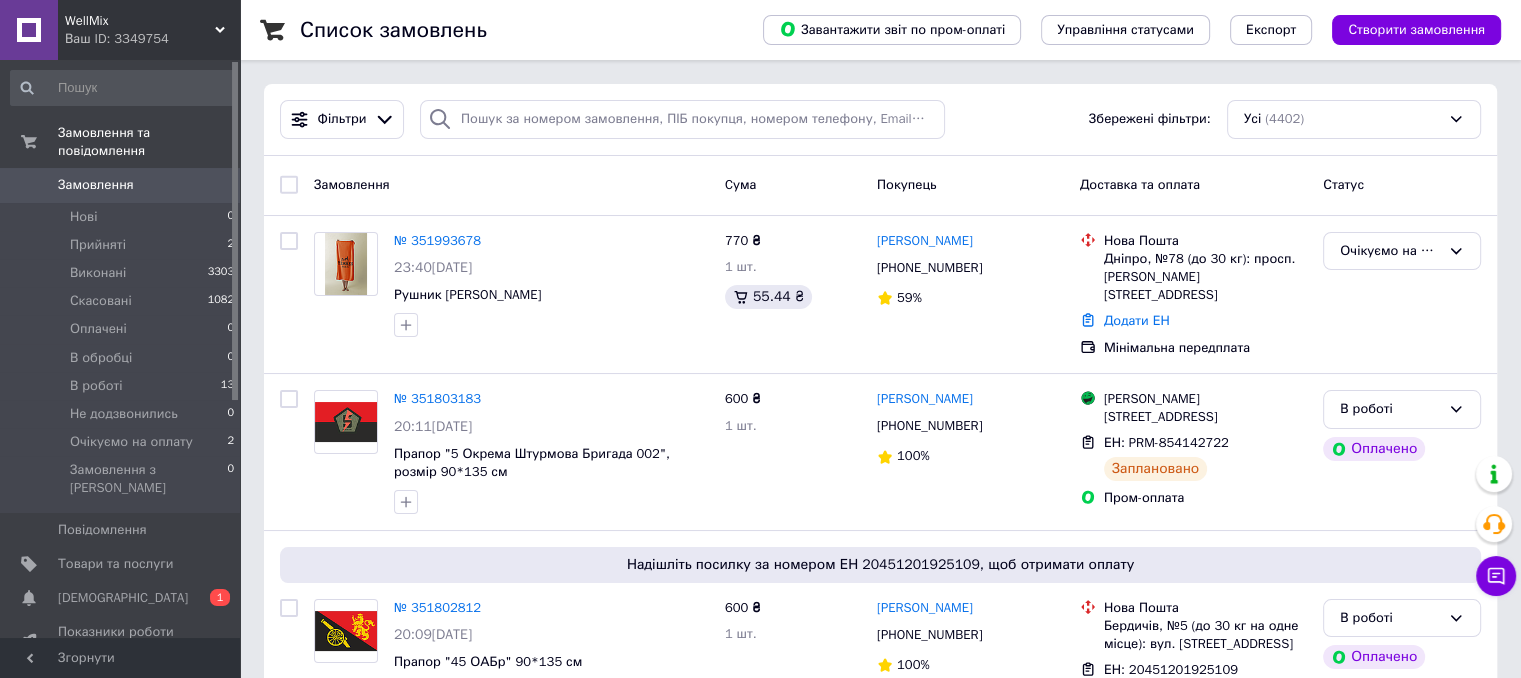 click on "Замовлення" at bounding box center (96, 185) 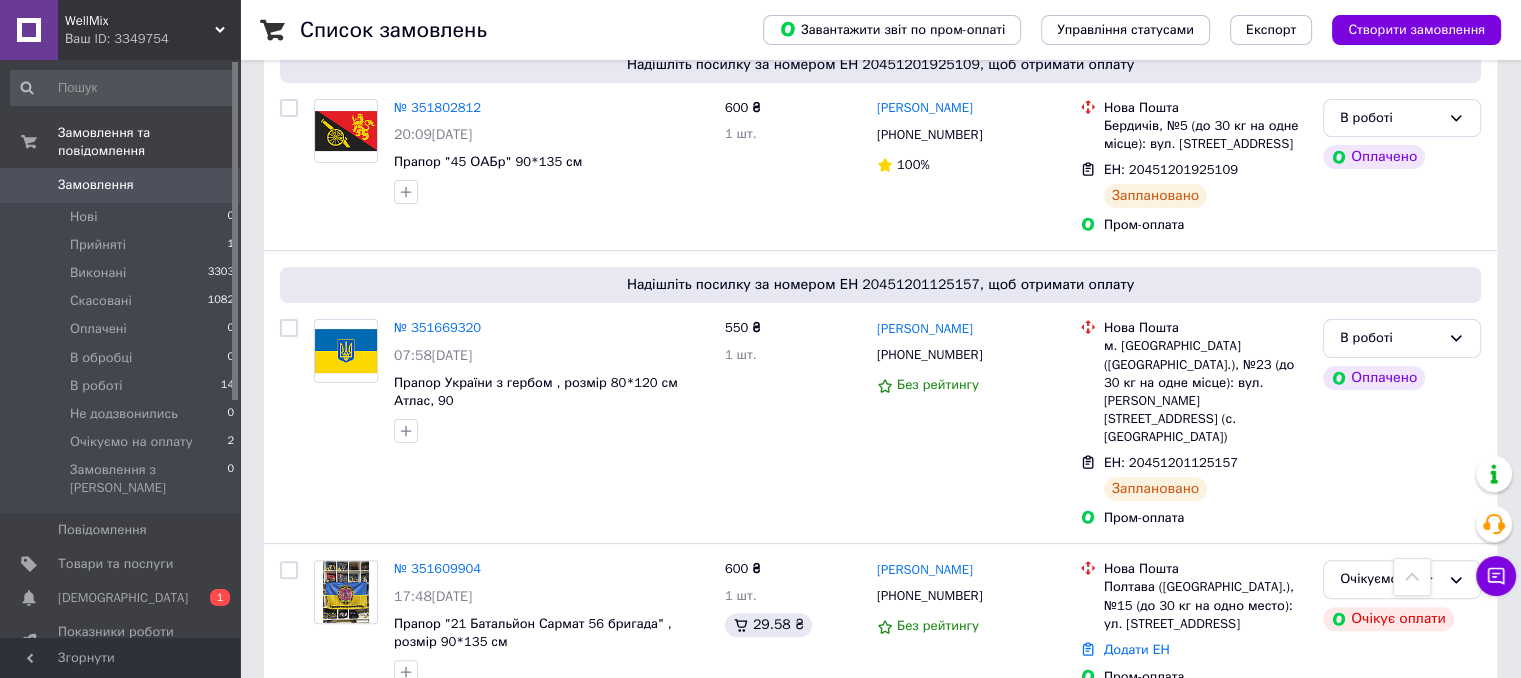 scroll, scrollTop: 0, scrollLeft: 0, axis: both 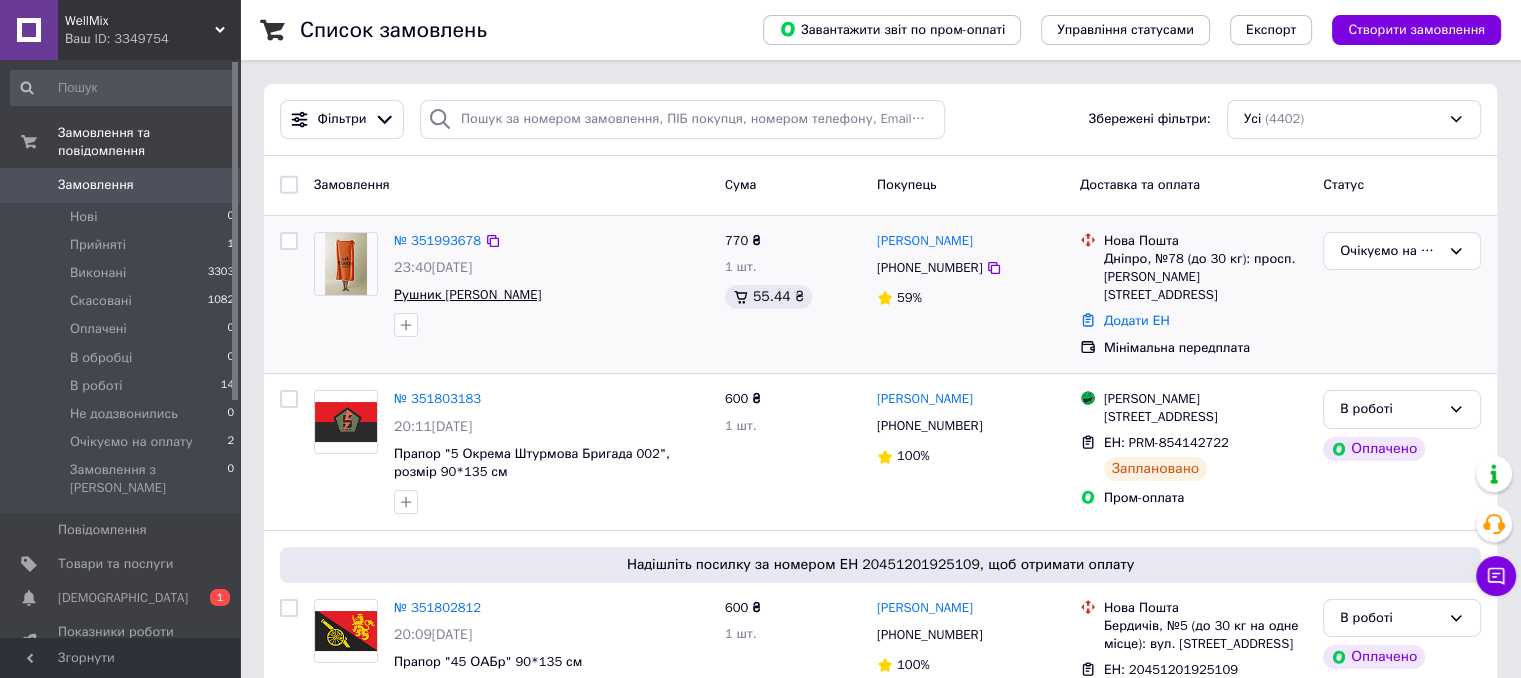 click on "Рушник [PERSON_NAME]" at bounding box center (467, 294) 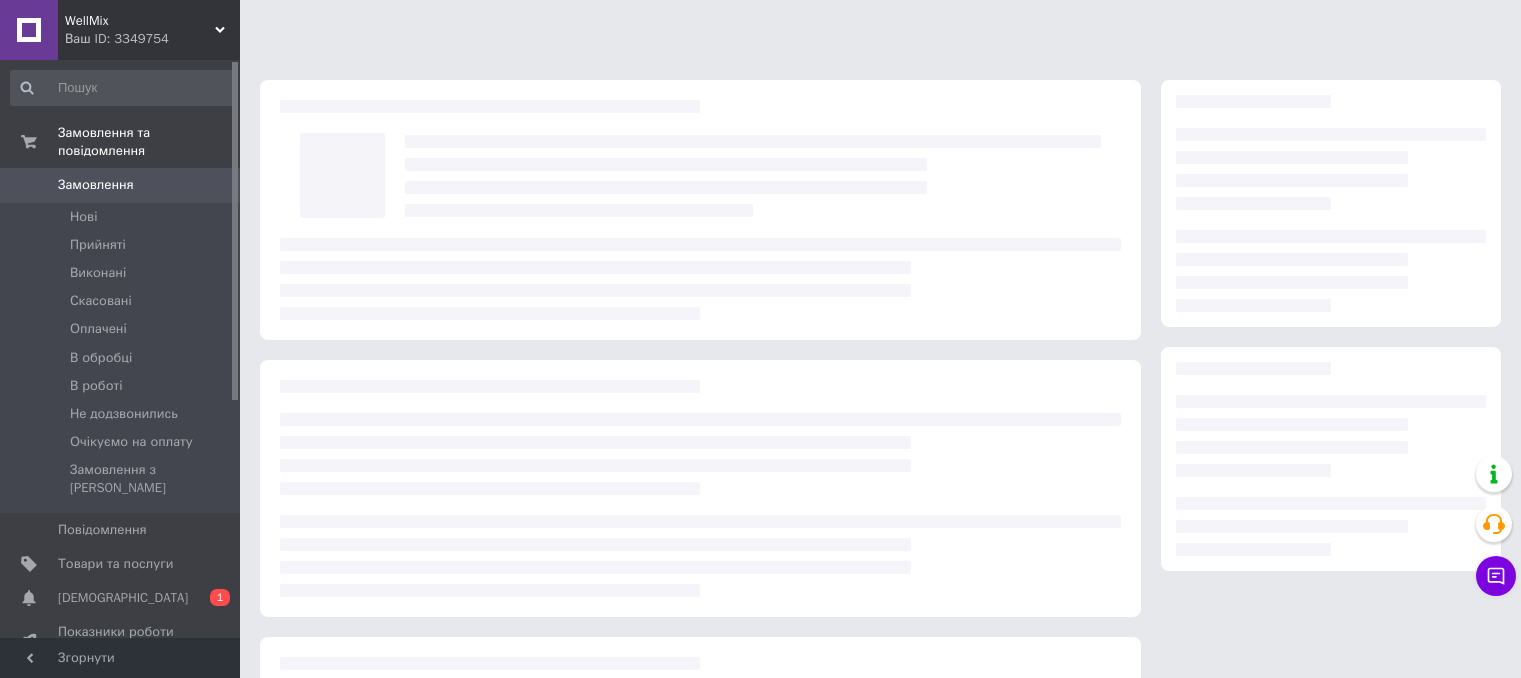 scroll, scrollTop: 0, scrollLeft: 0, axis: both 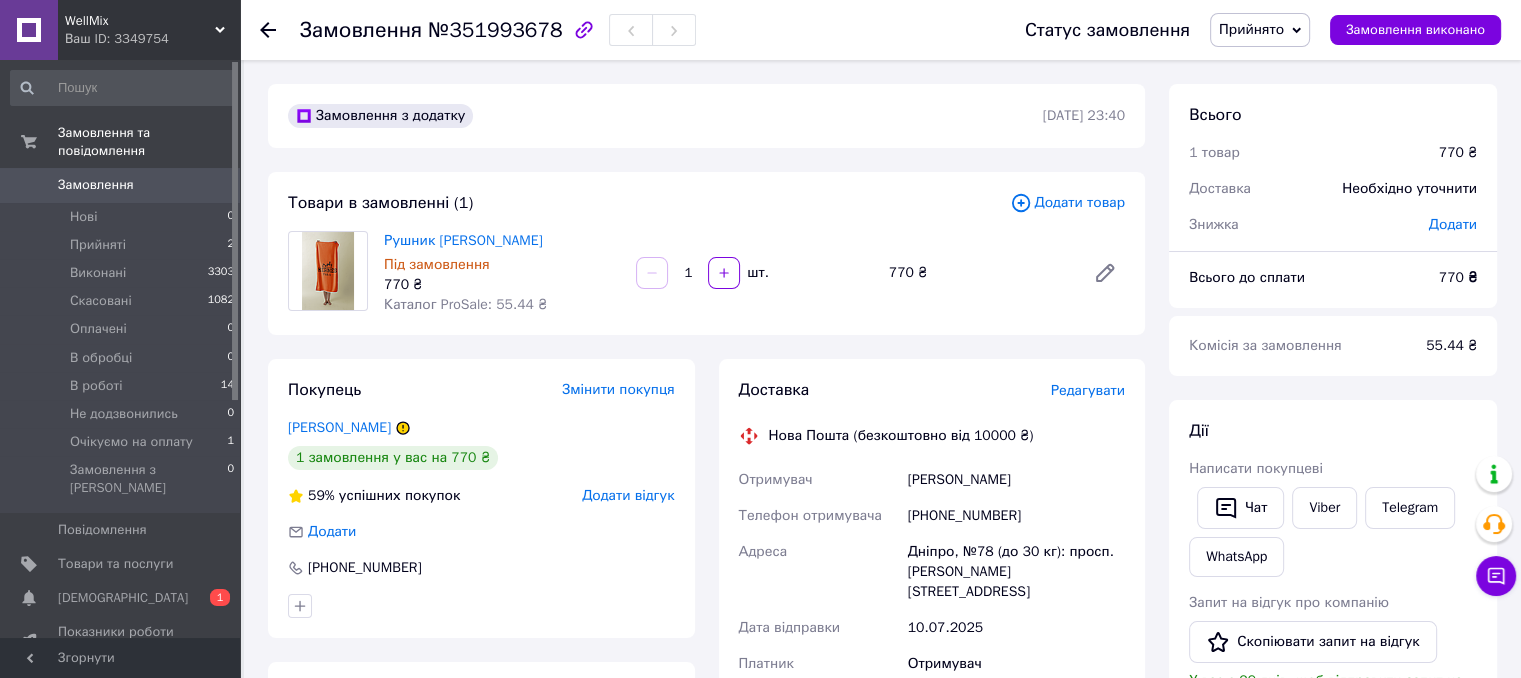 drag, startPoint x: 1039, startPoint y: 479, endPoint x: 902, endPoint y: 482, distance: 137.03284 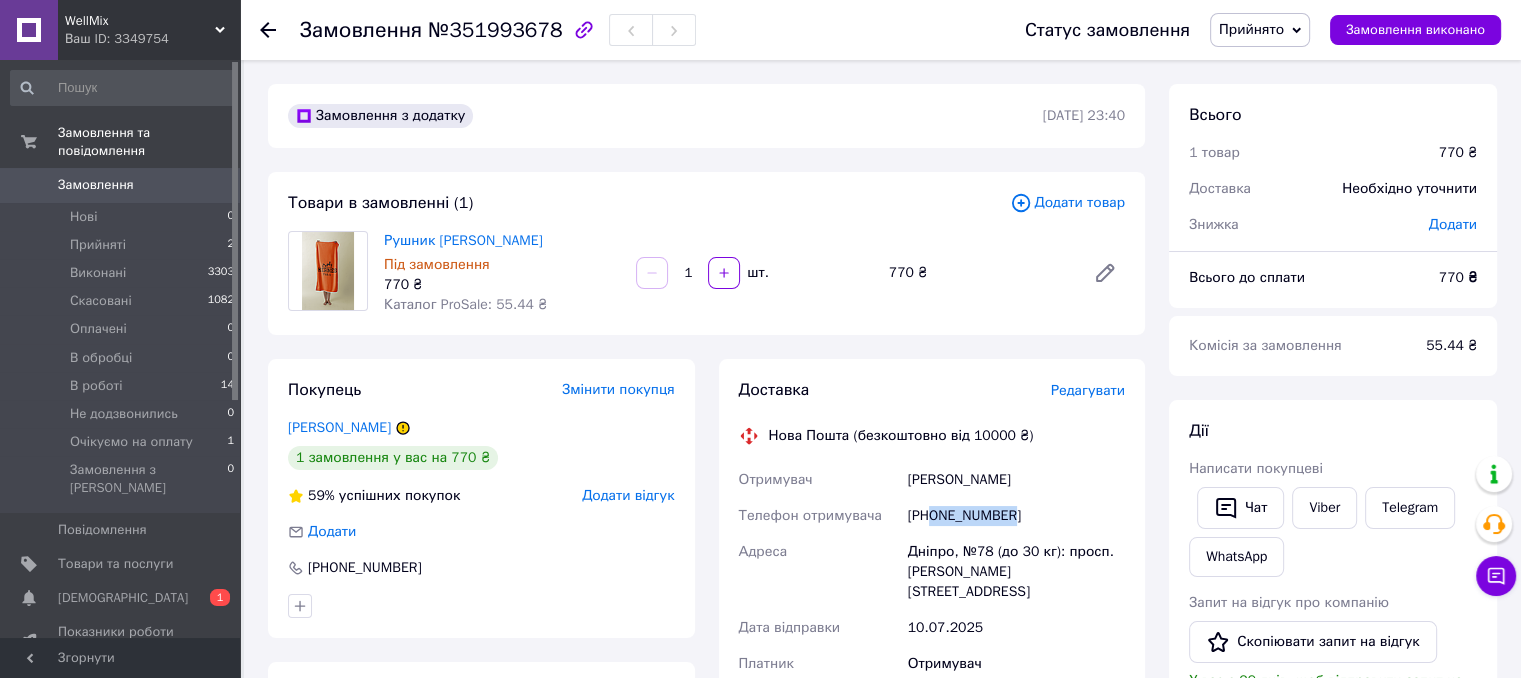 drag, startPoint x: 1011, startPoint y: 514, endPoint x: 935, endPoint y: 514, distance: 76 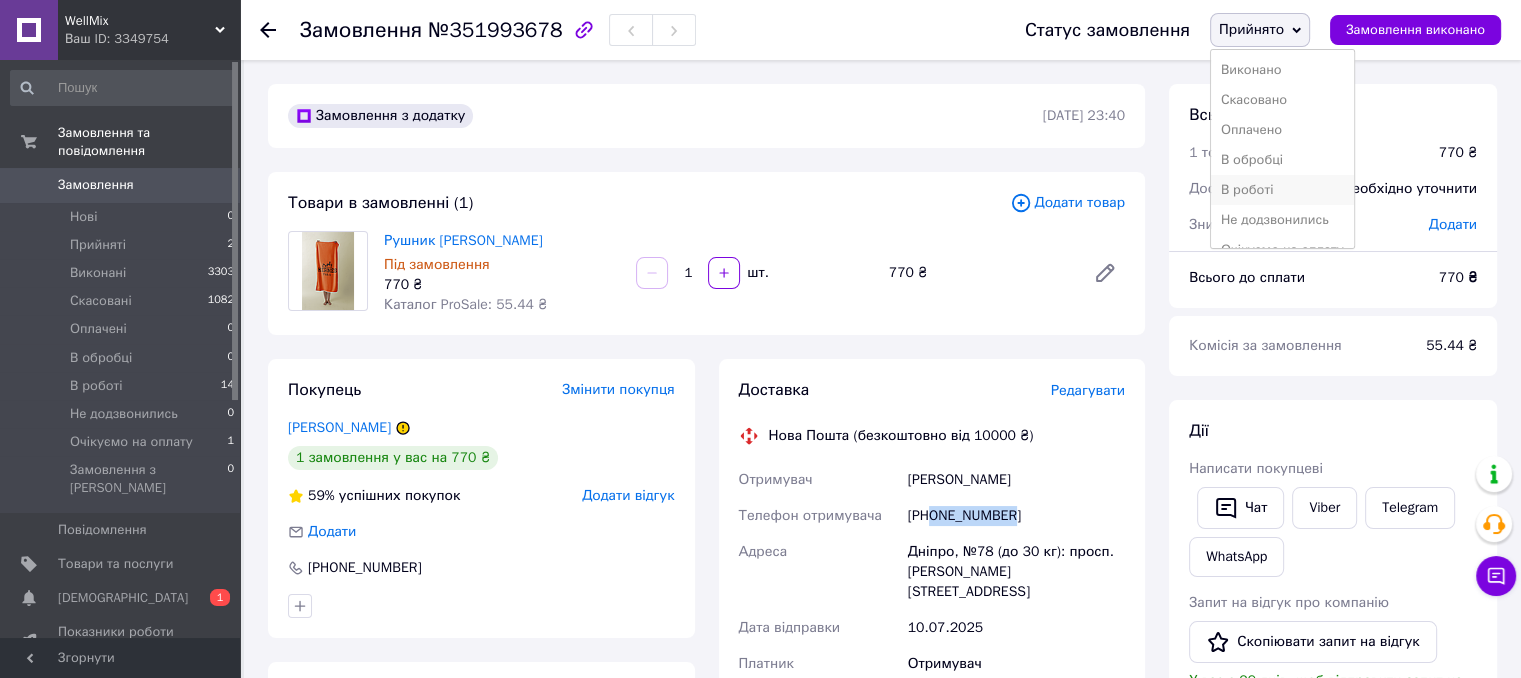 click on "В роботі" at bounding box center [1282, 190] 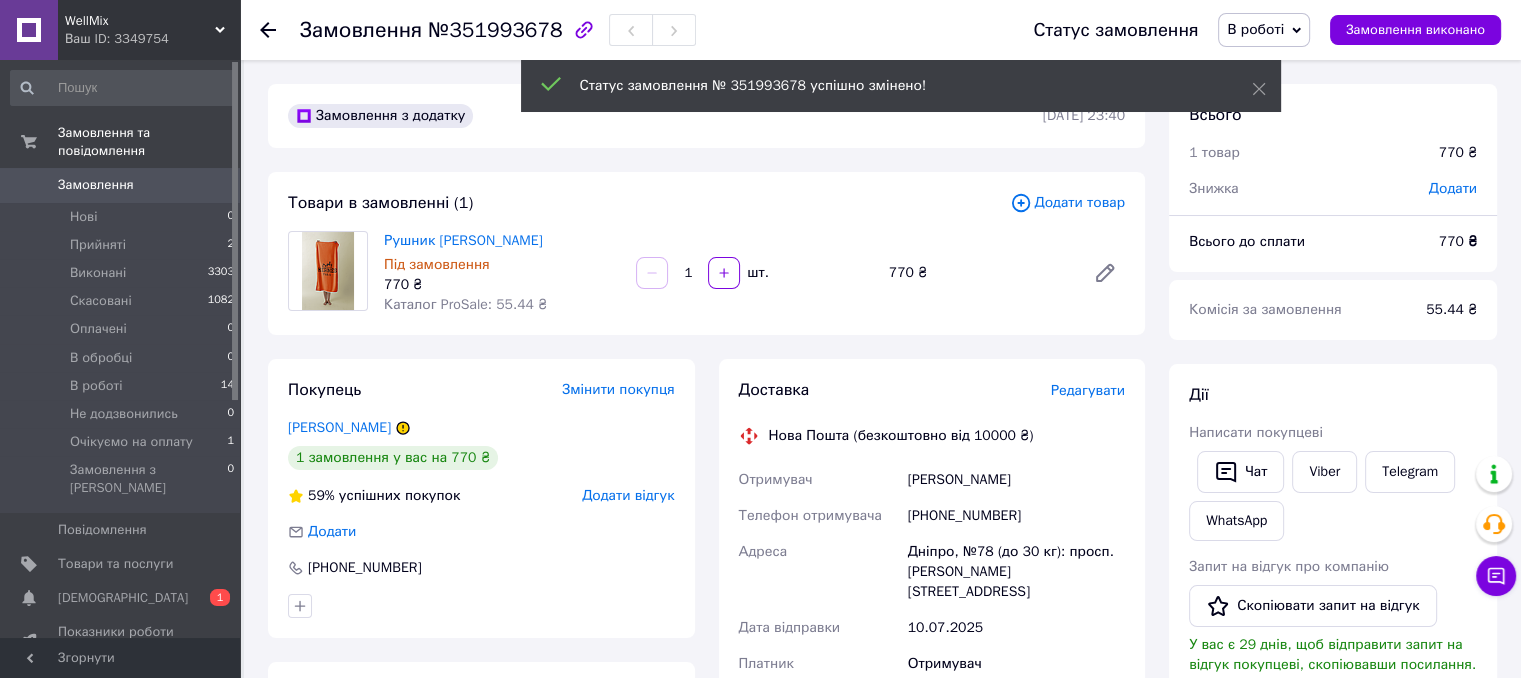 click on "Замовлення" at bounding box center [96, 185] 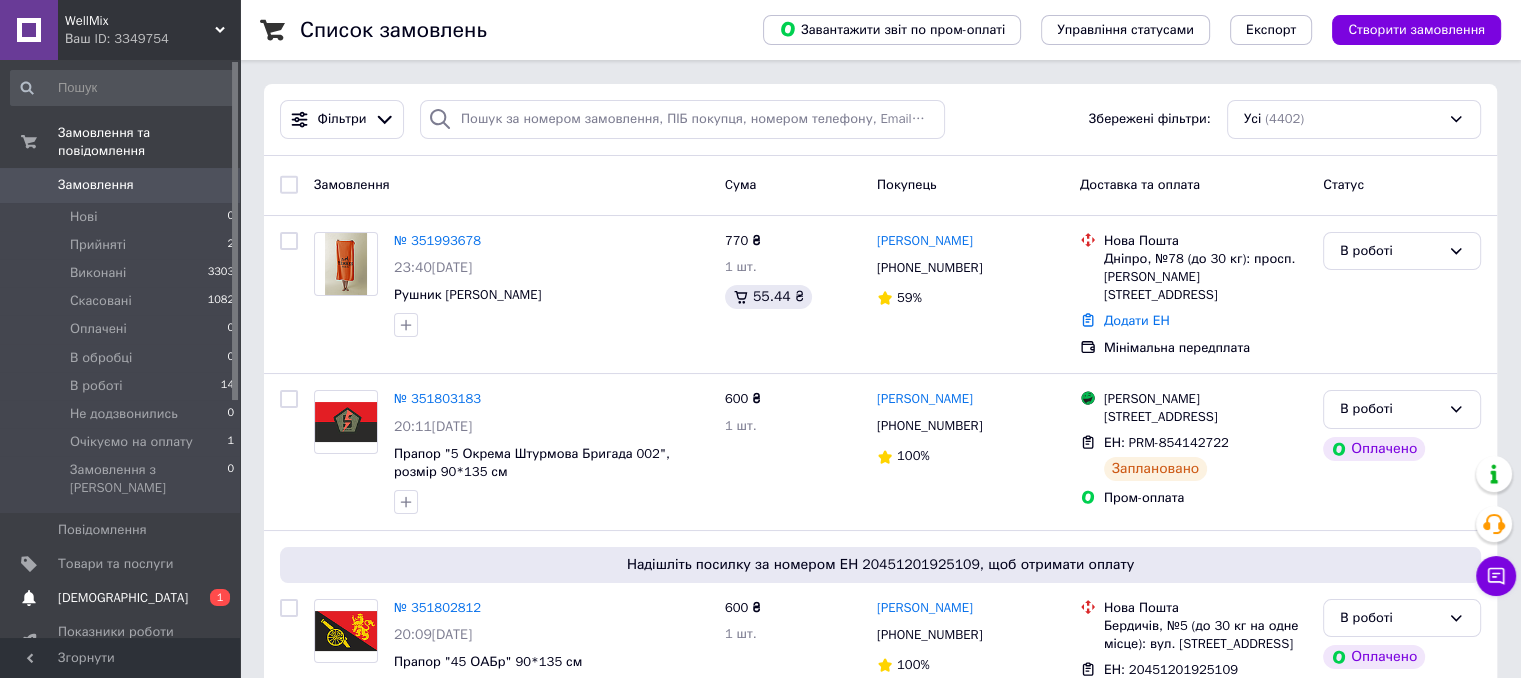 click on "[DEMOGRAPHIC_DATA]" at bounding box center [121, 598] 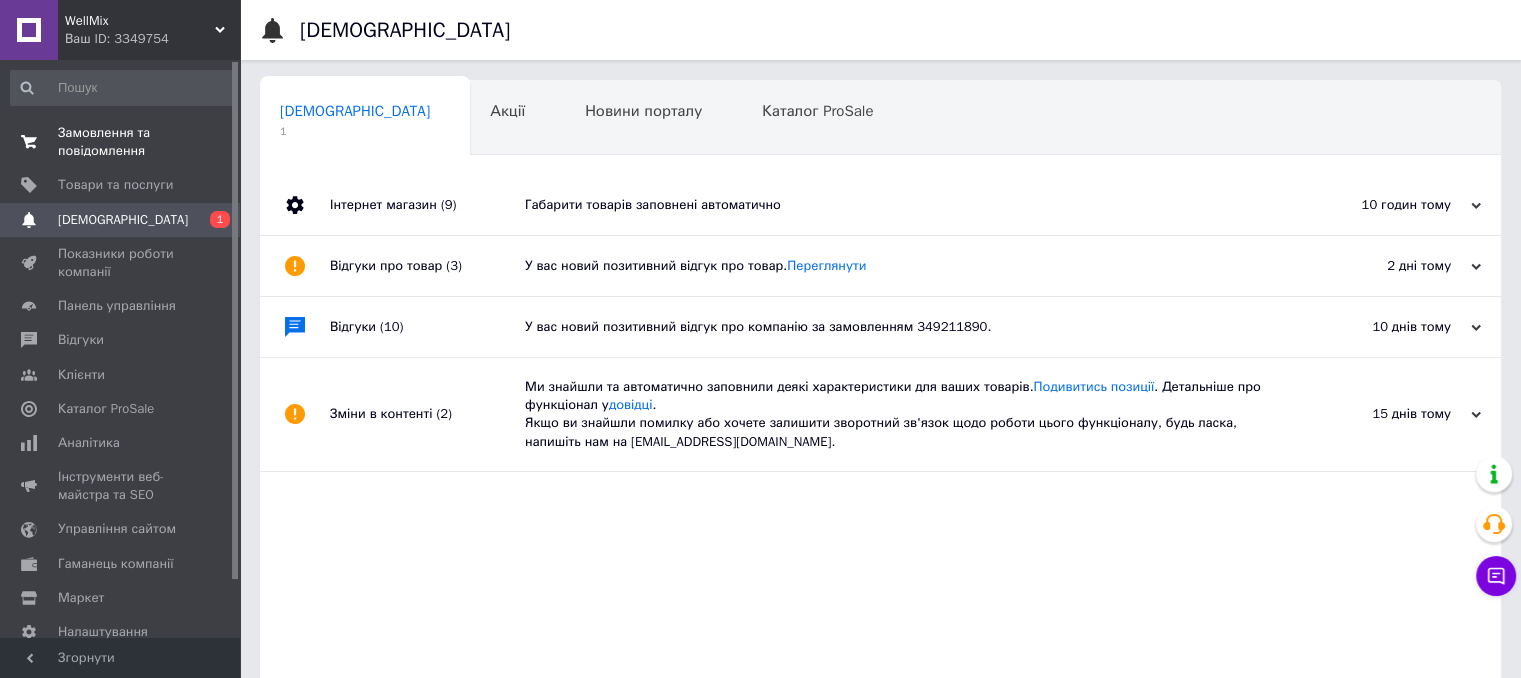 click on "Замовлення та повідомлення" at bounding box center [121, 142] 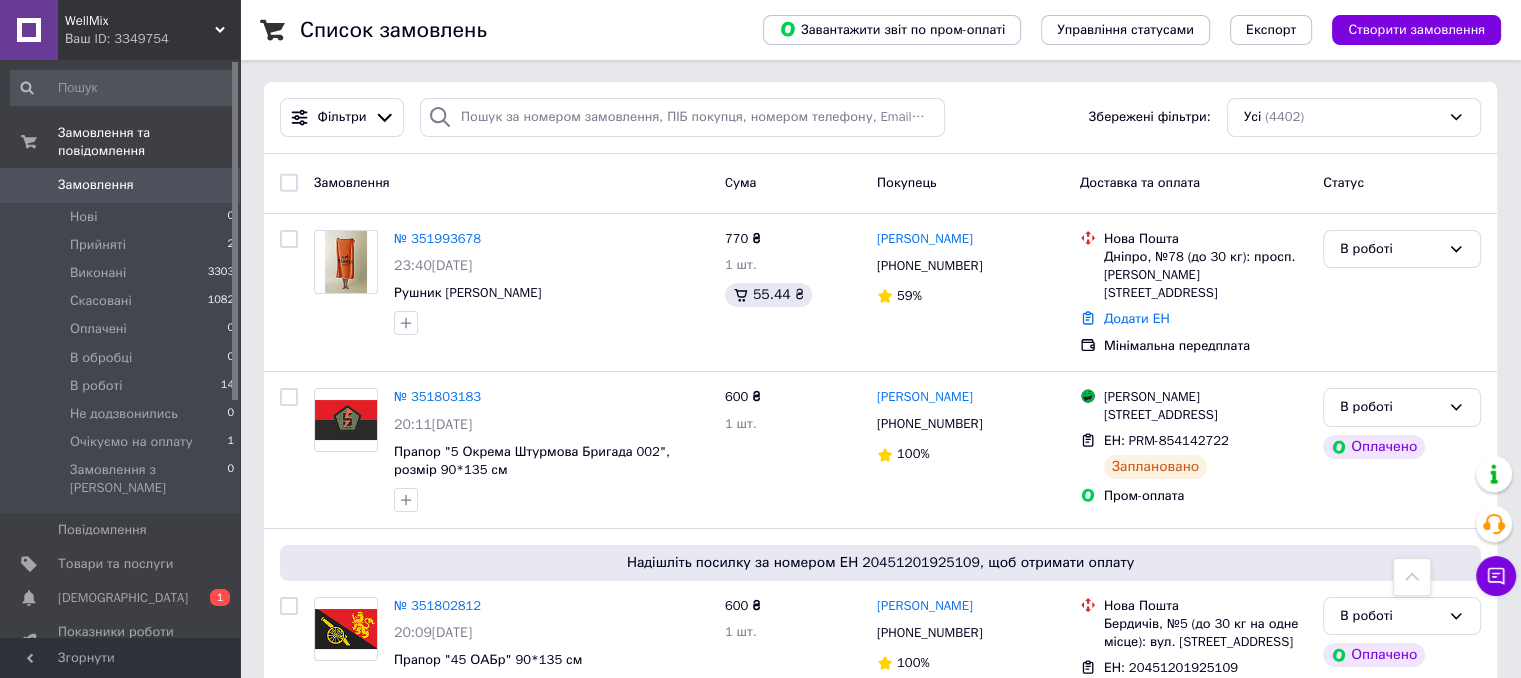 scroll, scrollTop: 0, scrollLeft: 0, axis: both 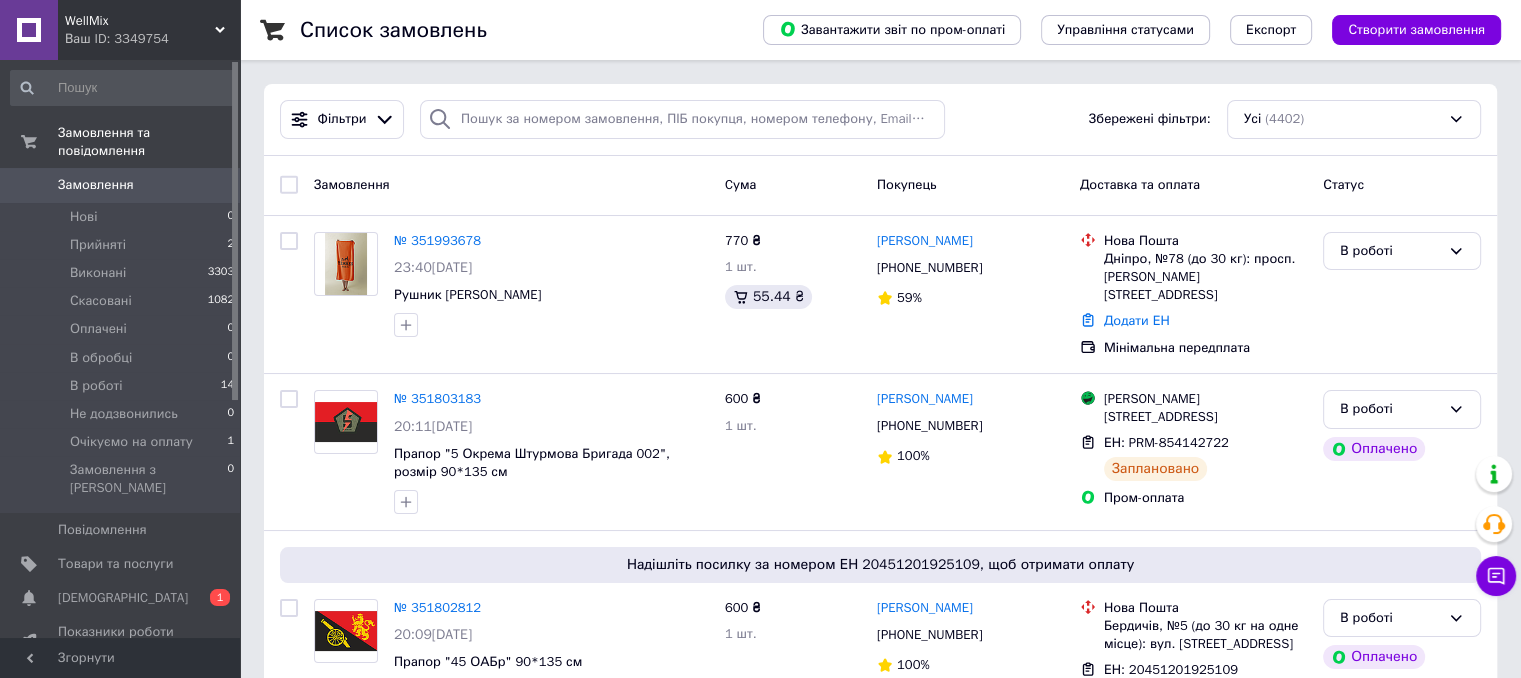 click on "Замовлення" at bounding box center (96, 185) 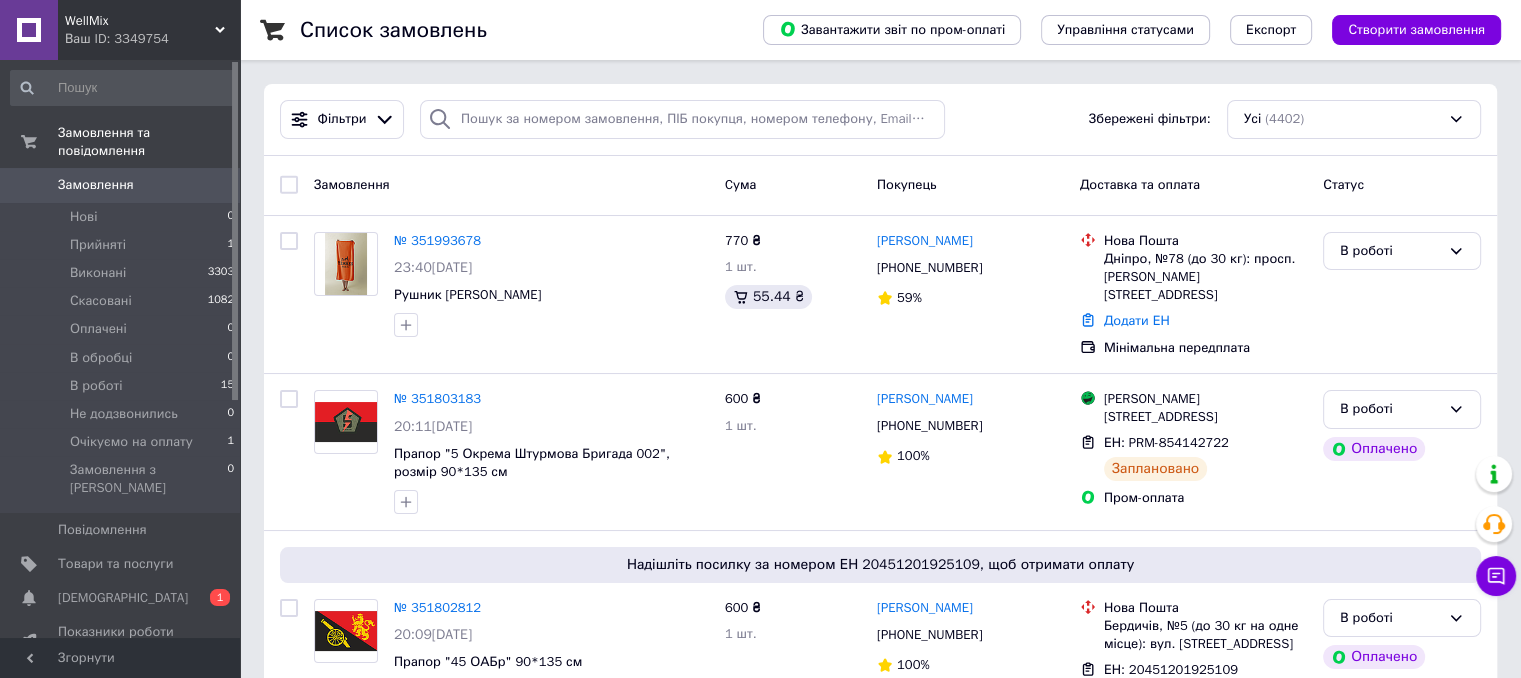 click on "Замовлення" at bounding box center (96, 185) 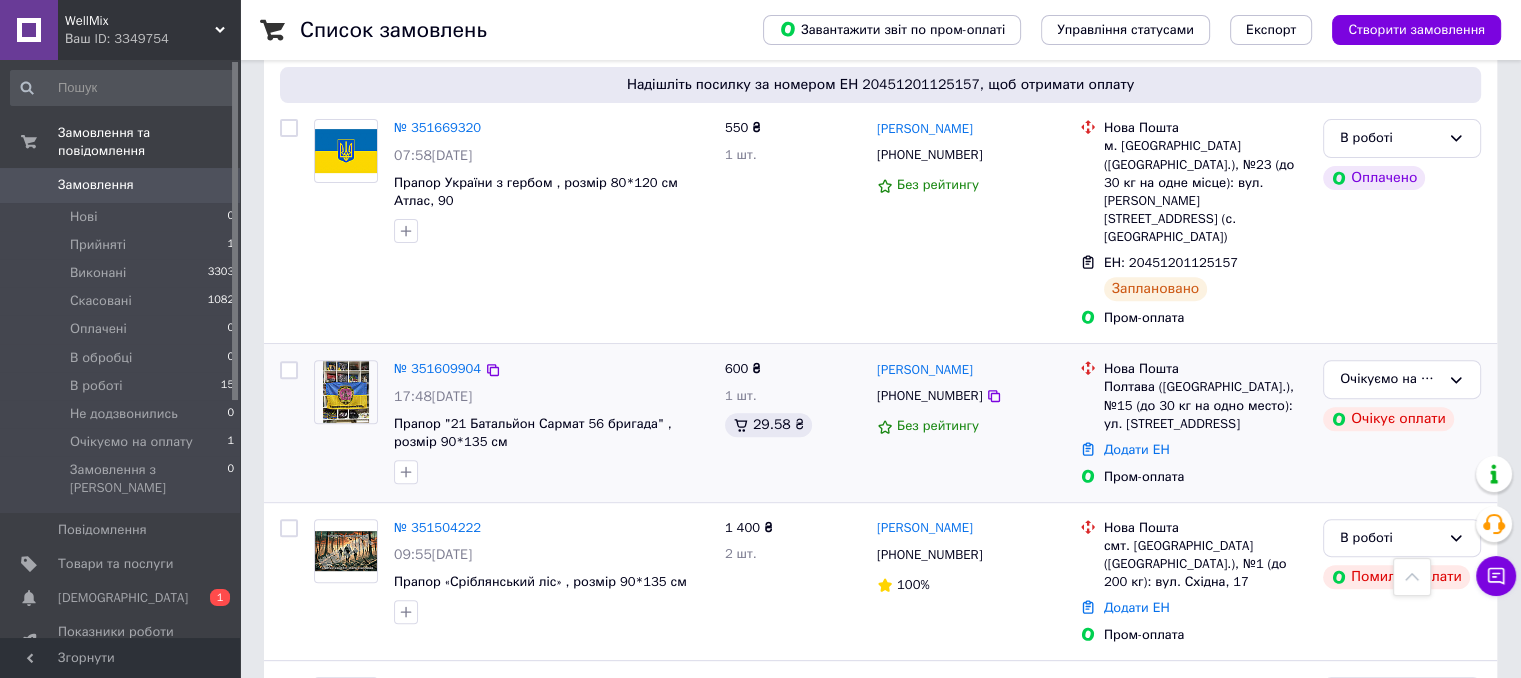 scroll, scrollTop: 800, scrollLeft: 0, axis: vertical 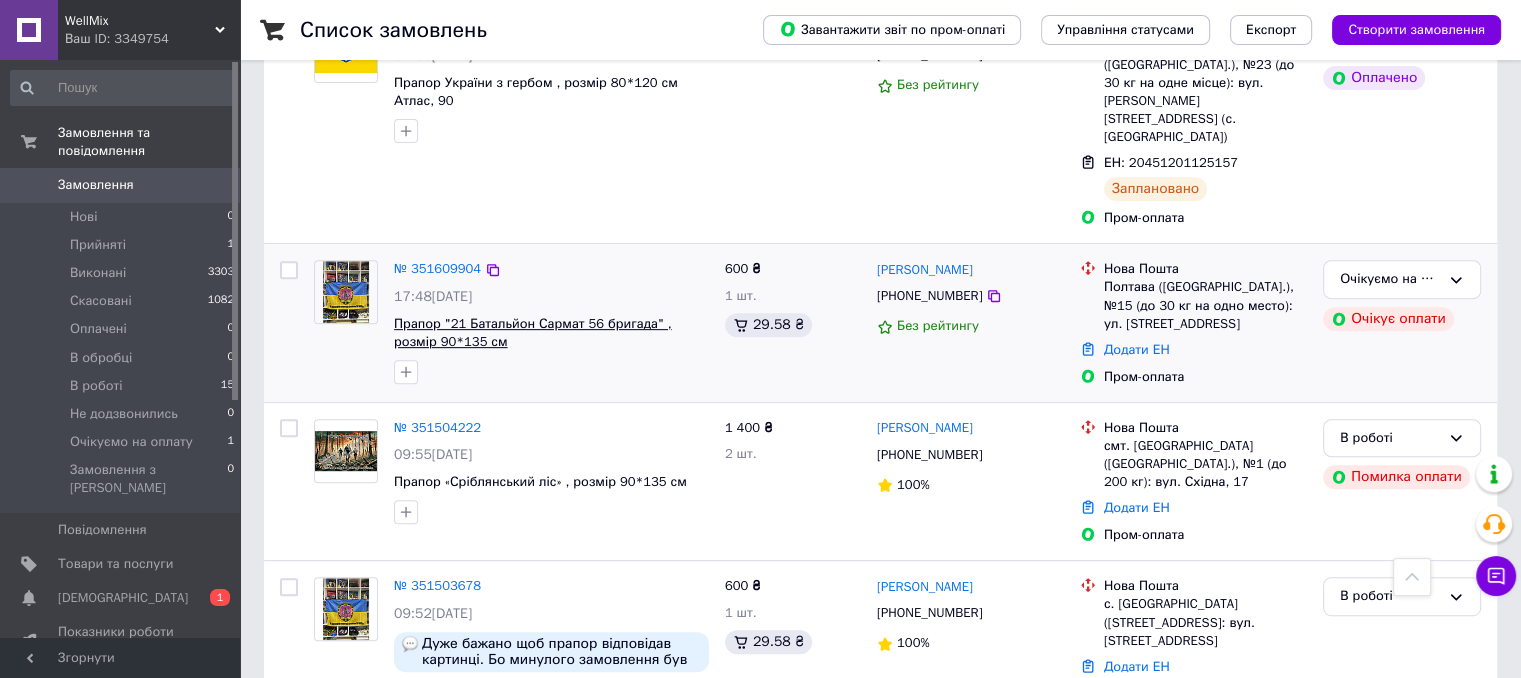 click on "Прапор "21 Батальйон Сармат 56 бригада" , розмір 90*135 см" at bounding box center (533, 333) 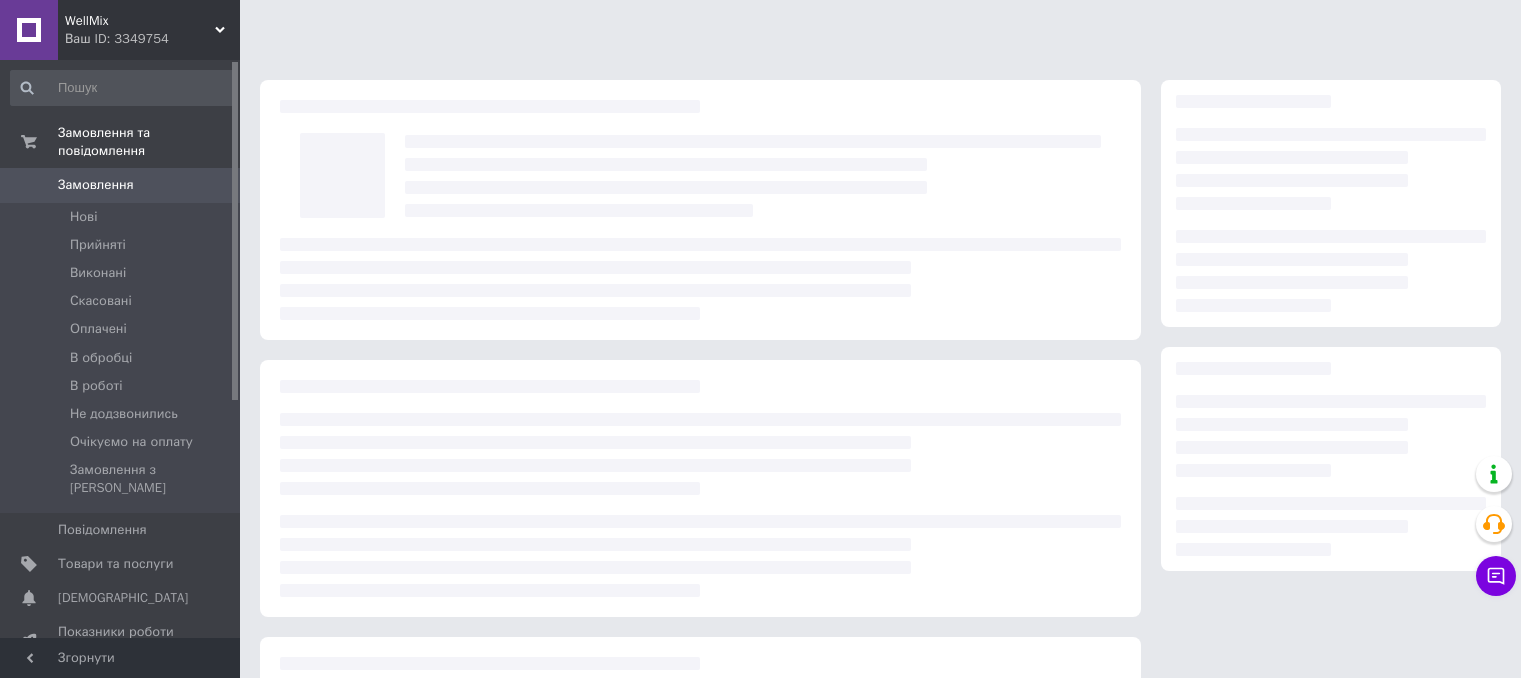 scroll, scrollTop: 0, scrollLeft: 0, axis: both 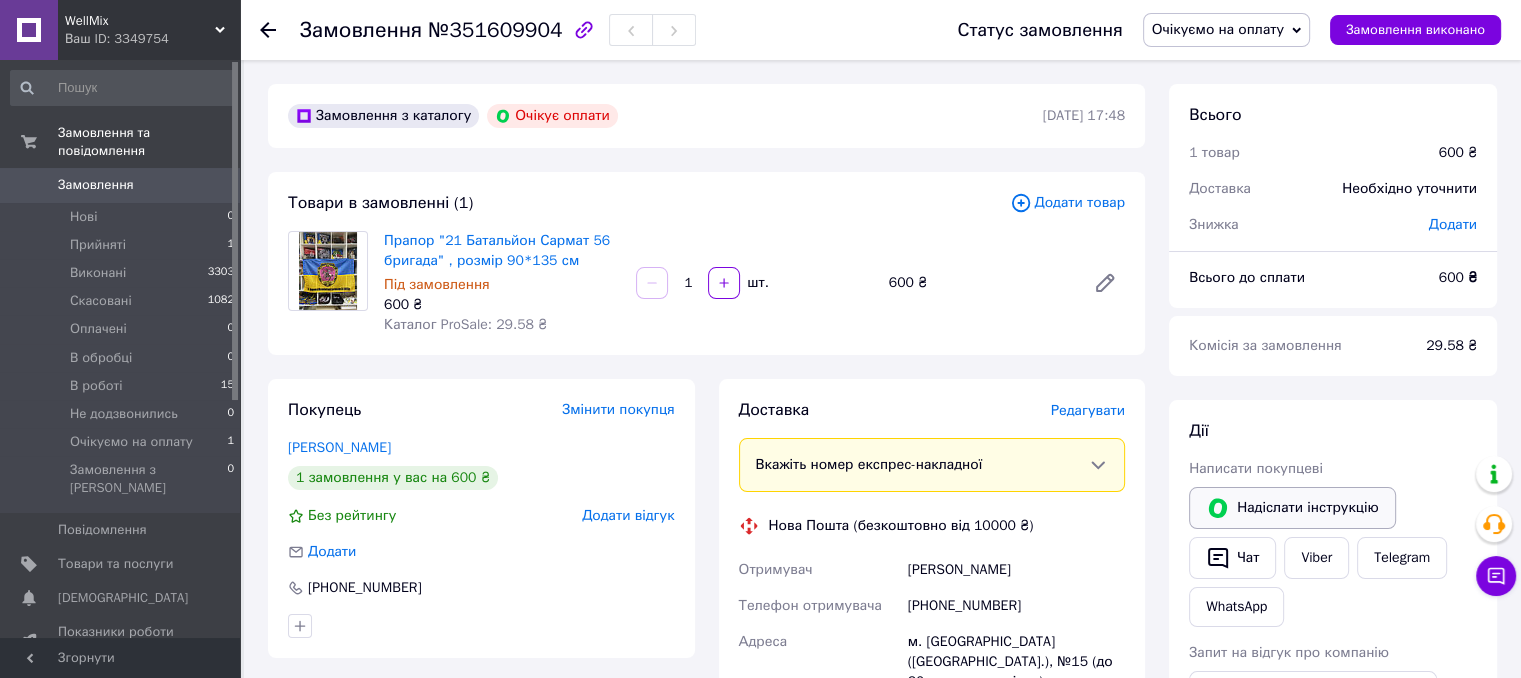 click on "Надіслати інструкцію" at bounding box center [1292, 508] 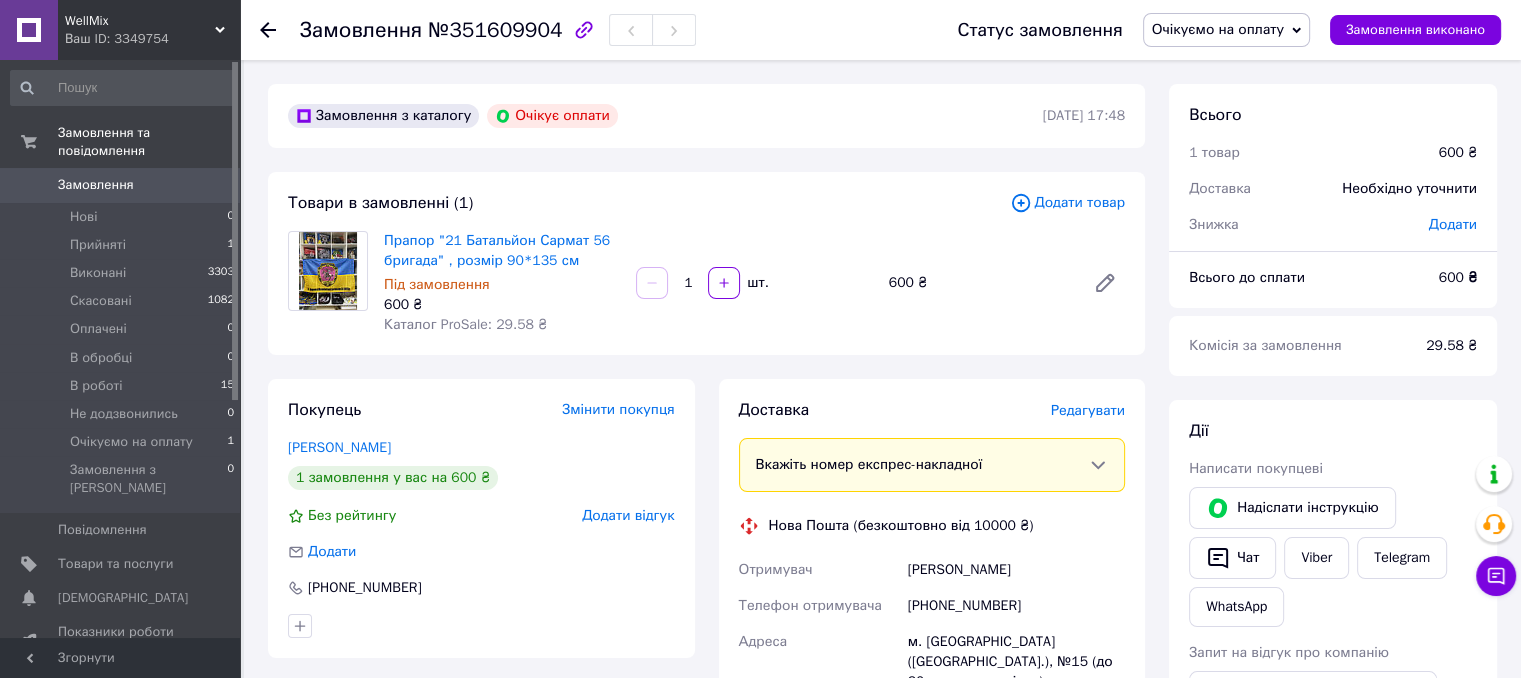 click on "Замовлення" at bounding box center (96, 185) 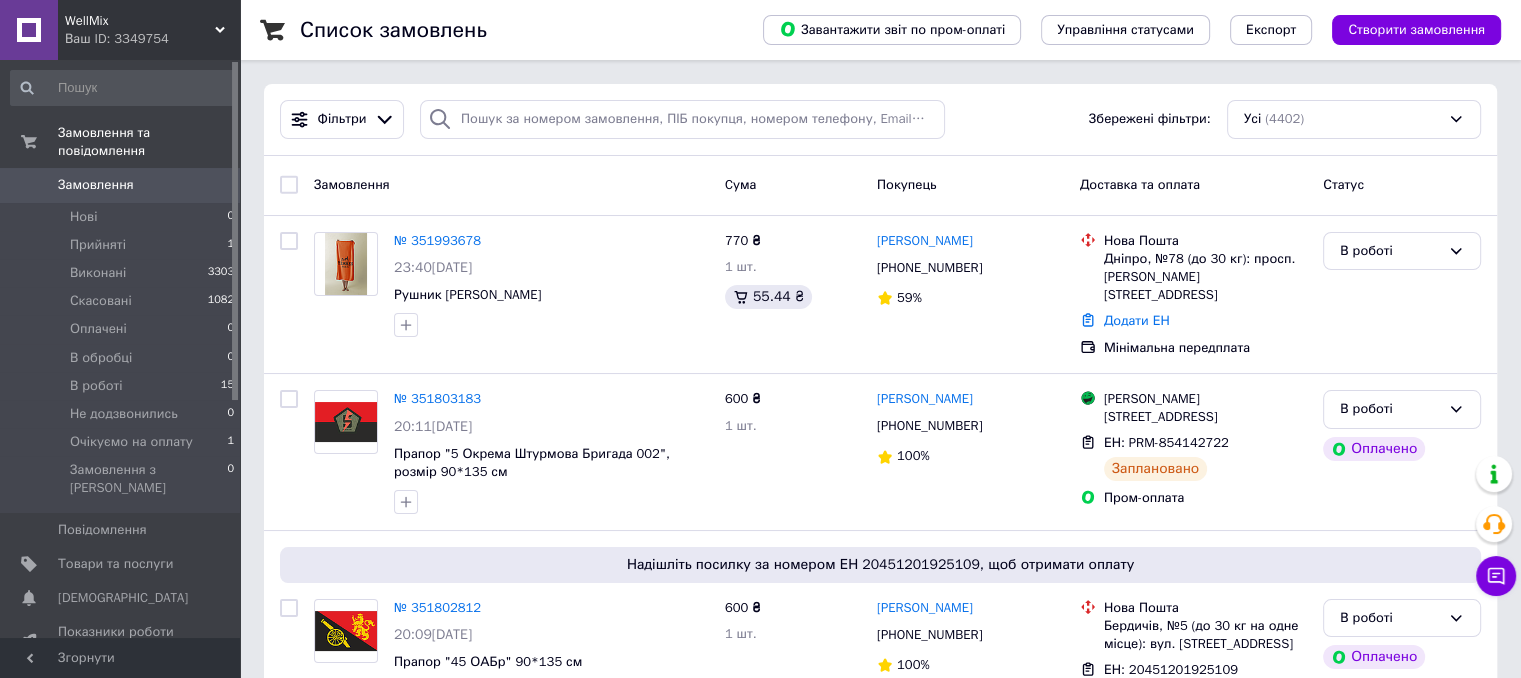 click on "Замовлення" at bounding box center (96, 185) 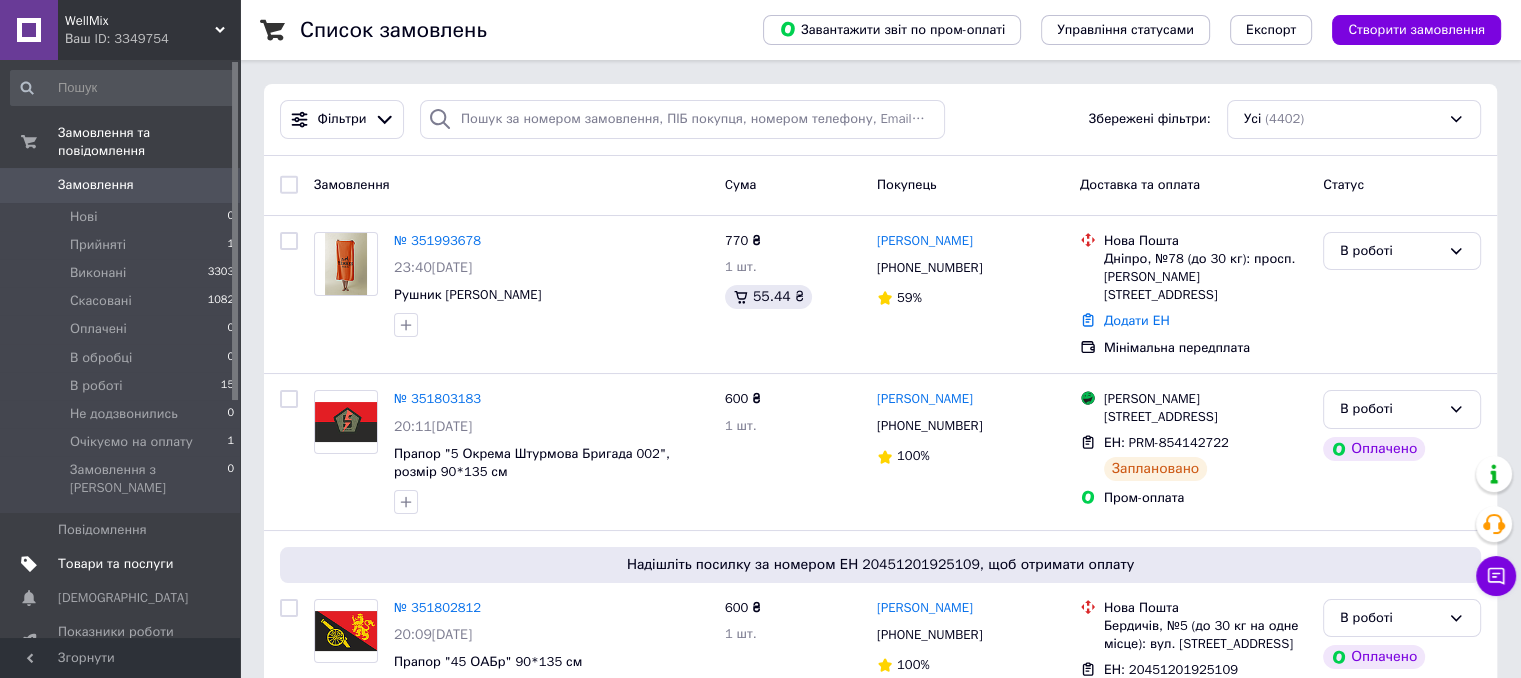 click on "Товари та послуги" at bounding box center [115, 564] 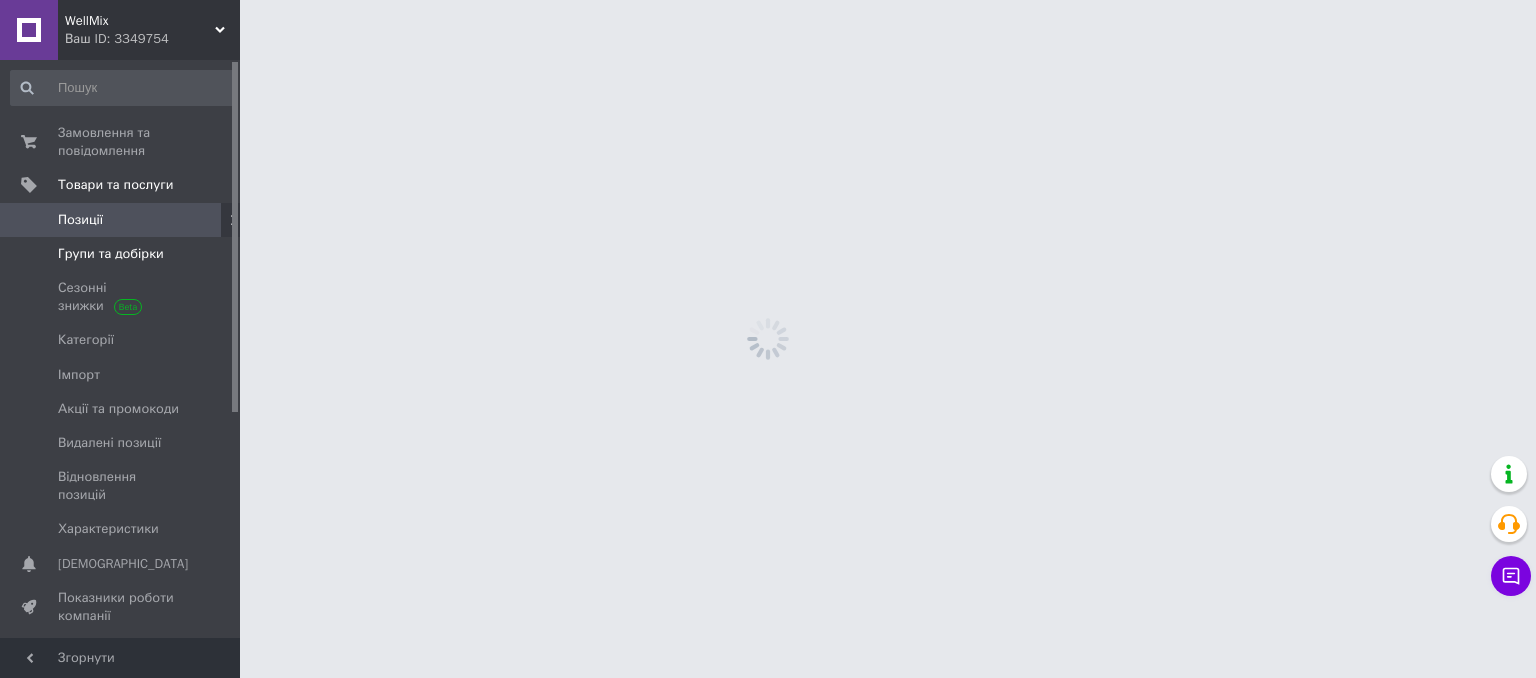 click on "Групи та добірки" at bounding box center (121, 254) 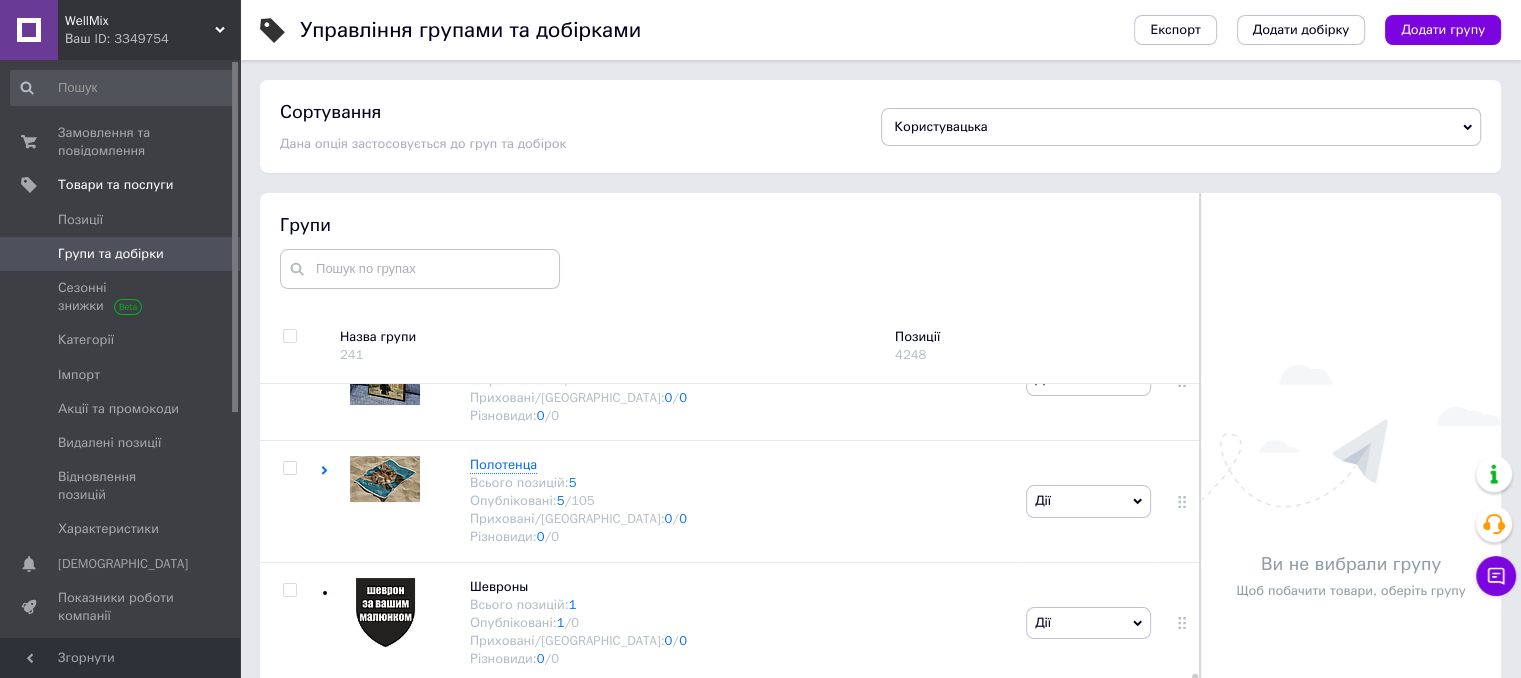 scroll, scrollTop: 2010, scrollLeft: 0, axis: vertical 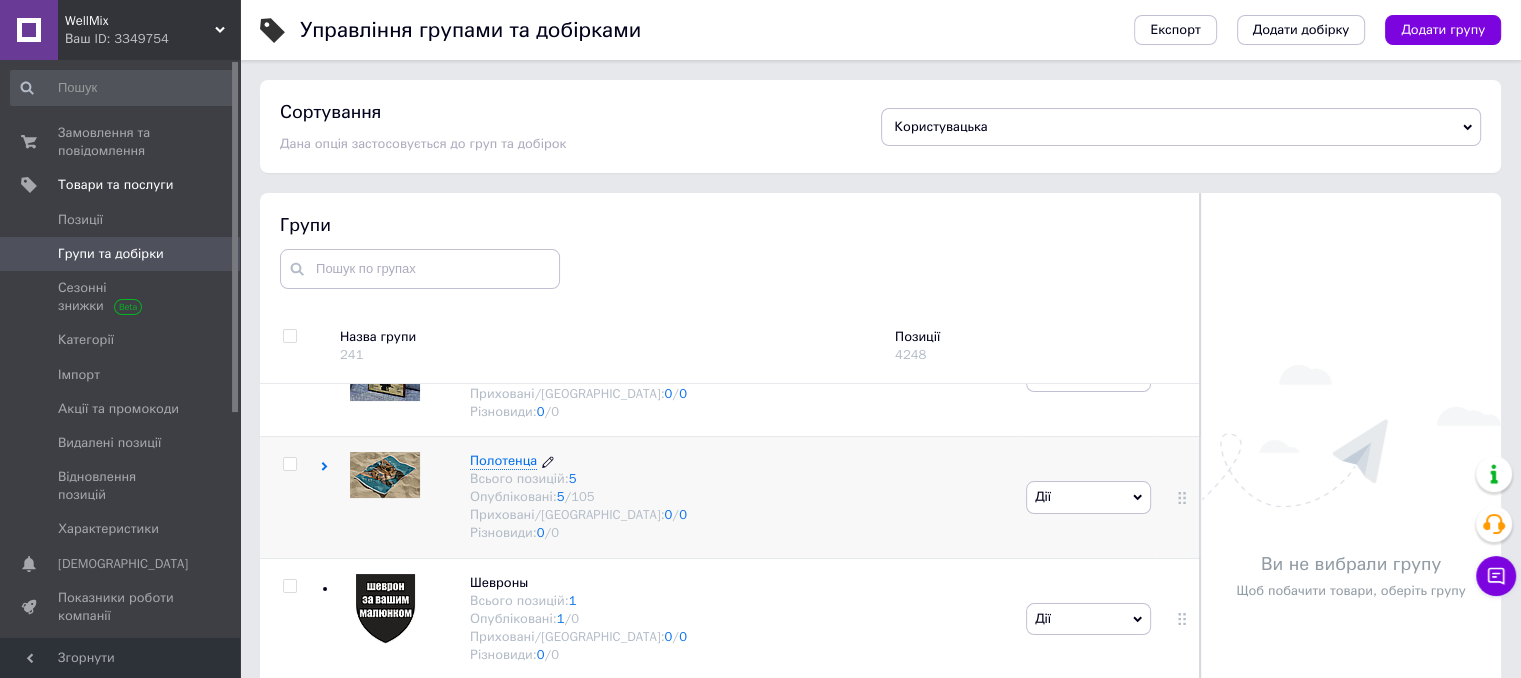 click on "Полотенца" at bounding box center [503, 460] 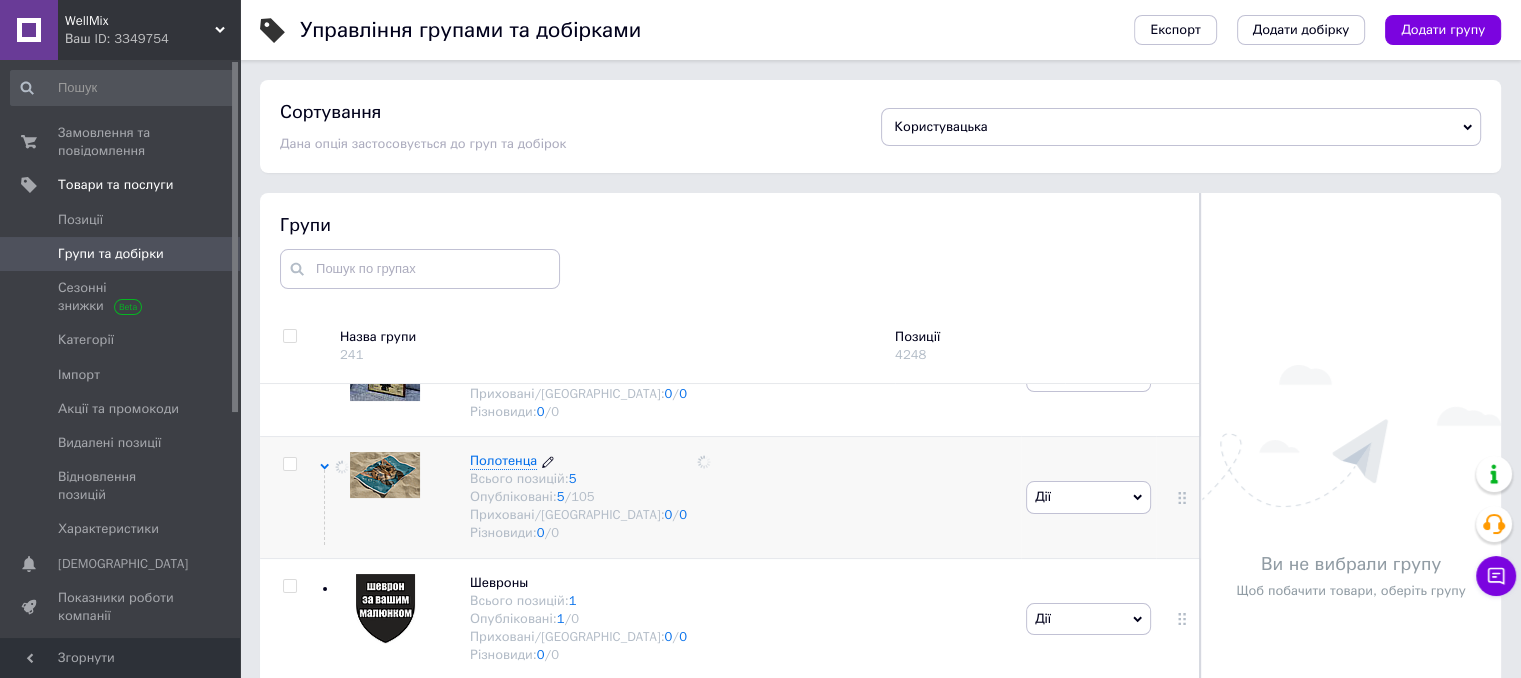 scroll, scrollTop: 2964, scrollLeft: 0, axis: vertical 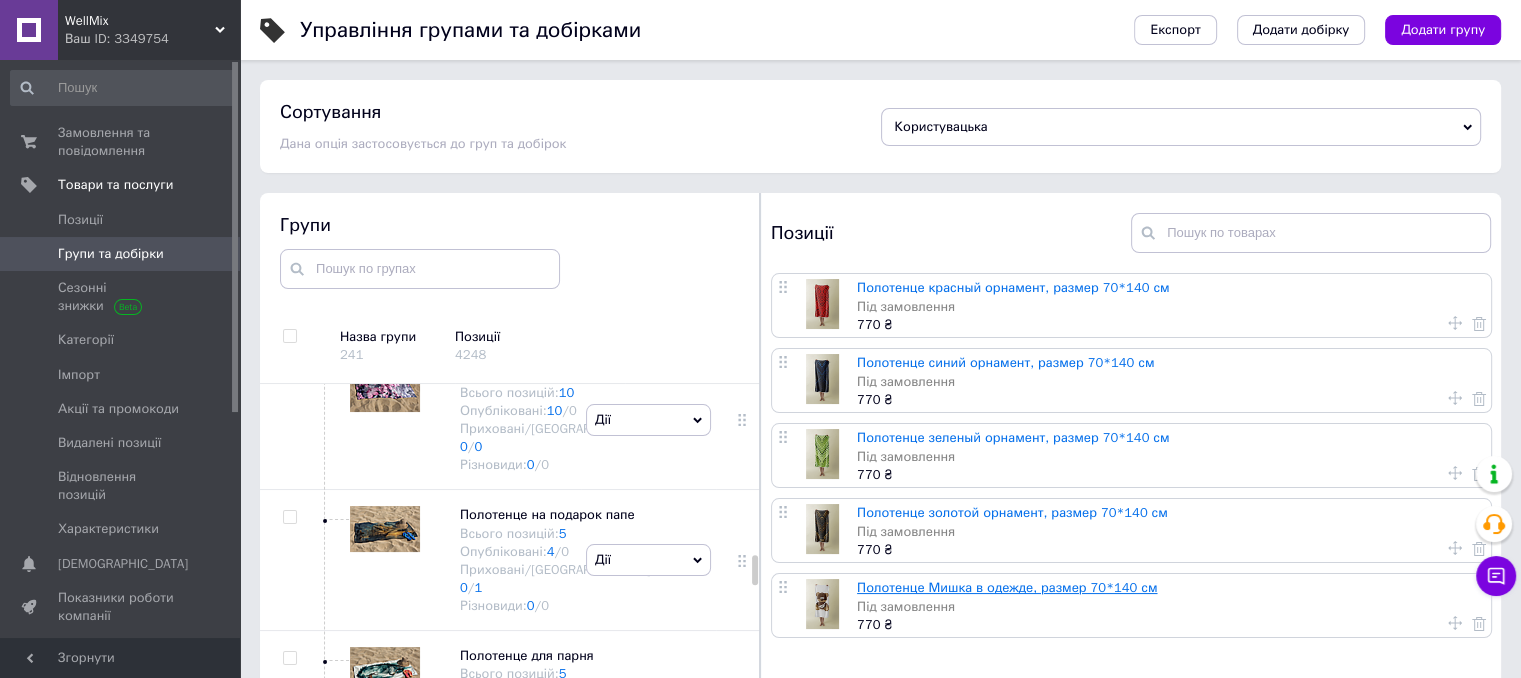 click on "Полотенце Мишка в одежде, размер 70*140 см" at bounding box center [1007, 587] 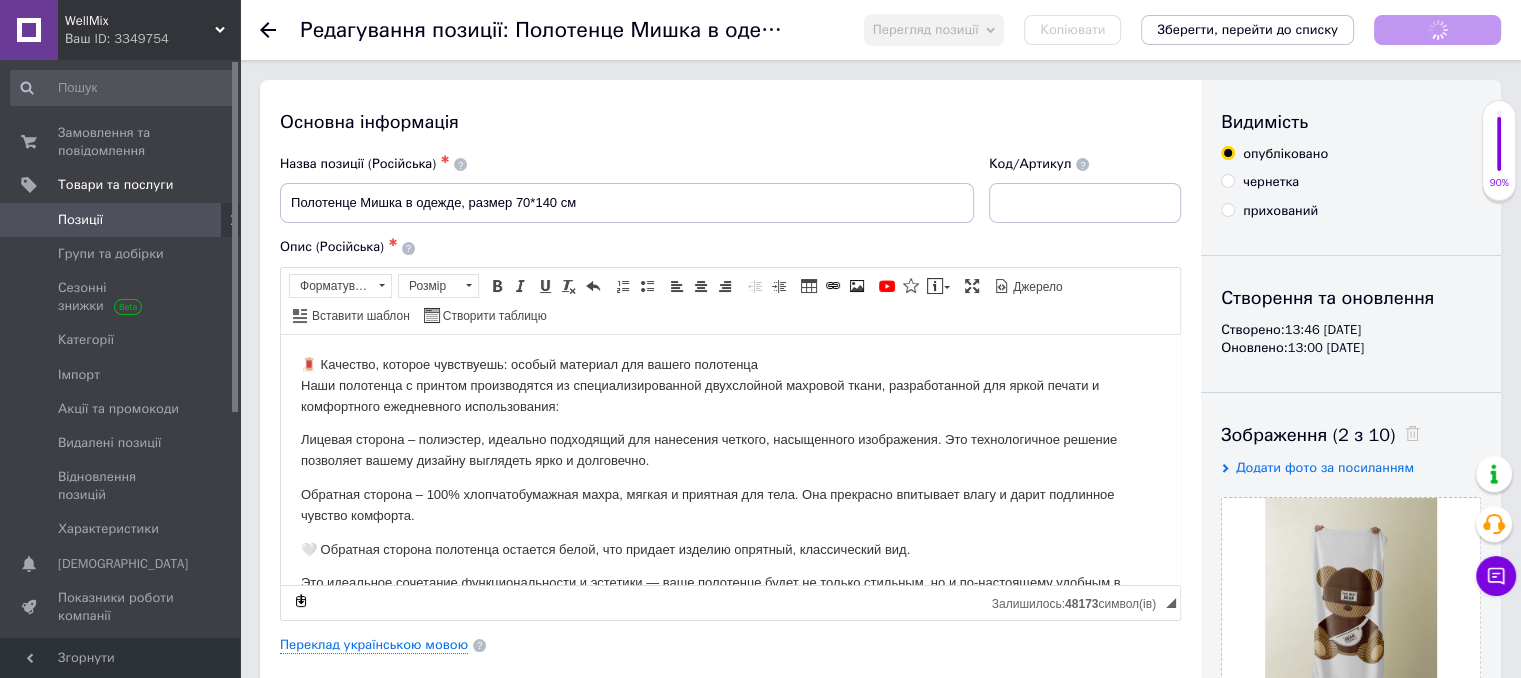 scroll, scrollTop: 0, scrollLeft: 0, axis: both 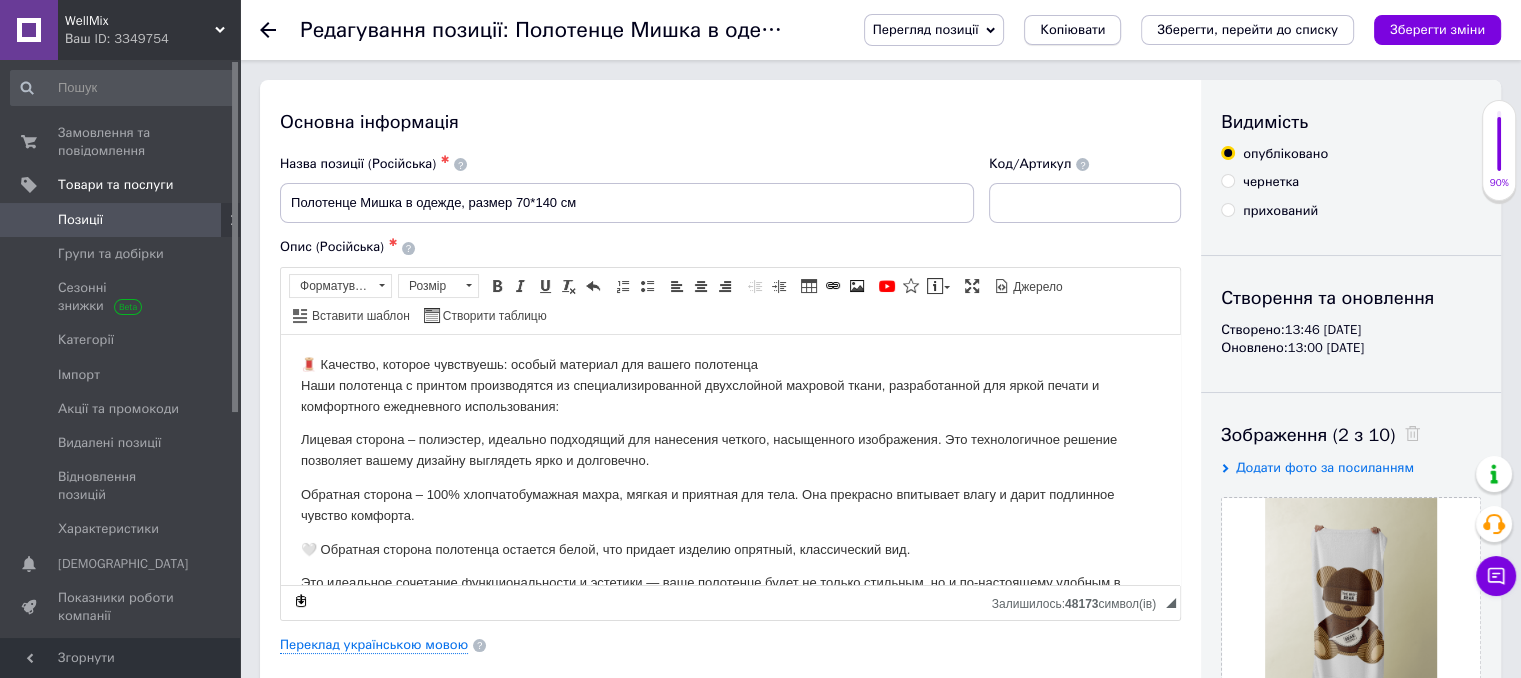 click on "Копіювати" at bounding box center [1072, 30] 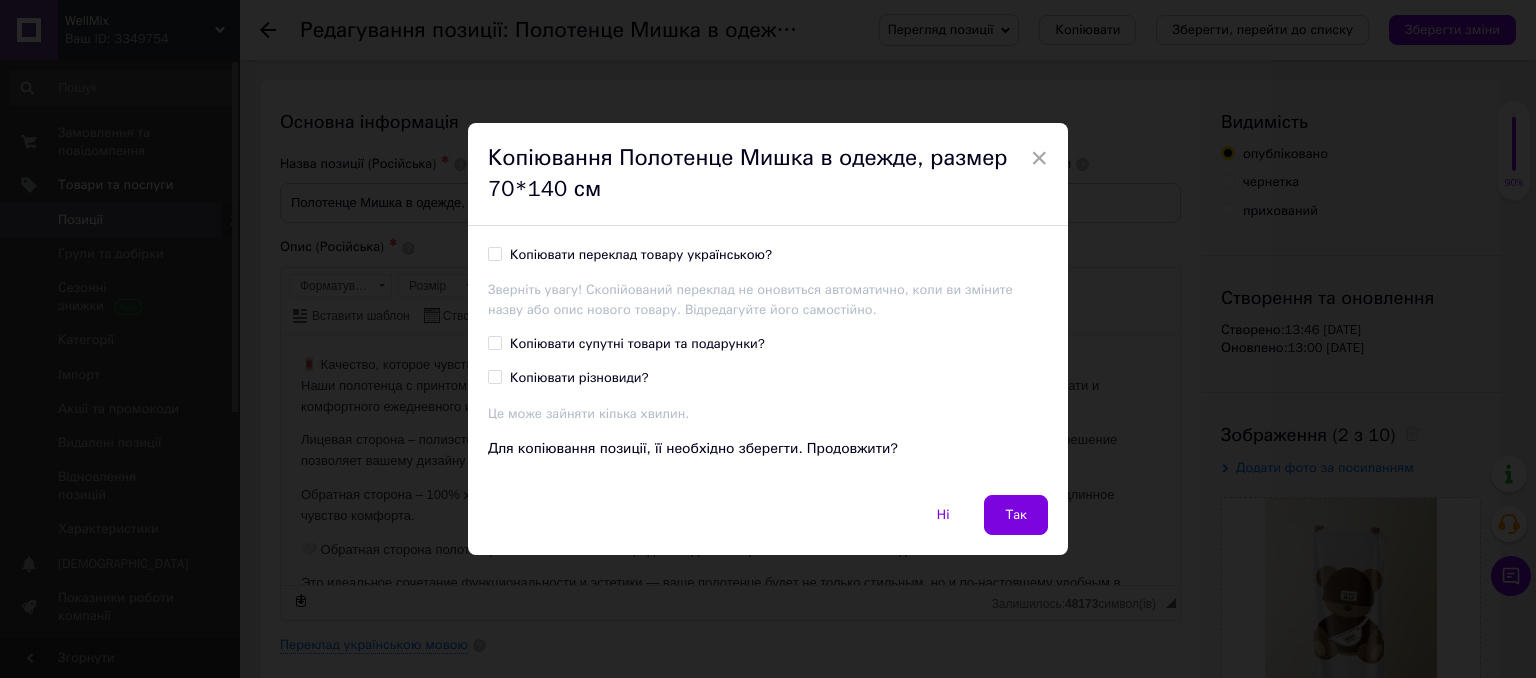 click on "Копіювати переклад товару українською?" at bounding box center (641, 255) 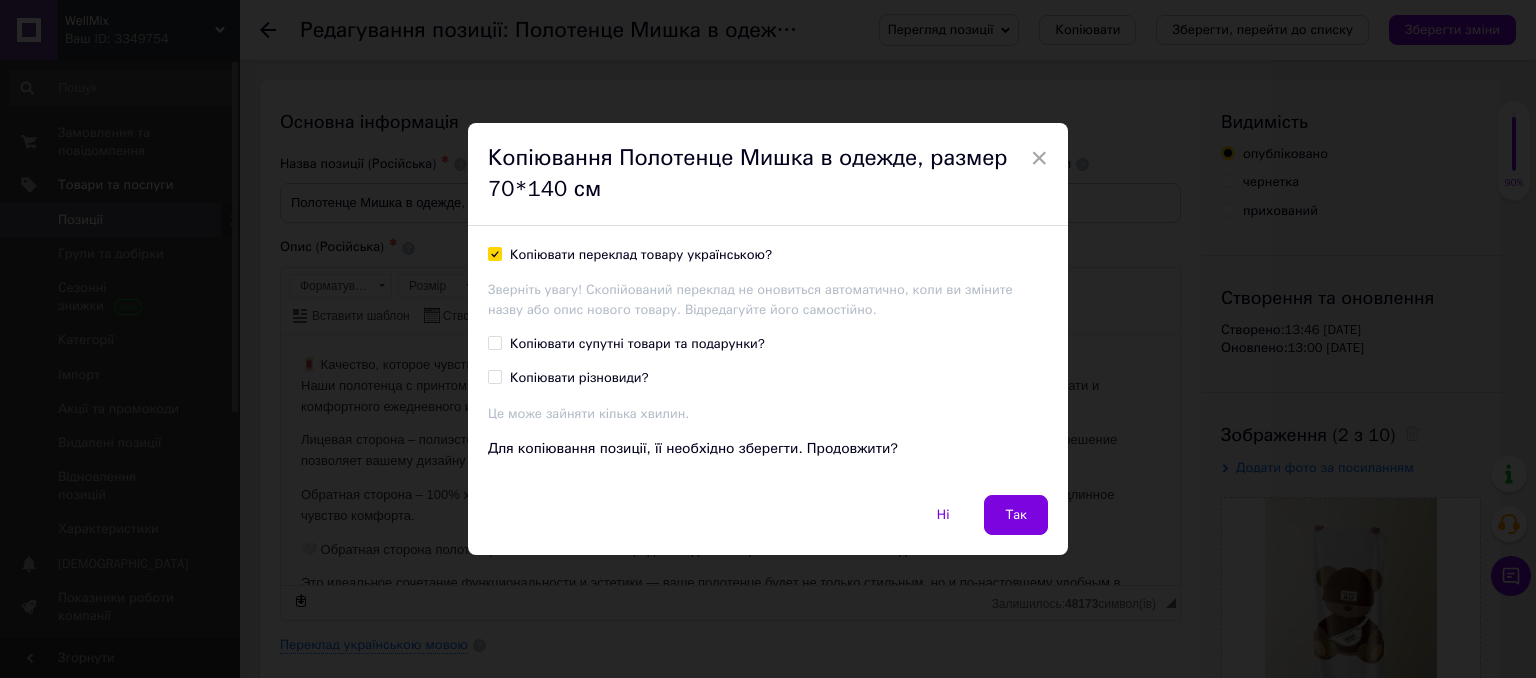 checkbox on "true" 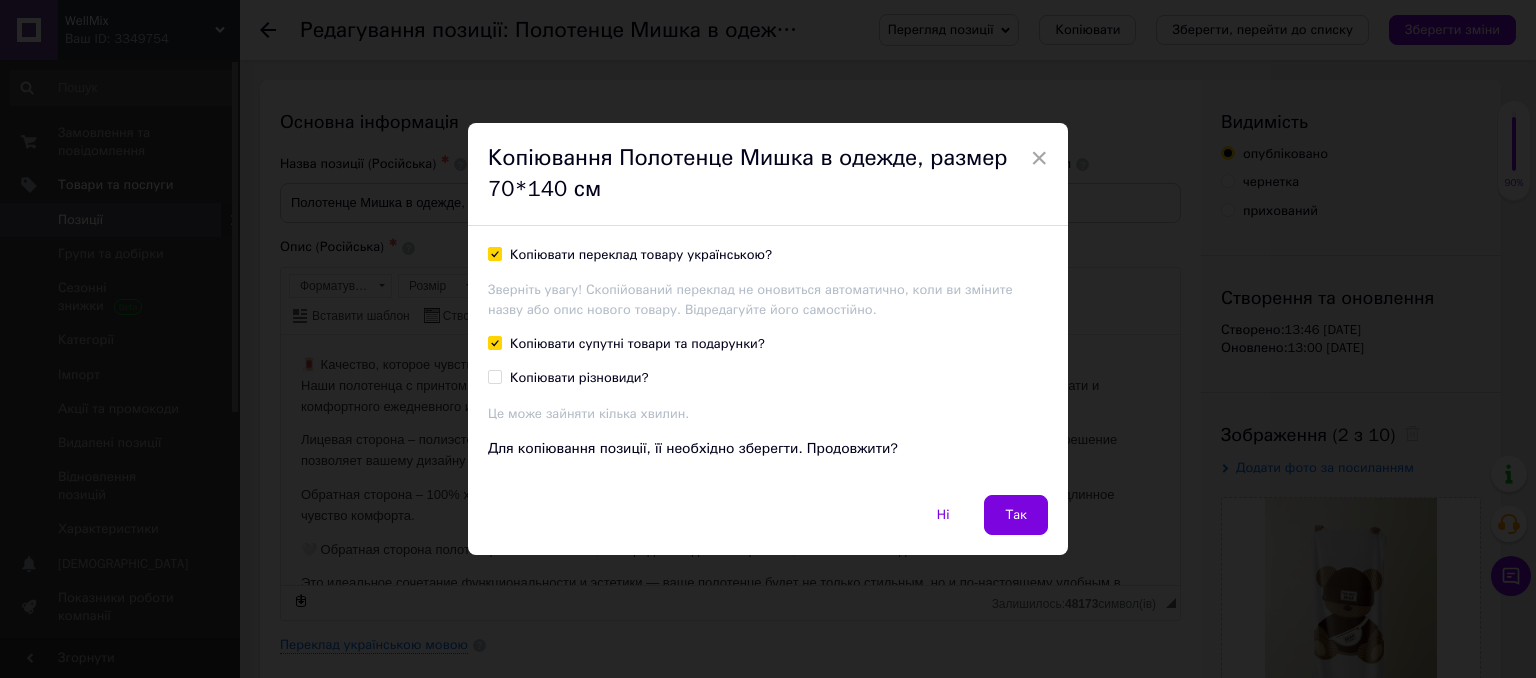 checkbox on "true" 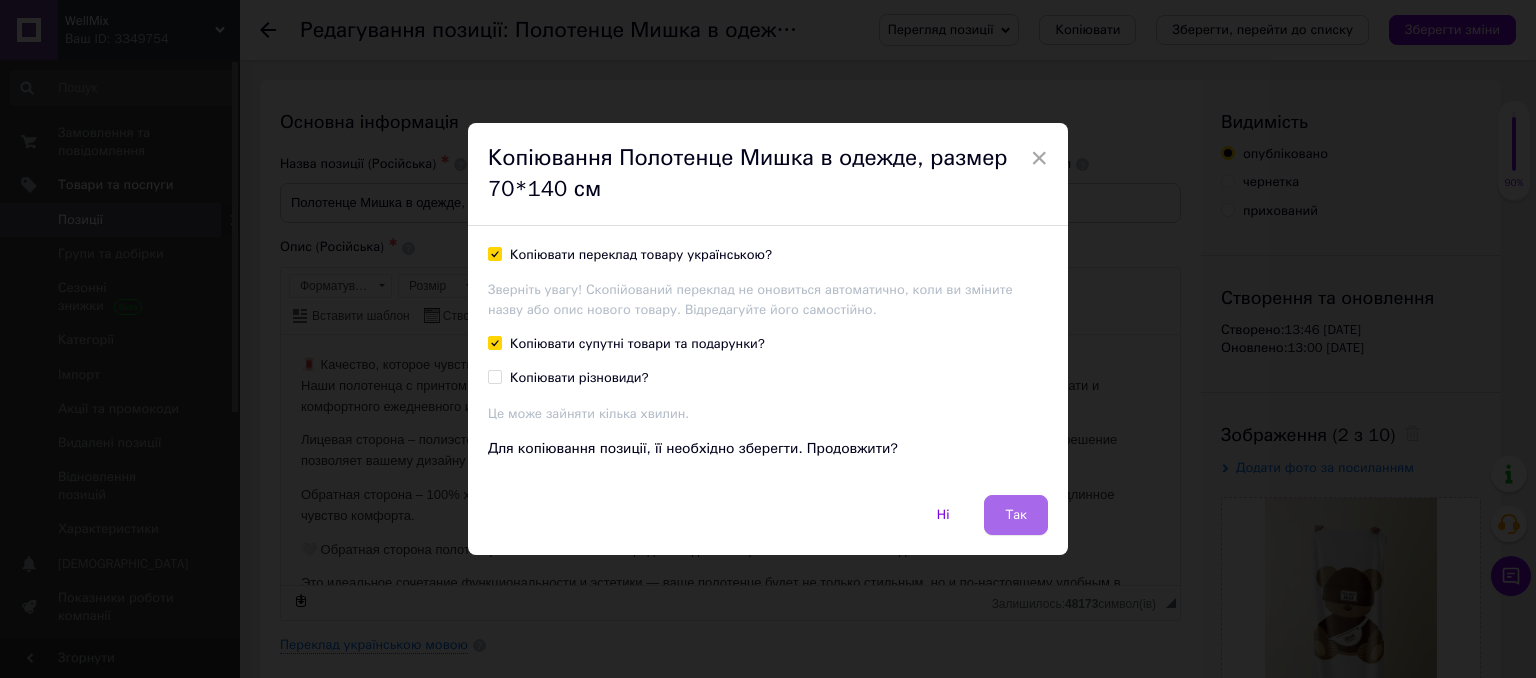click on "Так" at bounding box center [1016, 515] 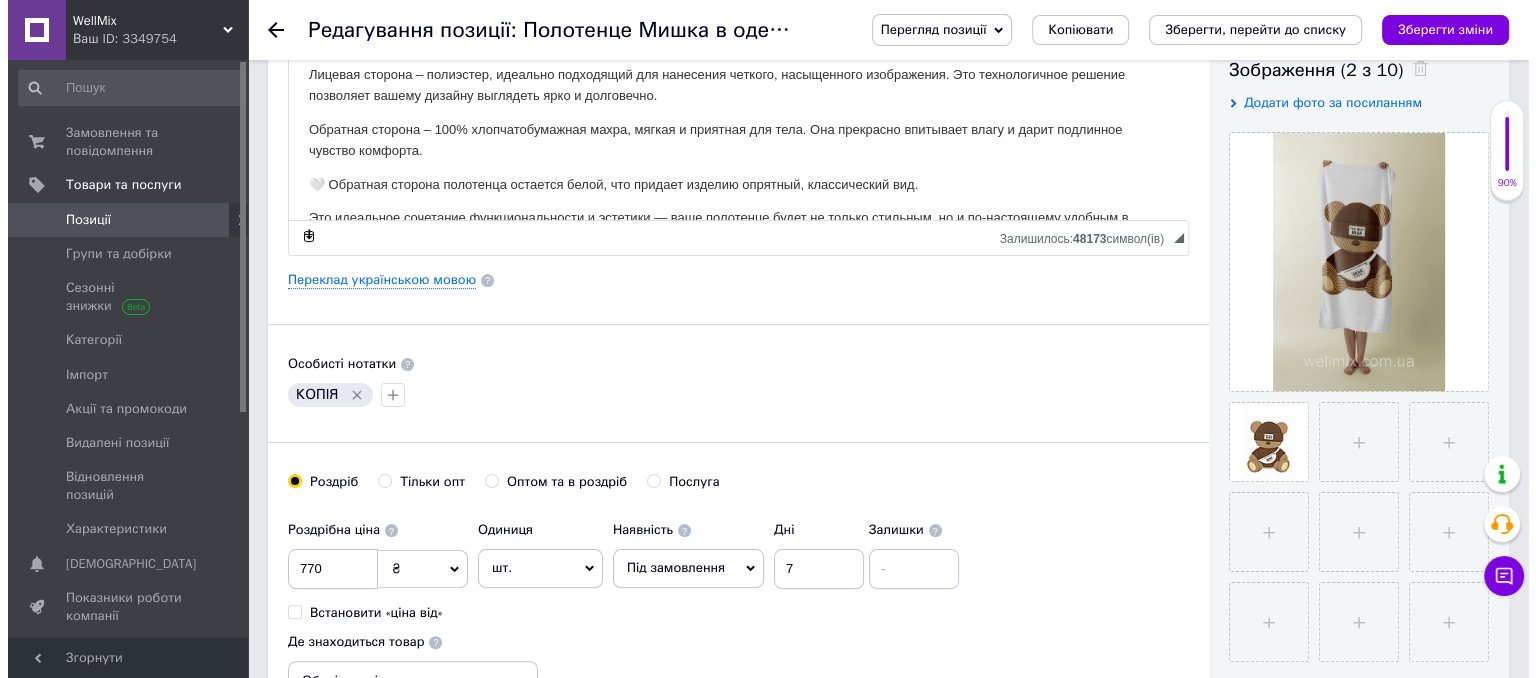 scroll, scrollTop: 400, scrollLeft: 0, axis: vertical 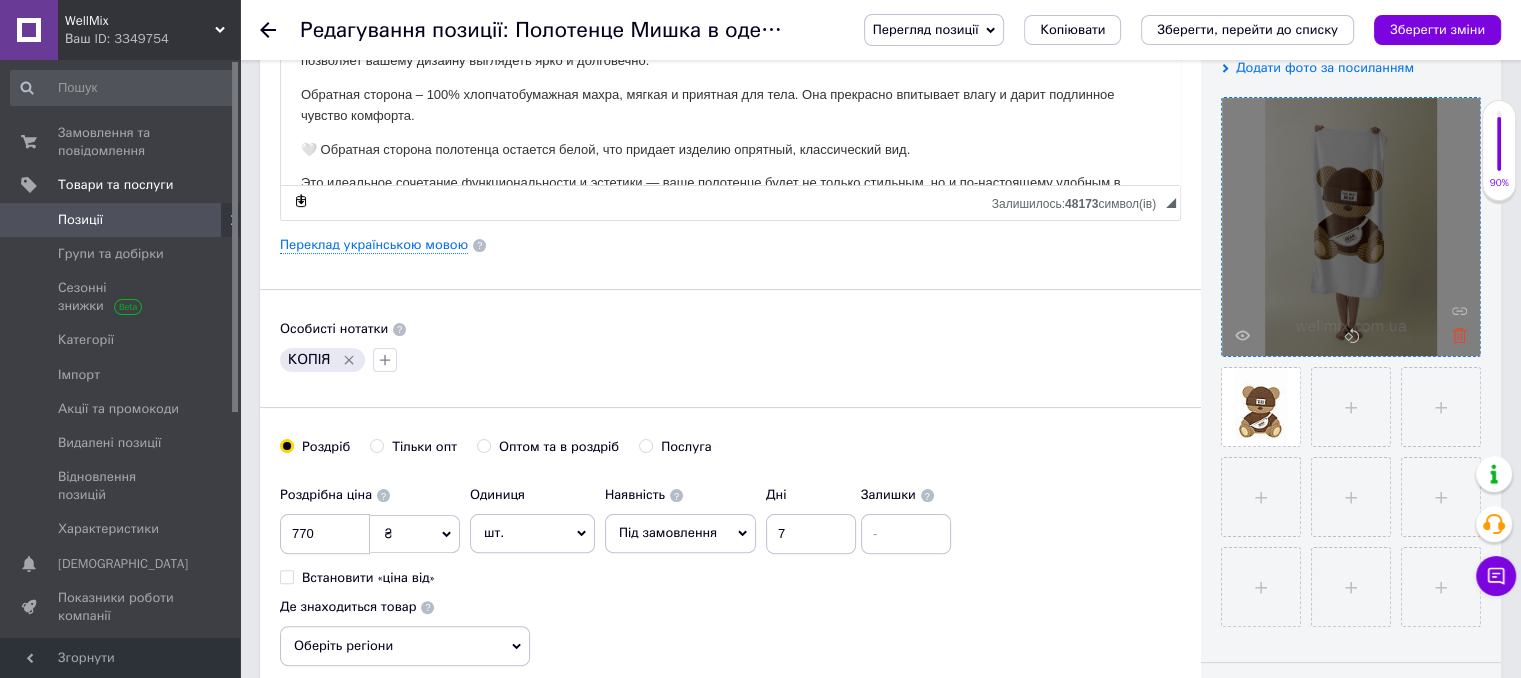 click 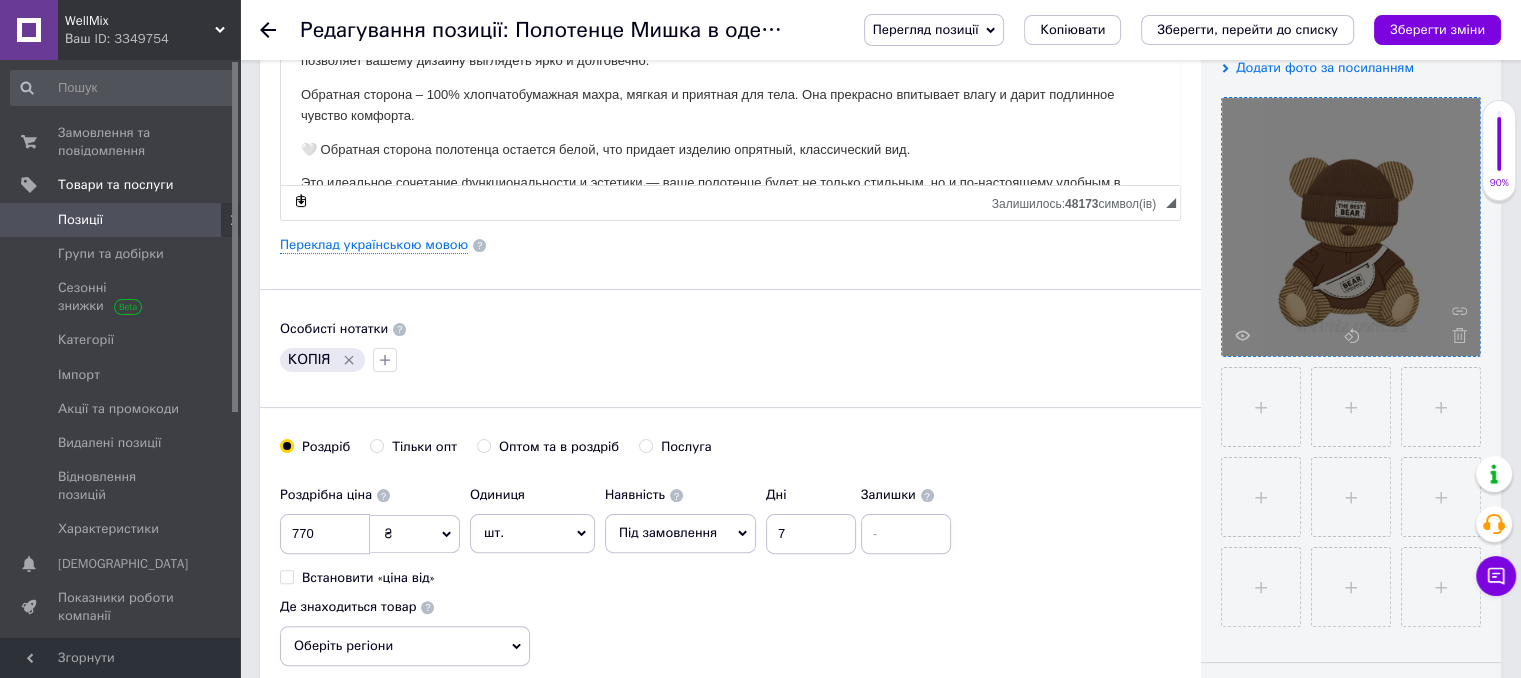 click 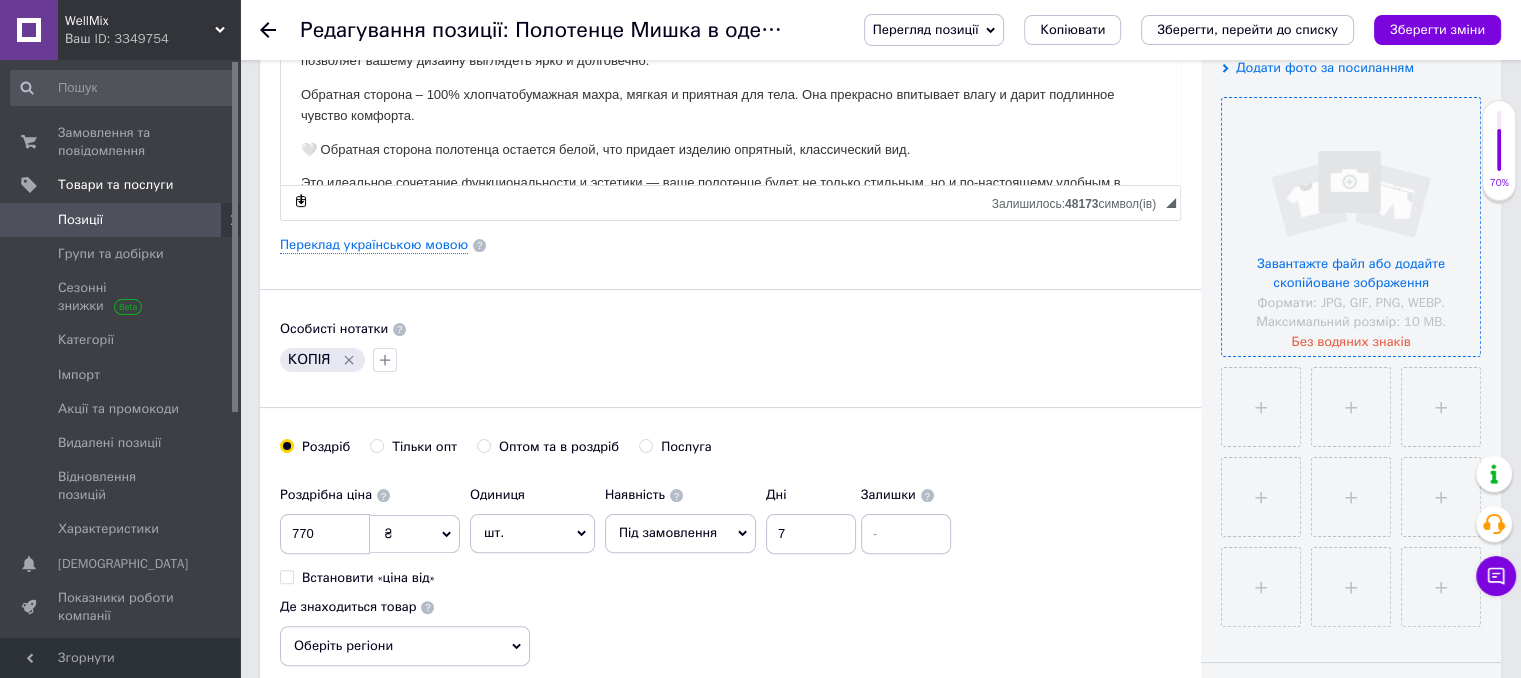 click at bounding box center (1351, 227) 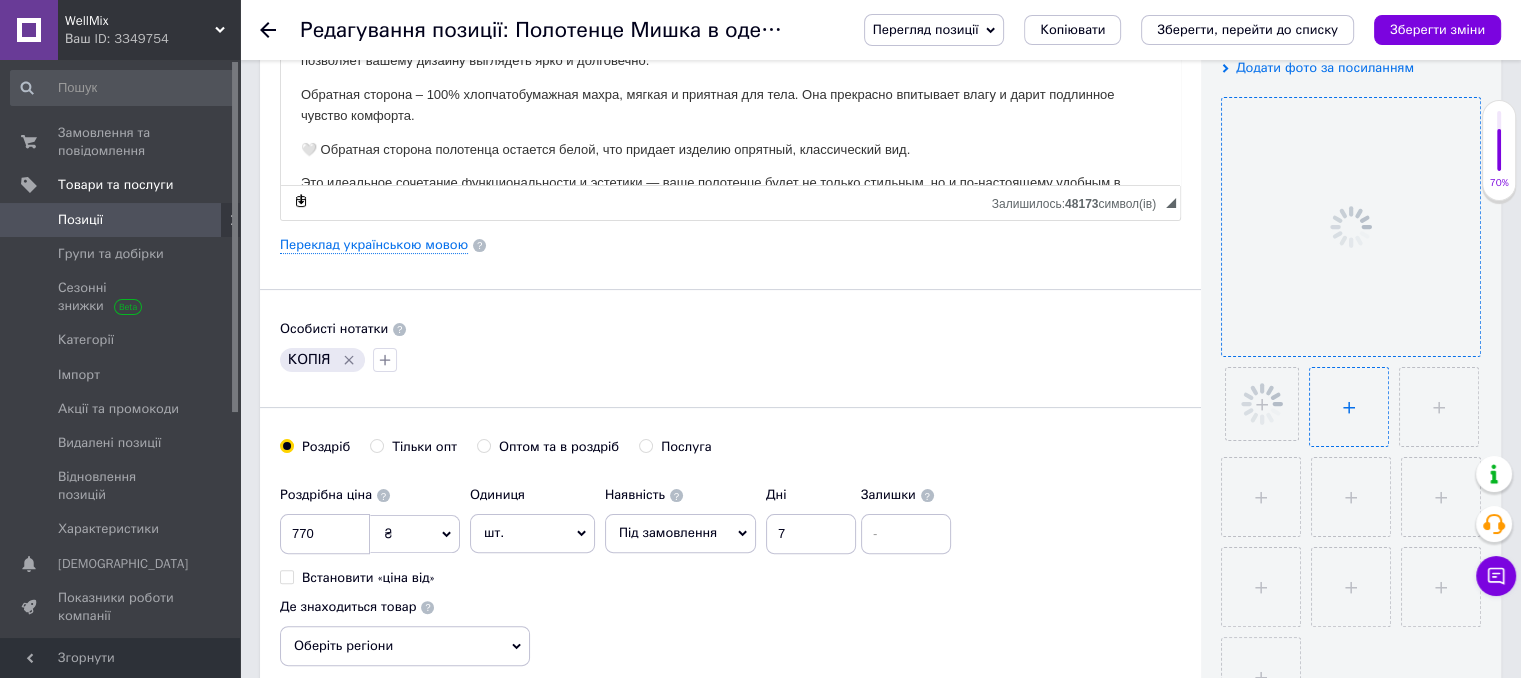 click at bounding box center [1349, 407] 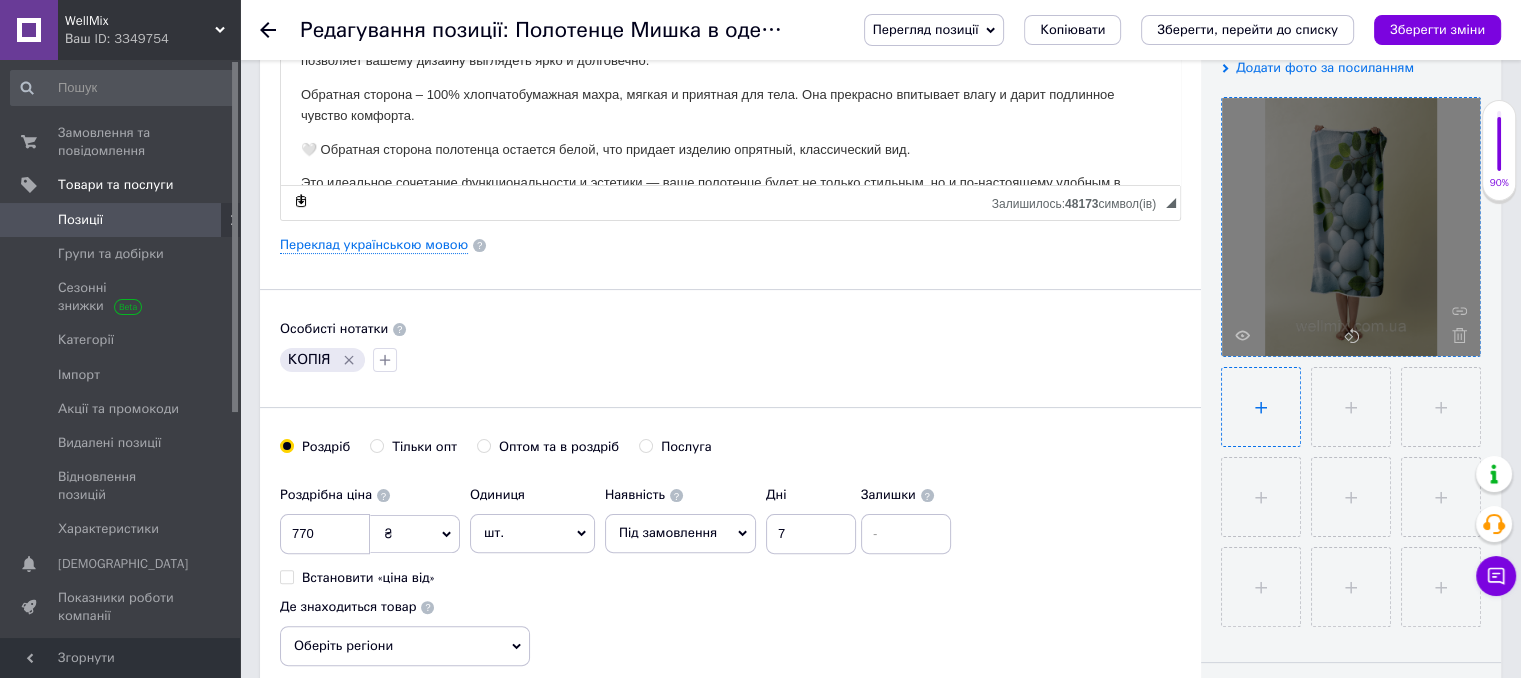 type on "C:\fakepath\камінці білі.jpg" 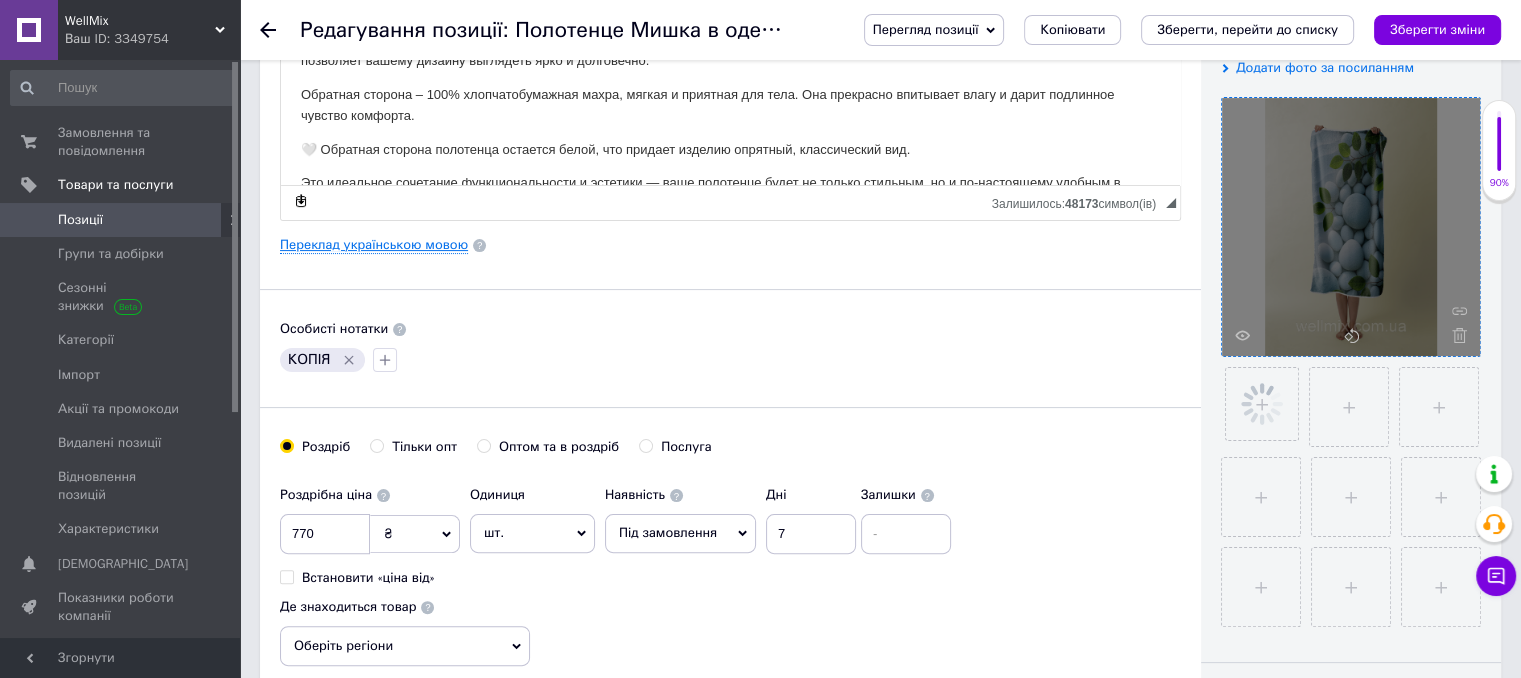 click on "Переклад українською мовою" at bounding box center [374, 245] 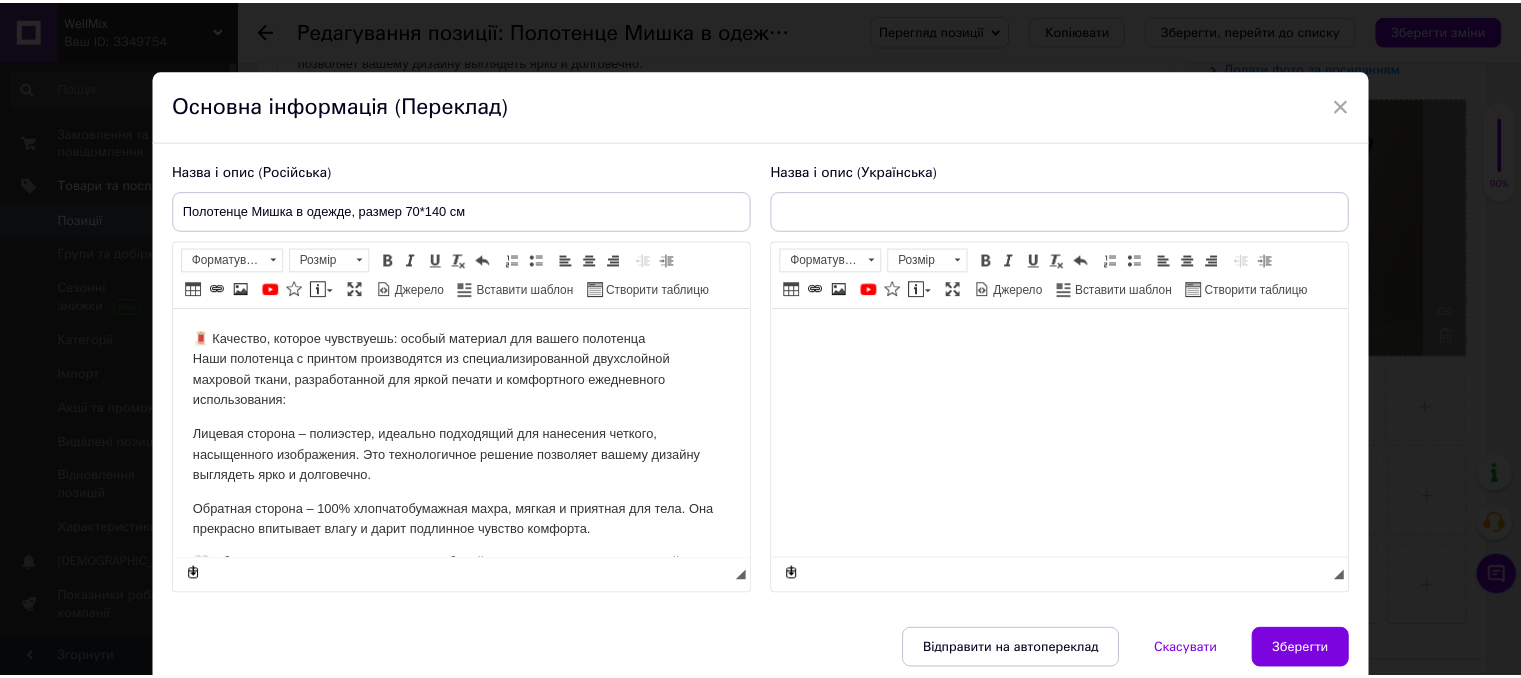 scroll, scrollTop: 0, scrollLeft: 0, axis: both 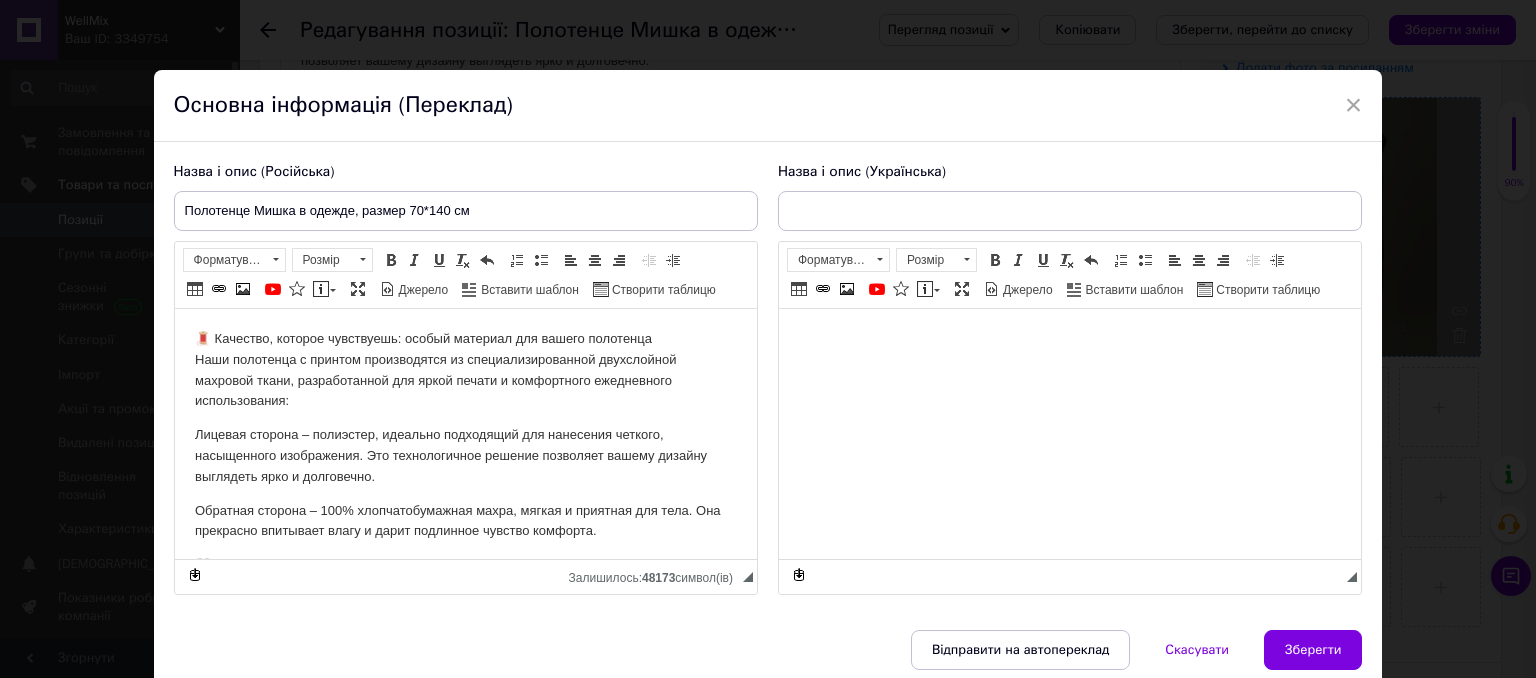 type on "Рушник Мішка в одязі, розмір 70*140 см" 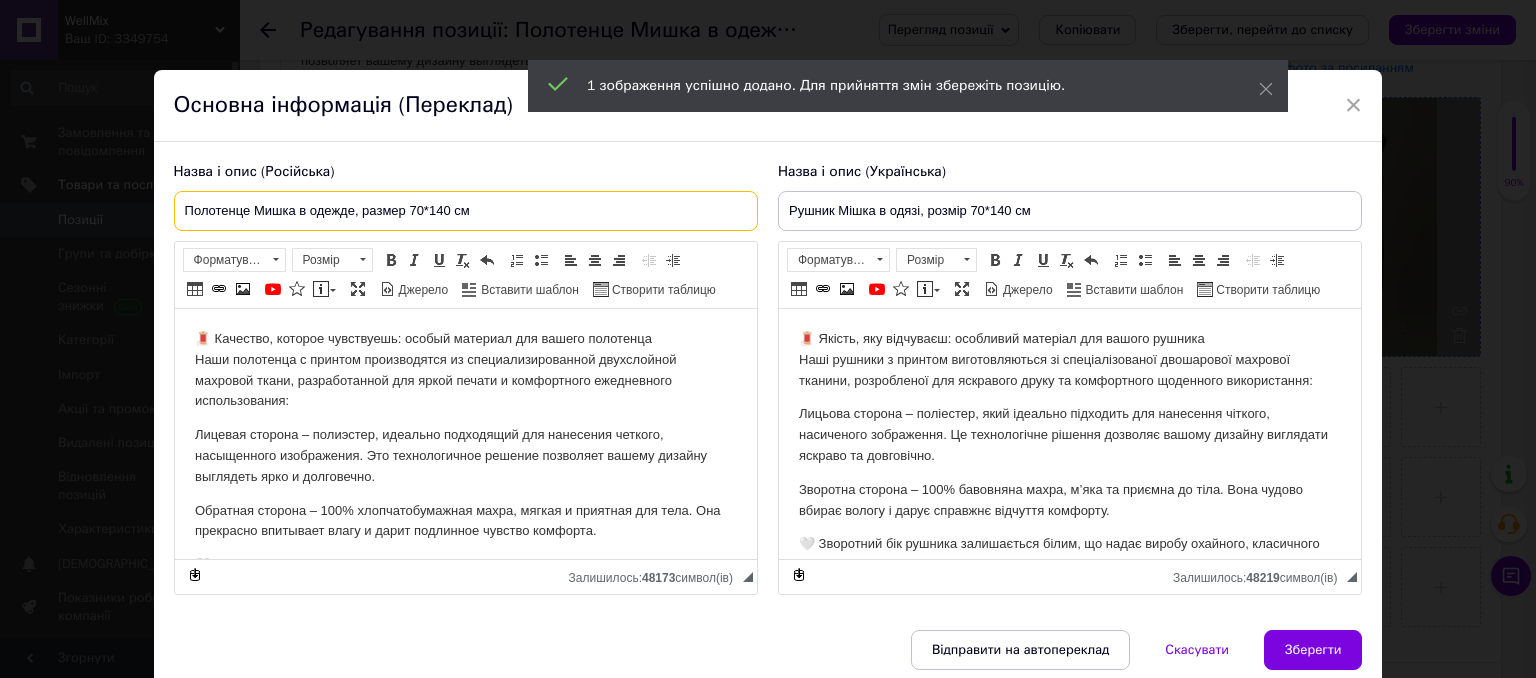 click on "Полотенце Мишка в одежде, размер 70*140 см" at bounding box center (466, 211) 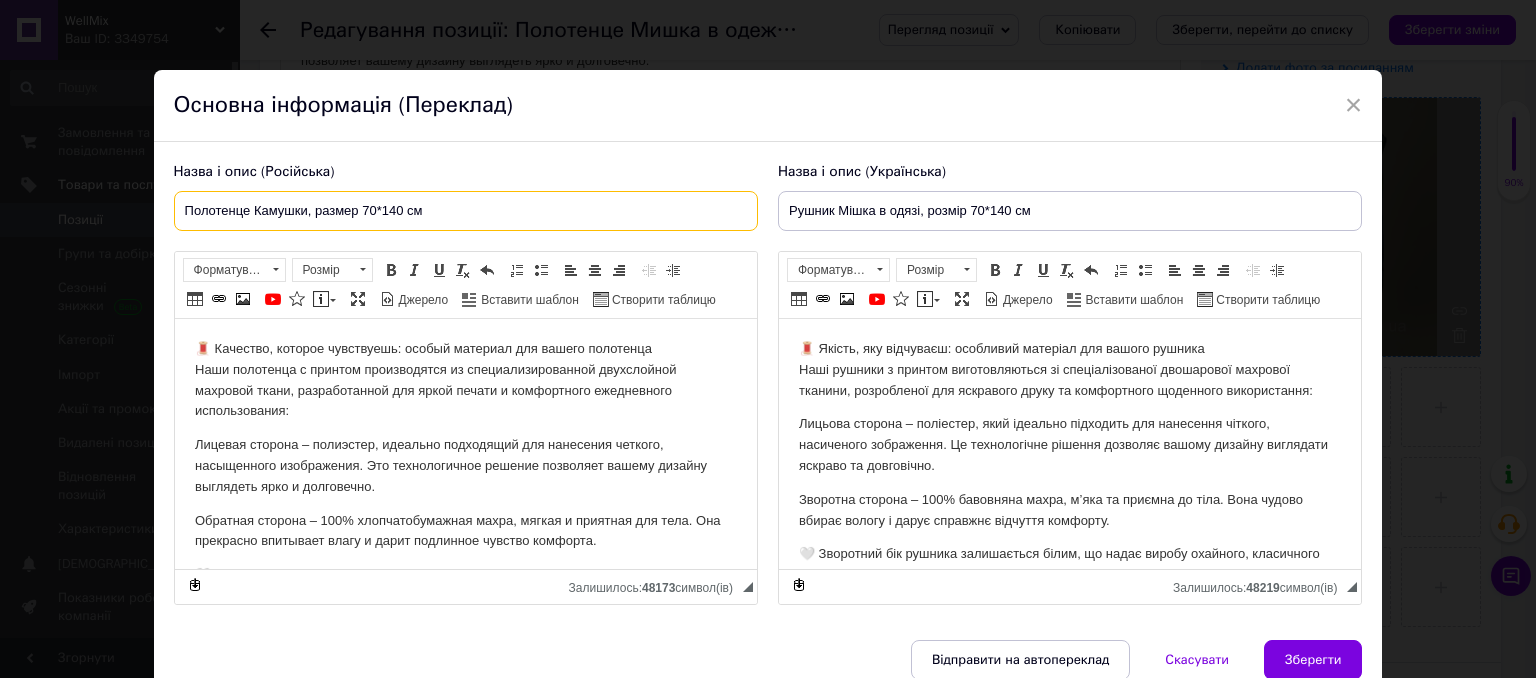 type on "Полотенце Камушки, размер 70*140 см" 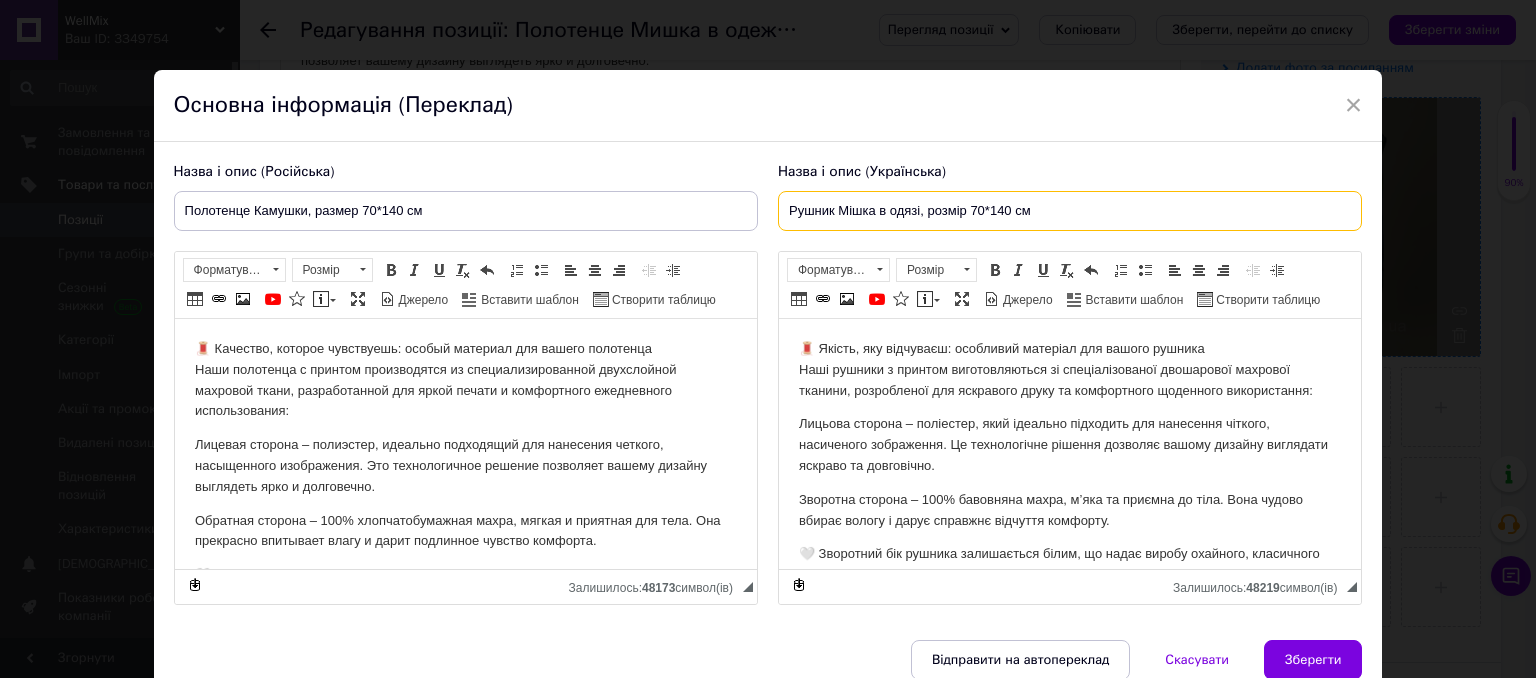 click on "Рушник Мішка в одязі, розмір 70*140 см" at bounding box center (1070, 211) 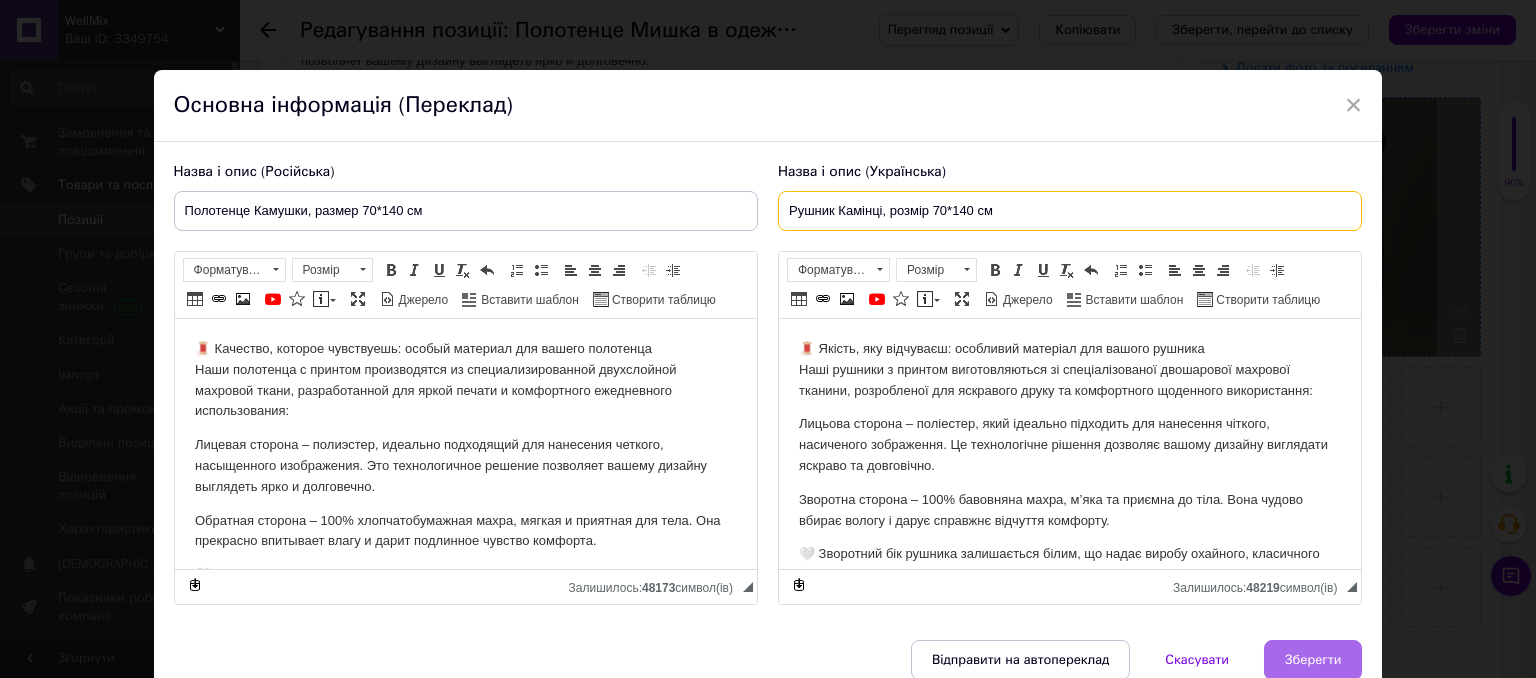 type on "Рушник Камінці, розмір 70*140 см" 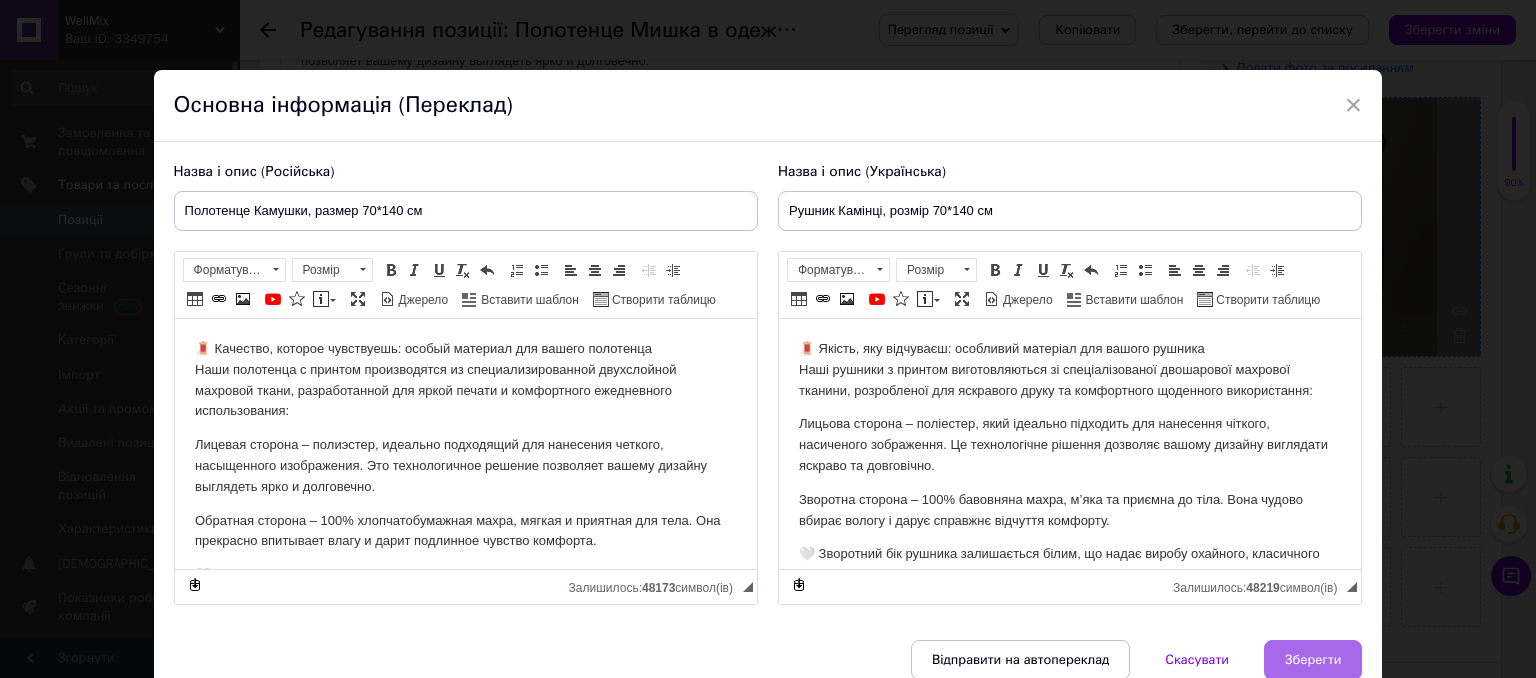 click on "Зберегти" at bounding box center (1313, 660) 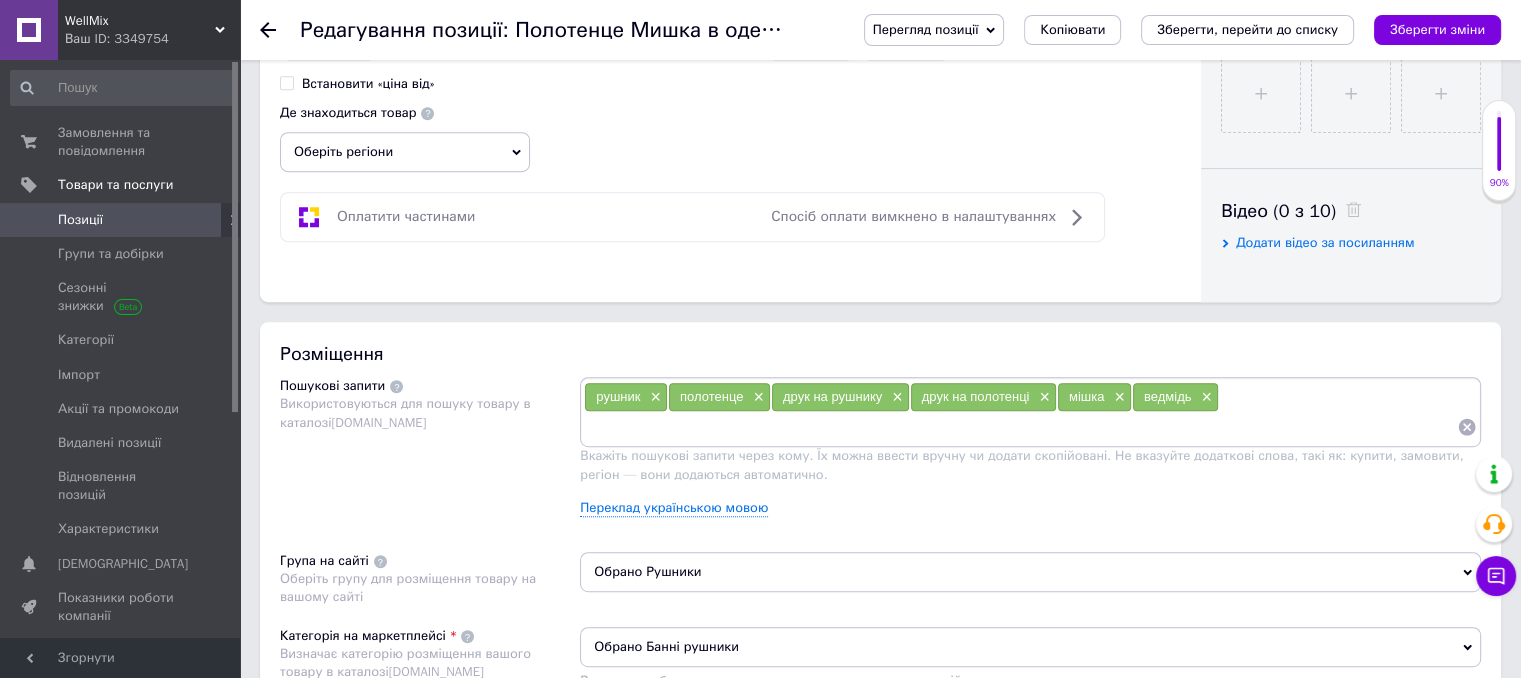 scroll, scrollTop: 900, scrollLeft: 0, axis: vertical 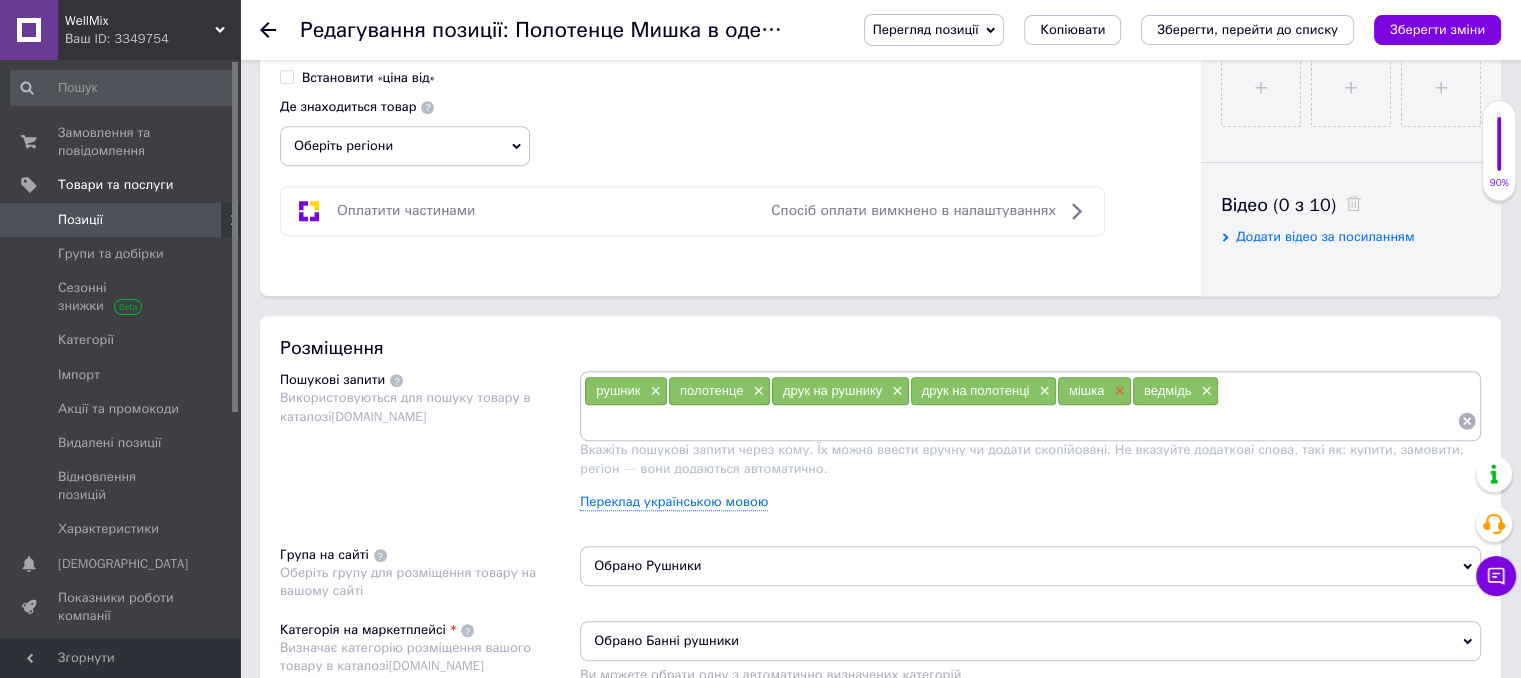 click on "×" at bounding box center [1117, 391] 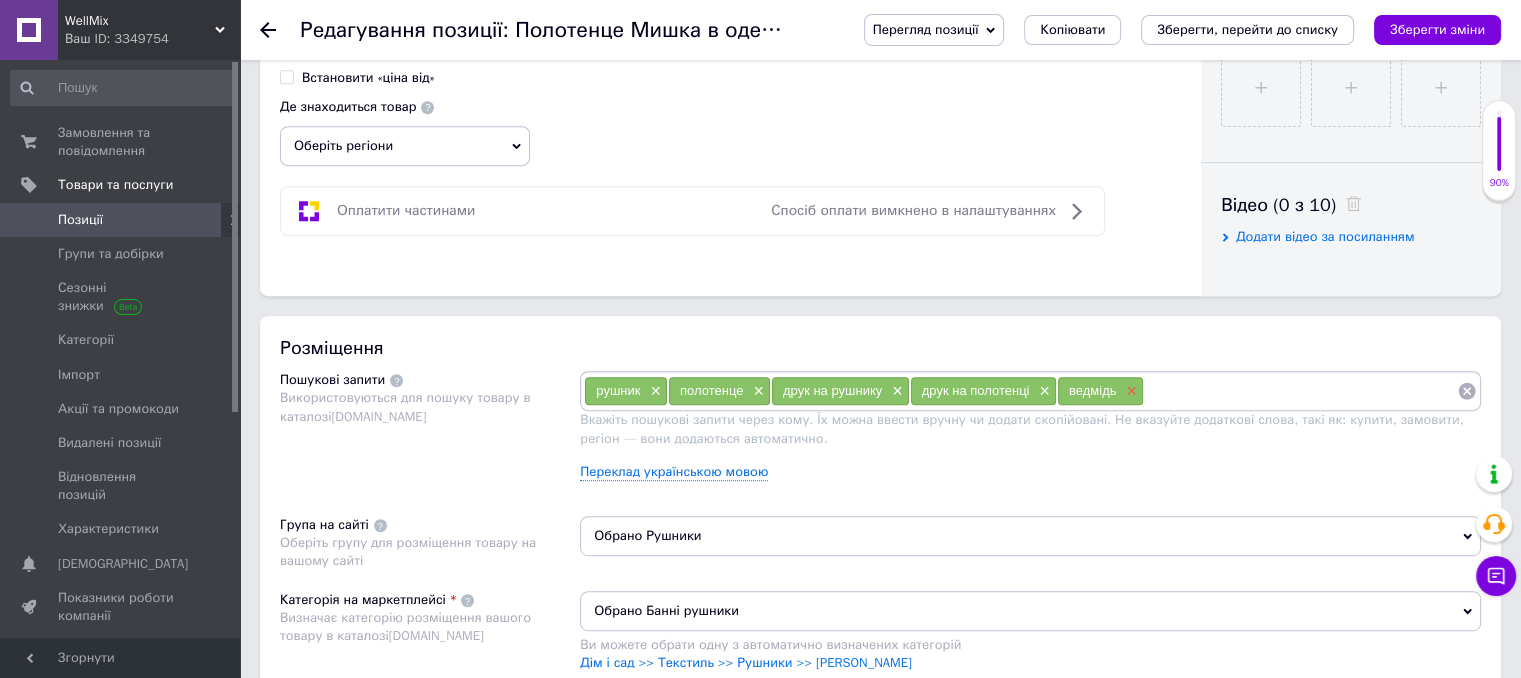 click on "×" at bounding box center (1129, 391) 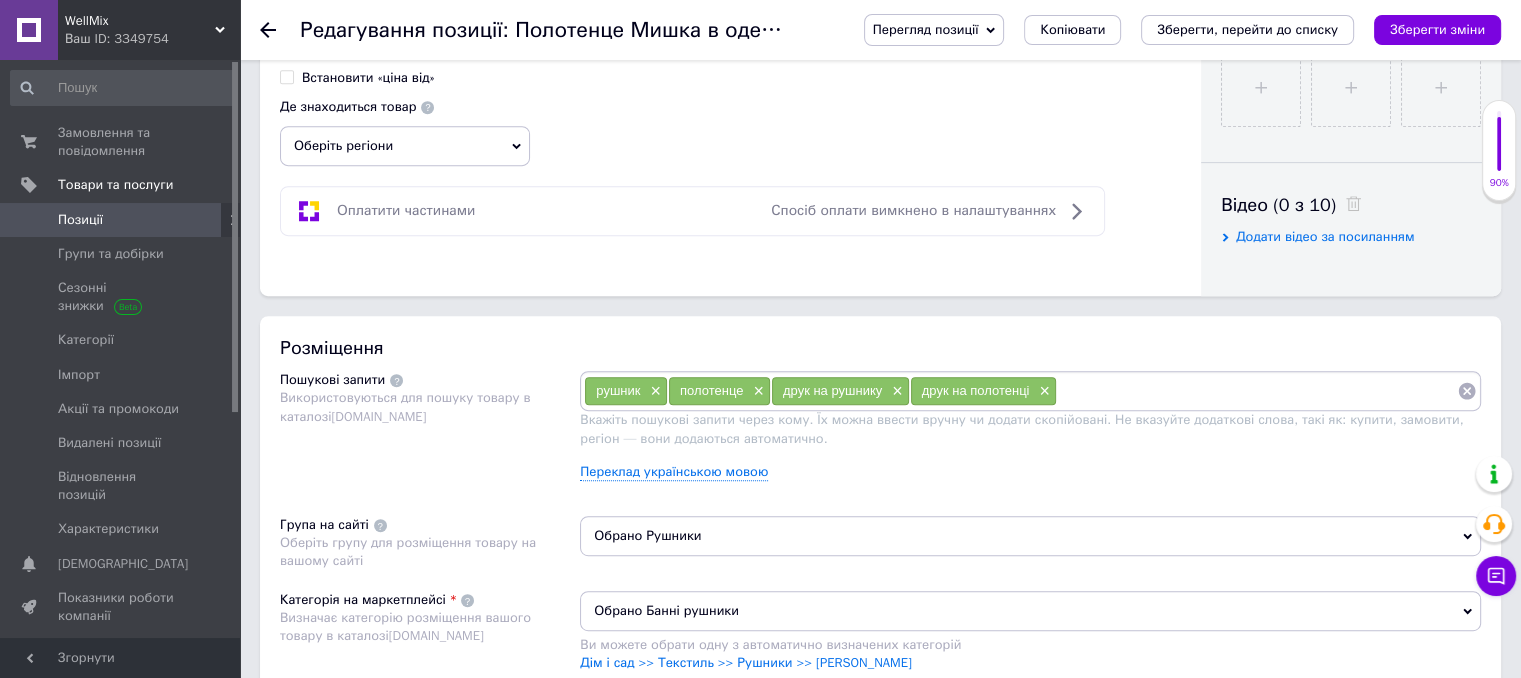 click at bounding box center [1257, 391] 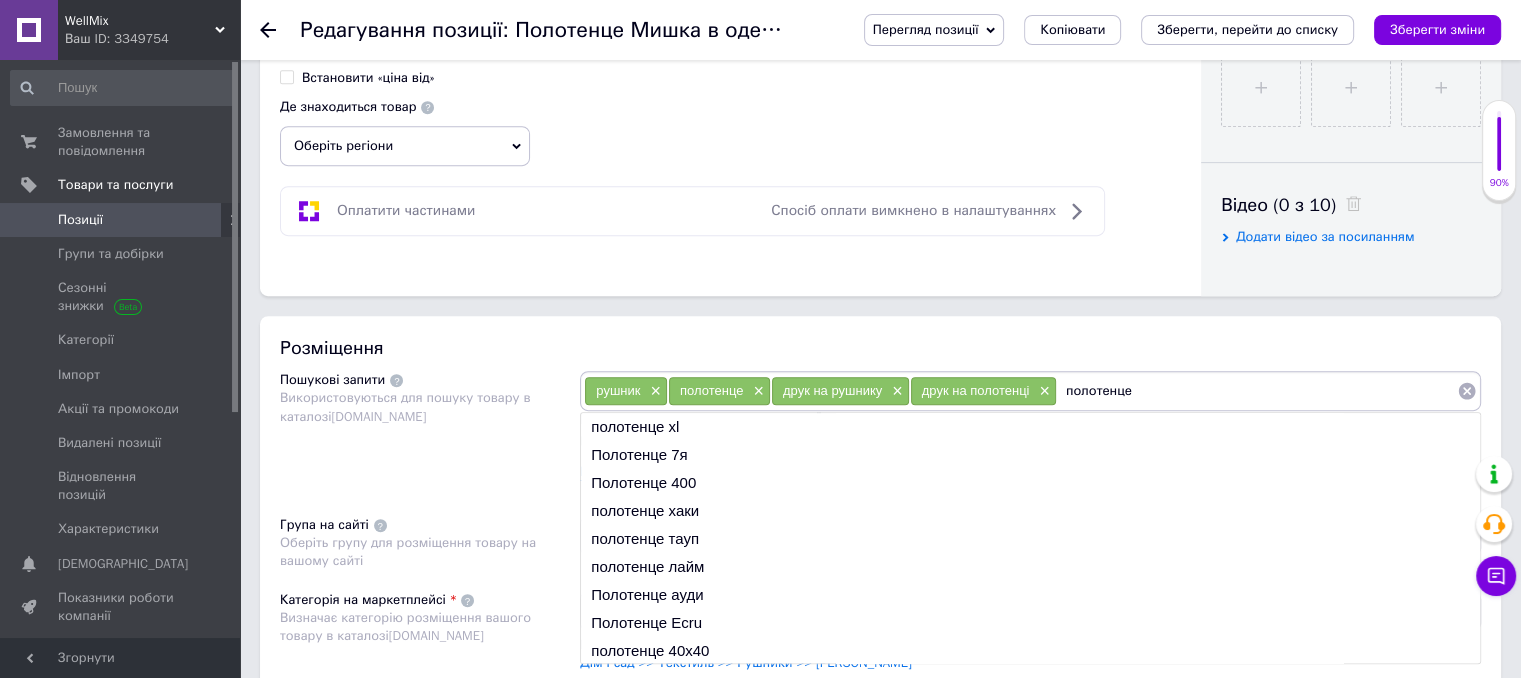type on "полотенц" 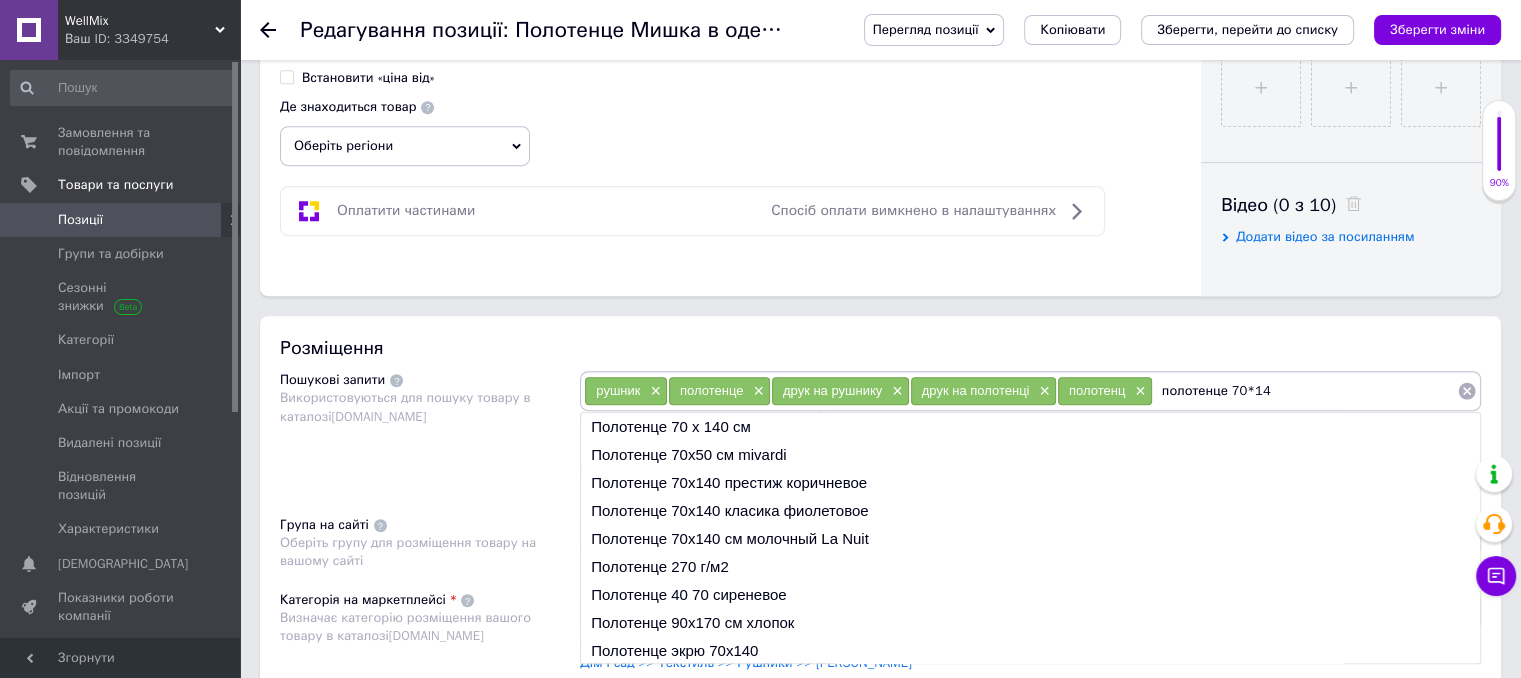 type on "полотенце 70*140" 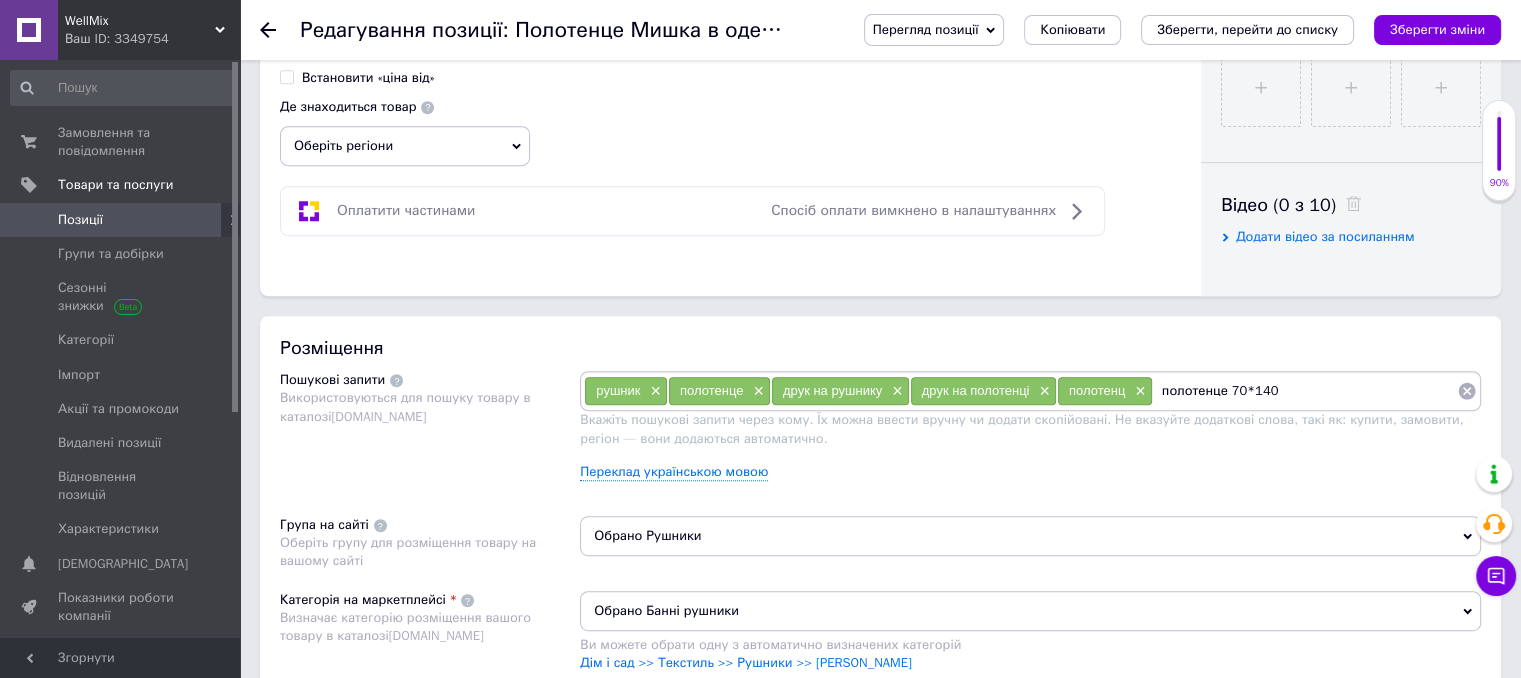 type 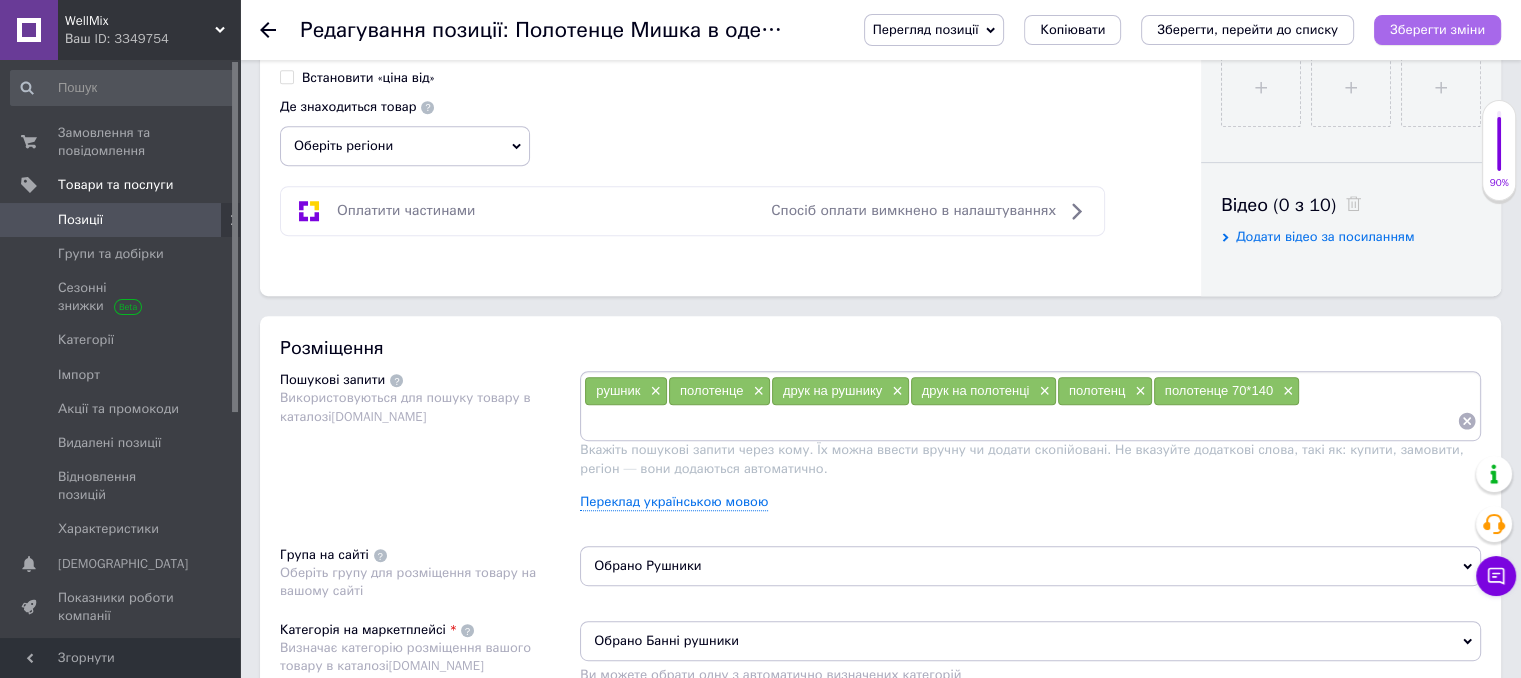 click on "Зберегти зміни" at bounding box center (1437, 29) 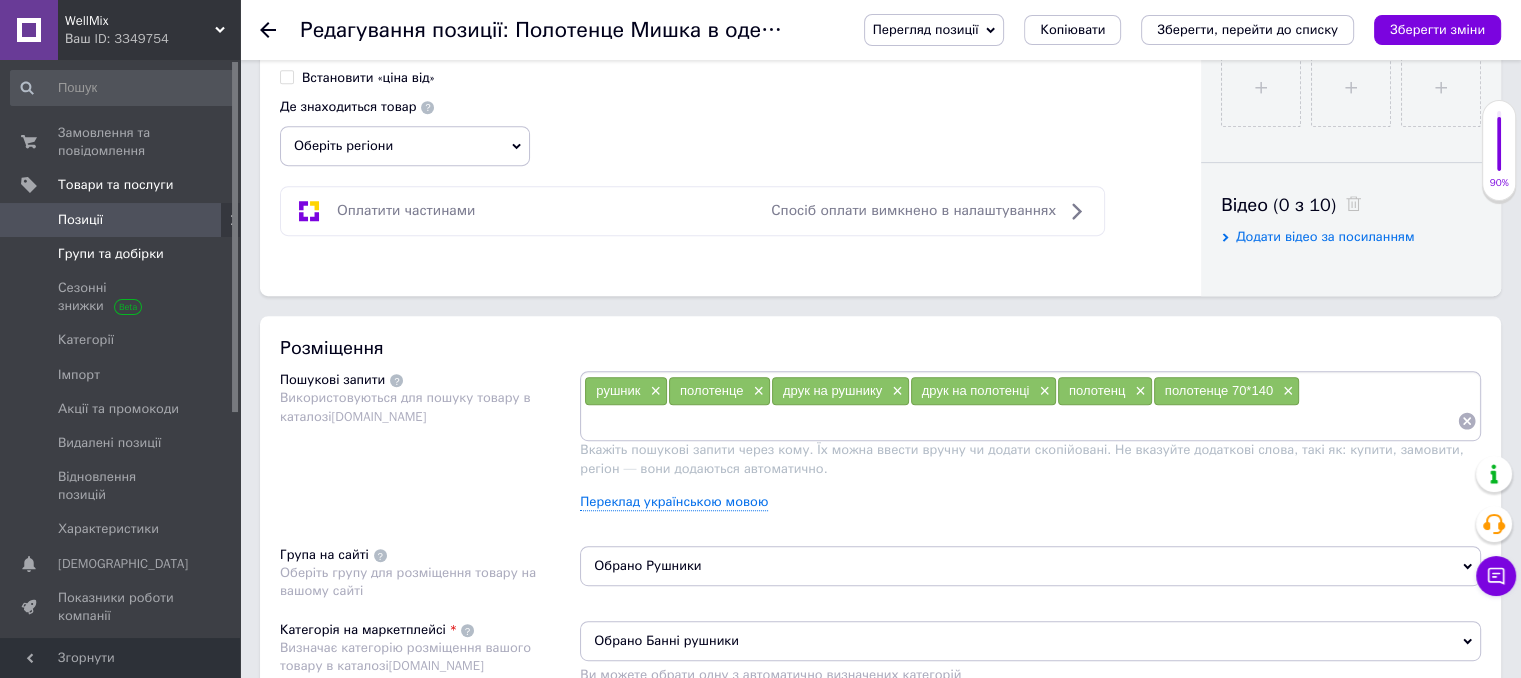 click on "Групи та добірки" at bounding box center [111, 254] 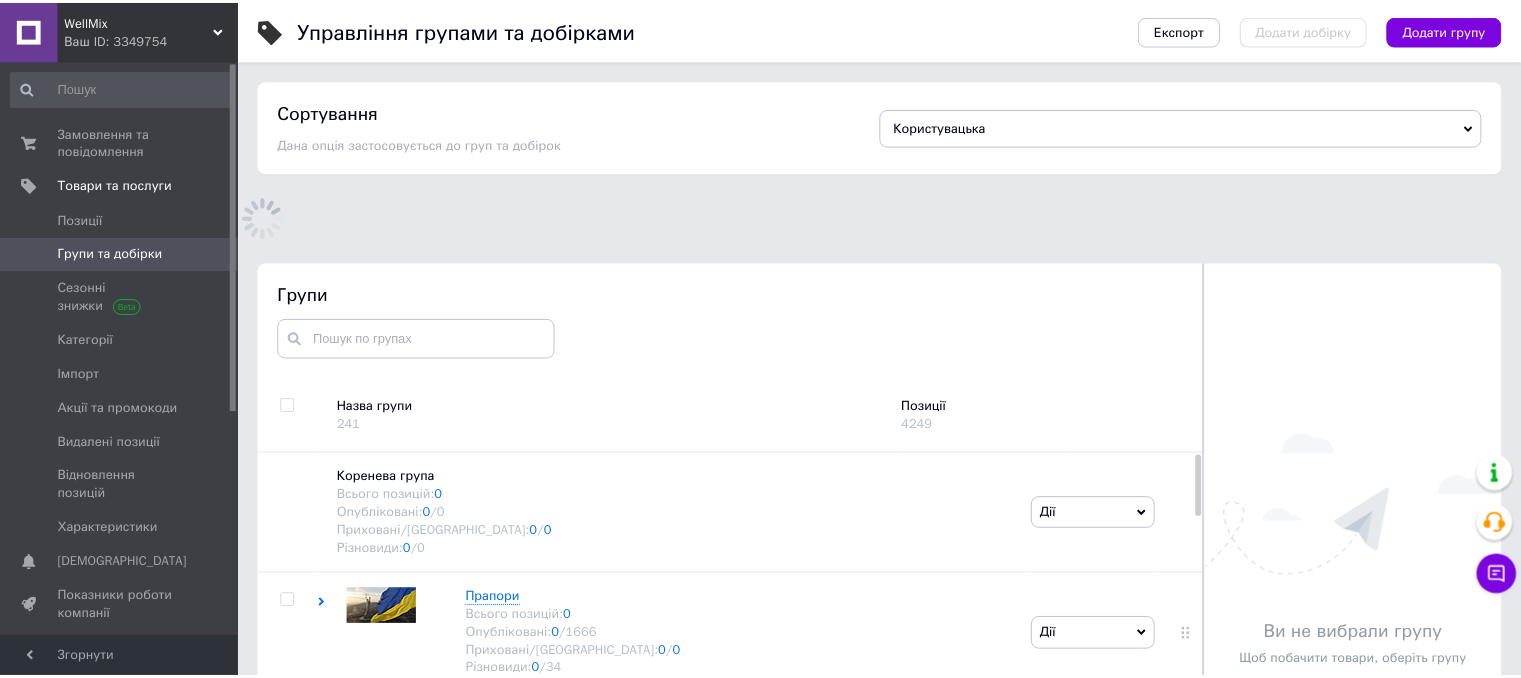 scroll, scrollTop: 183, scrollLeft: 0, axis: vertical 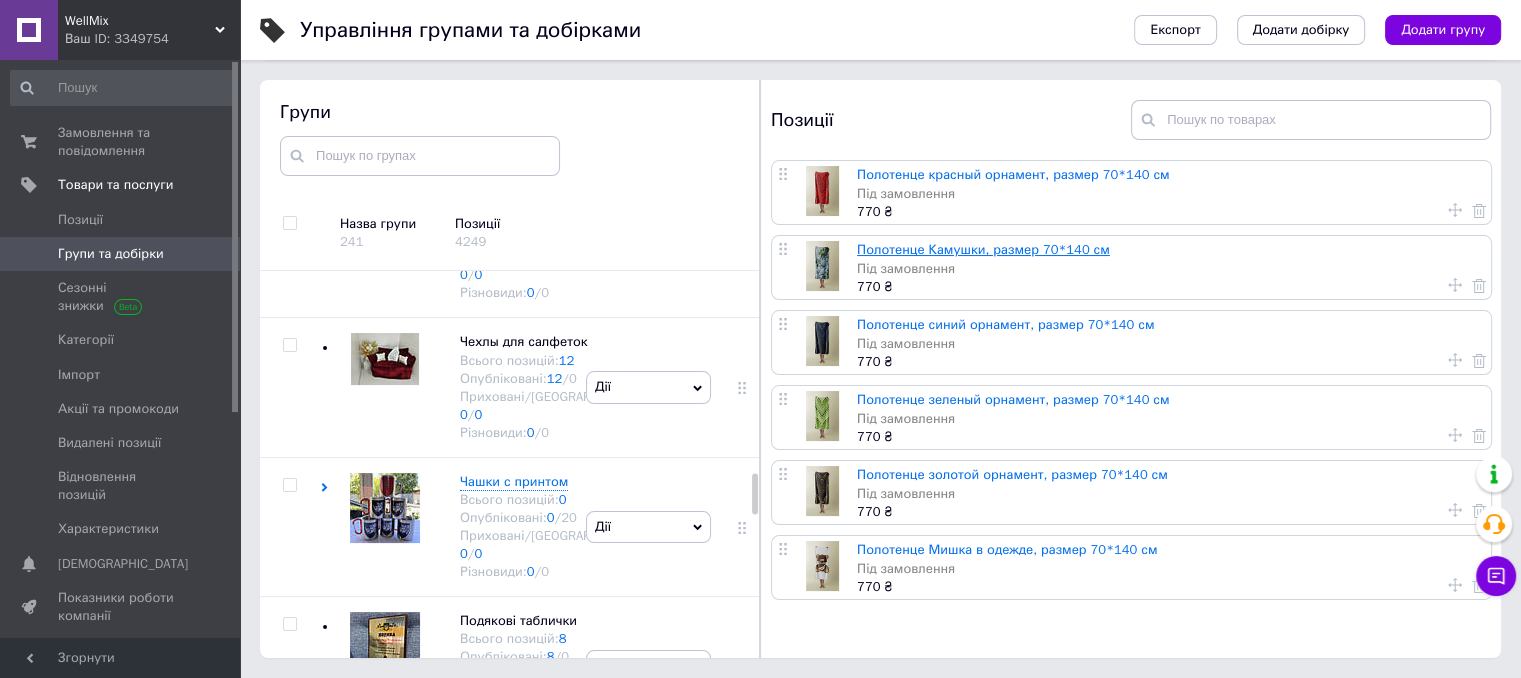 click on "Полотенце Камушки, размер 70*140 см" at bounding box center [983, 249] 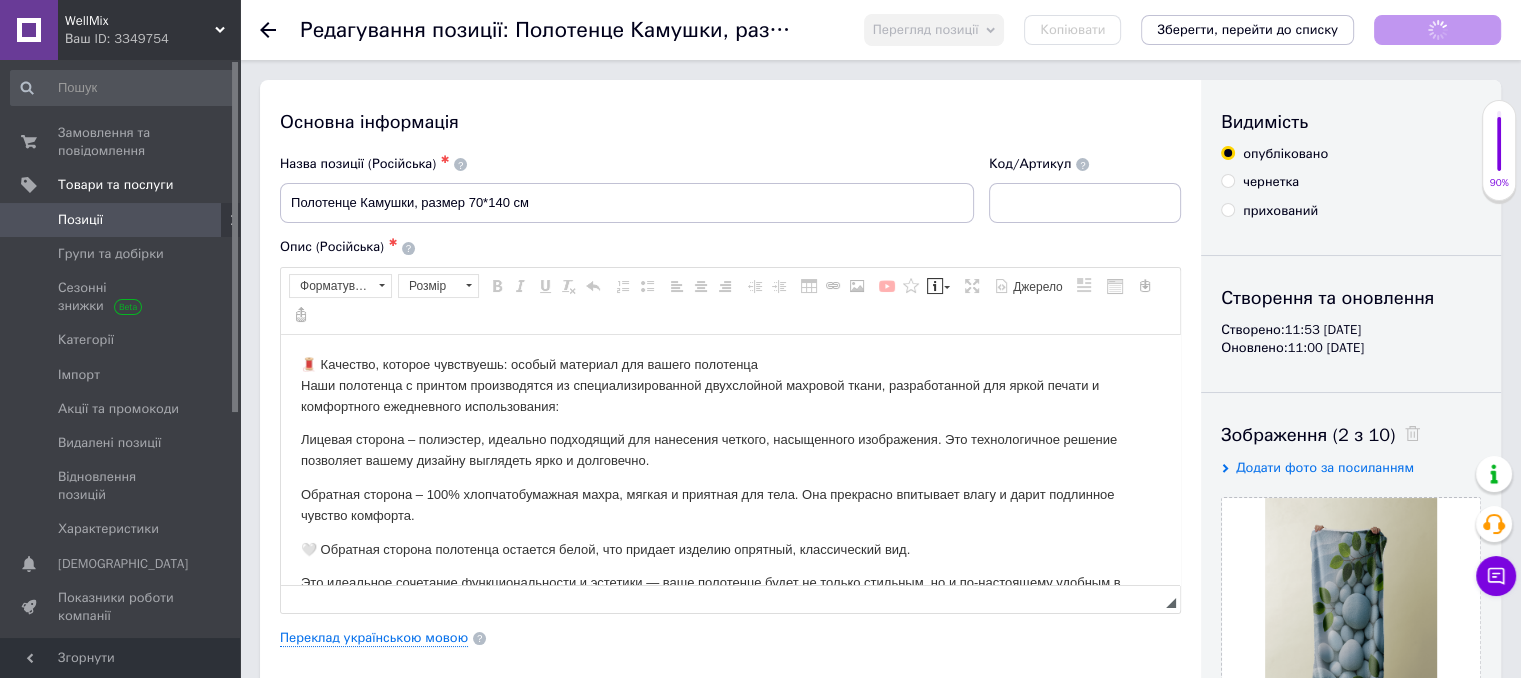 scroll, scrollTop: 0, scrollLeft: 0, axis: both 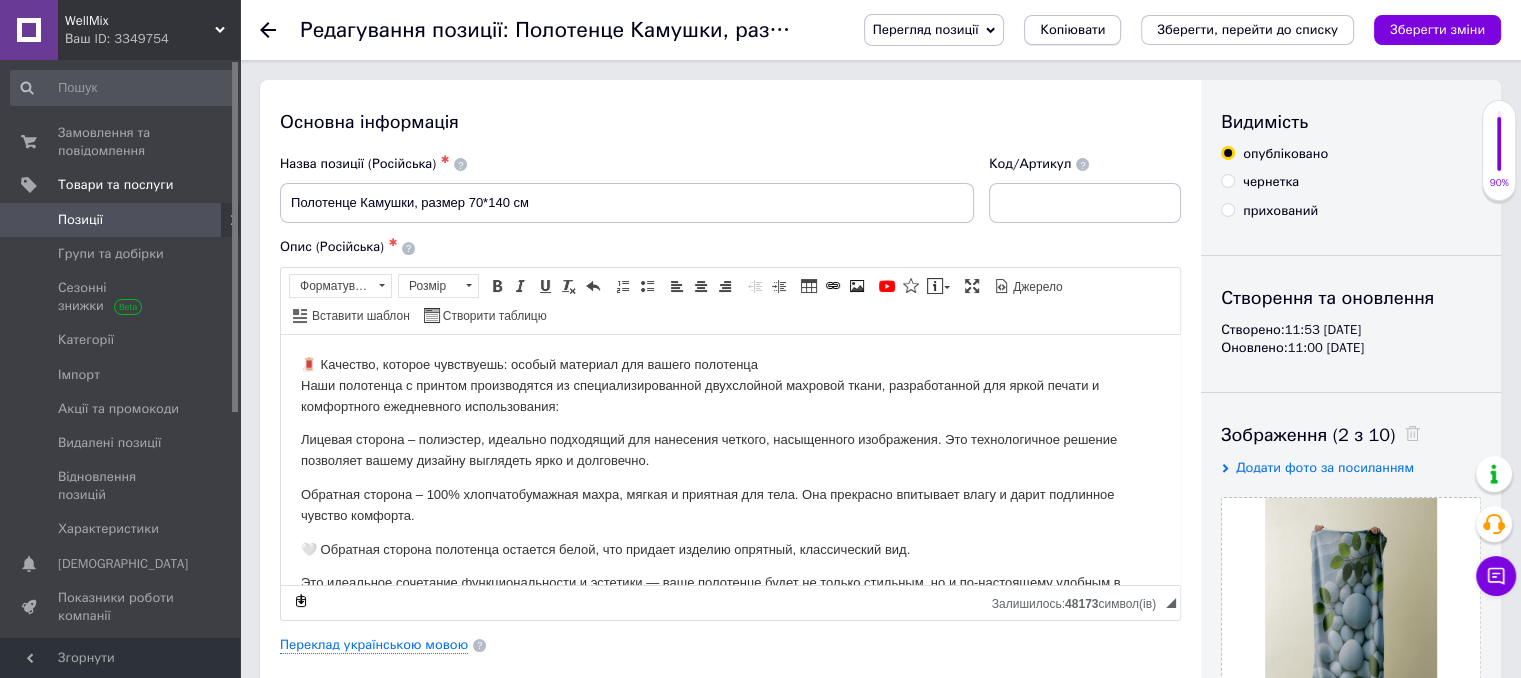 click on "Копіювати" at bounding box center [1072, 30] 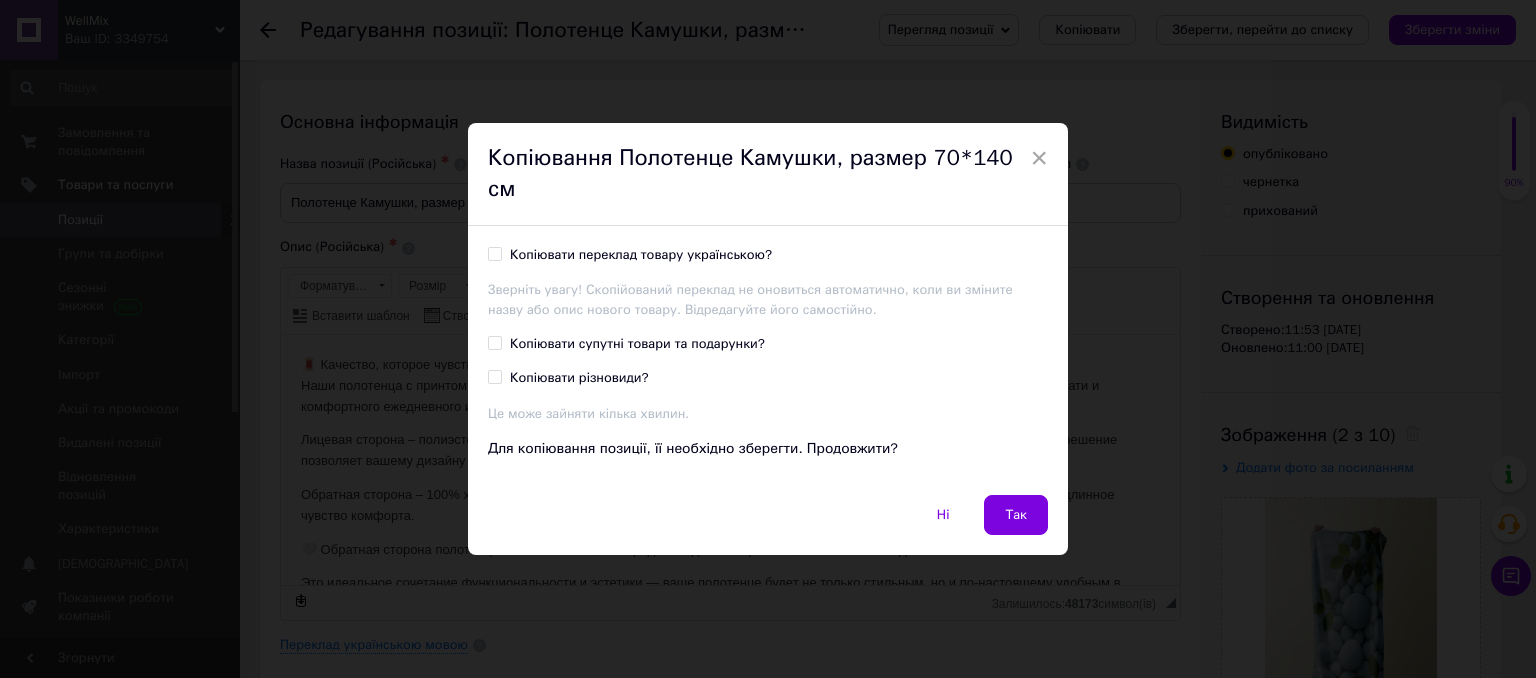 click on "Копіювати переклад товару українською?" at bounding box center [641, 255] 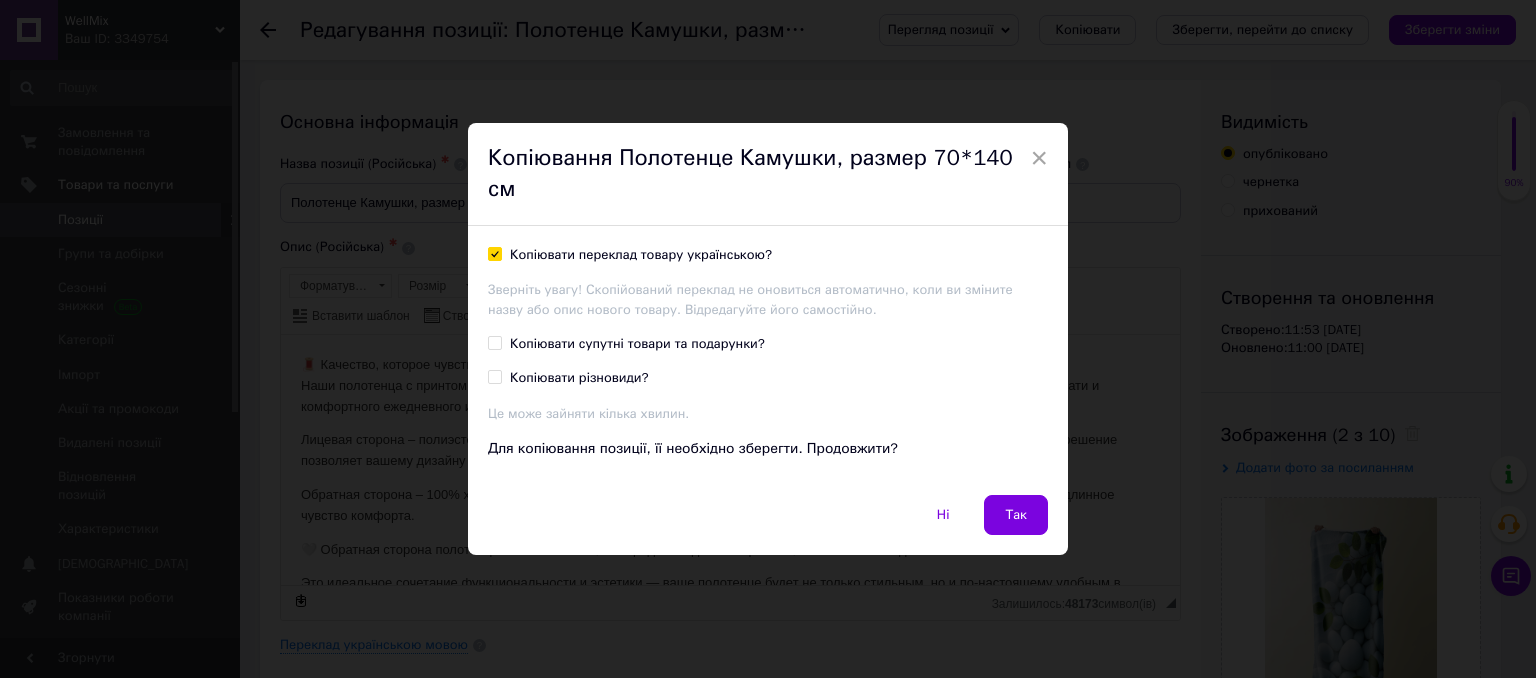 checkbox on "true" 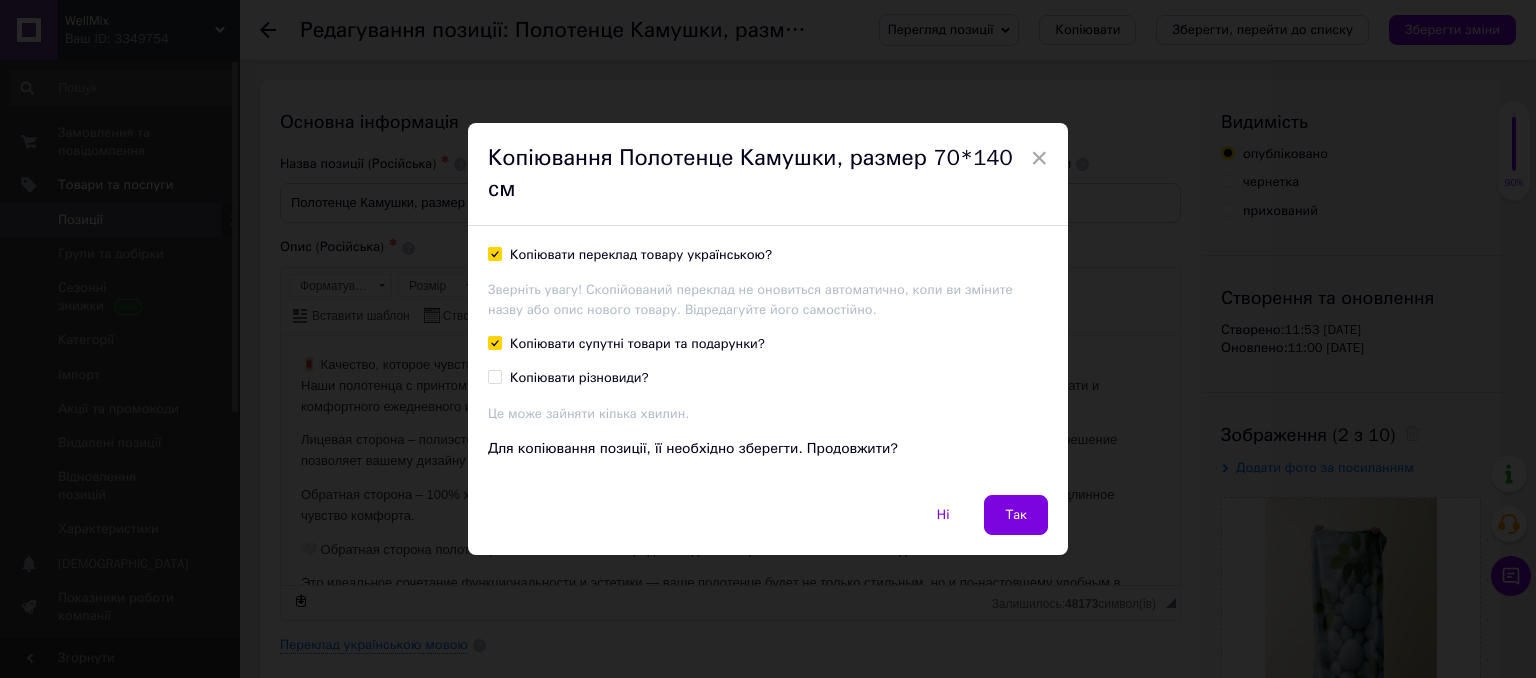 checkbox on "true" 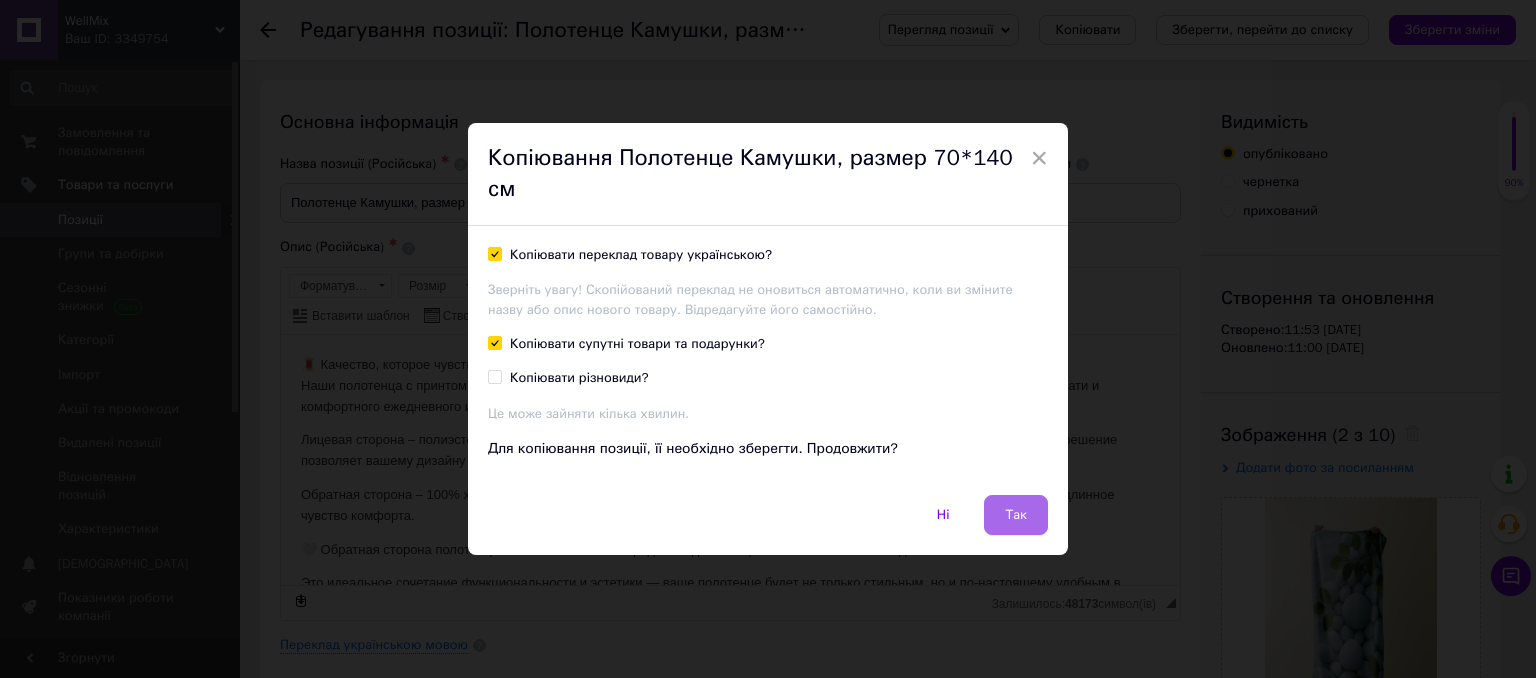 click on "Так" at bounding box center [1016, 515] 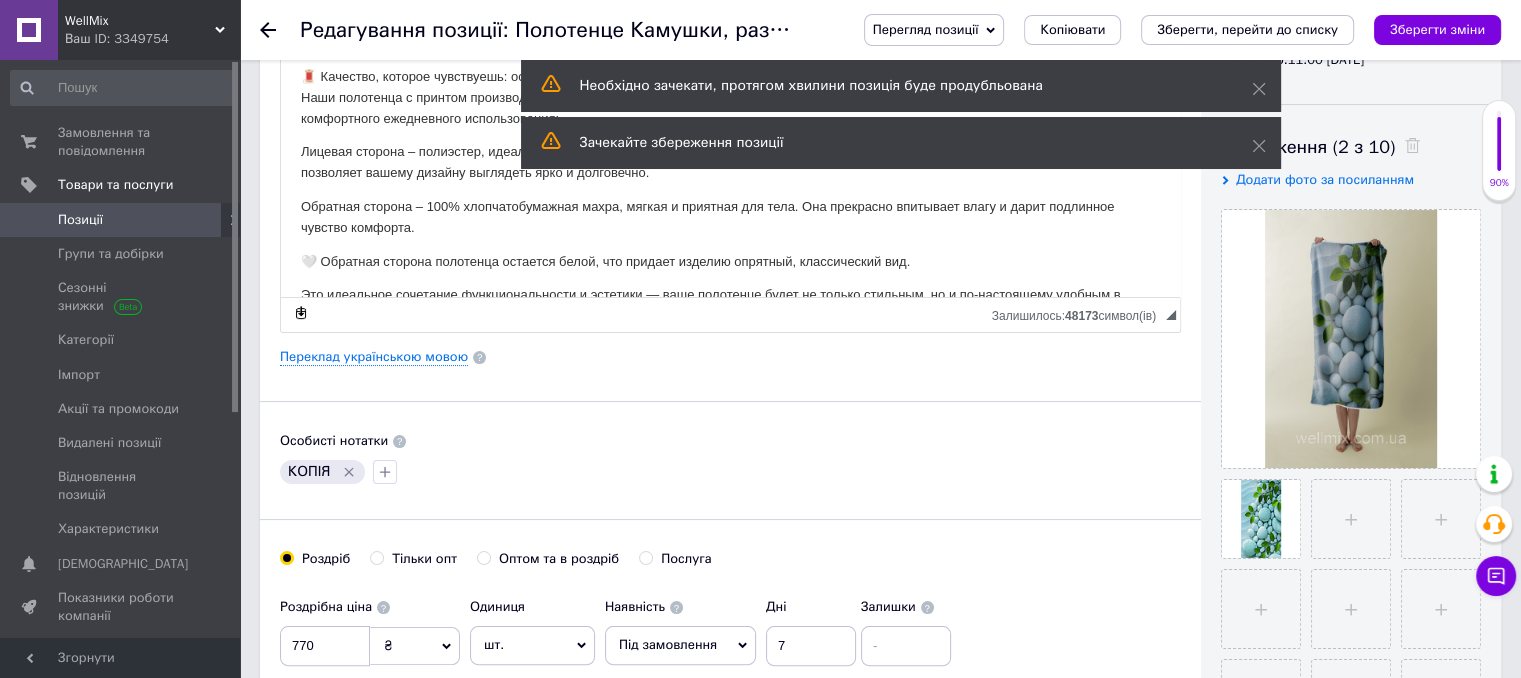 scroll, scrollTop: 300, scrollLeft: 0, axis: vertical 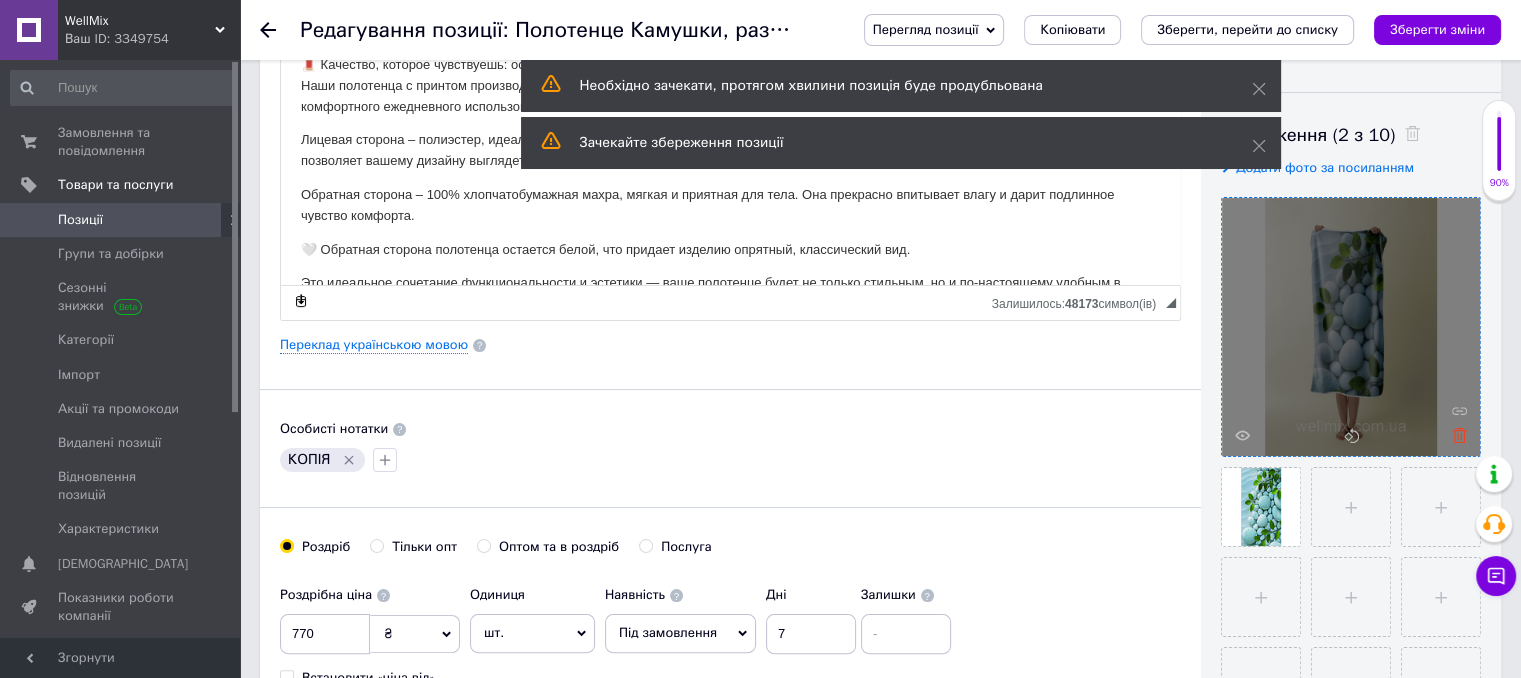 click 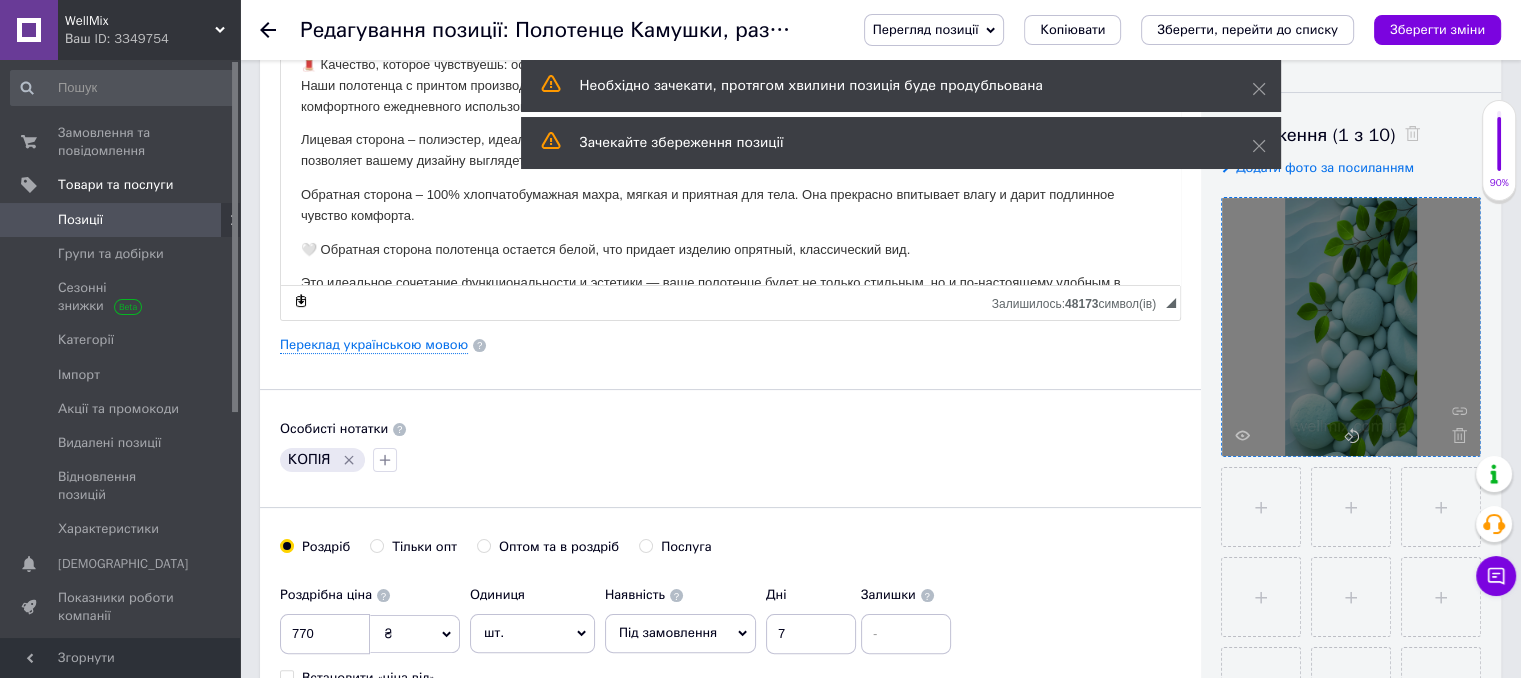 click 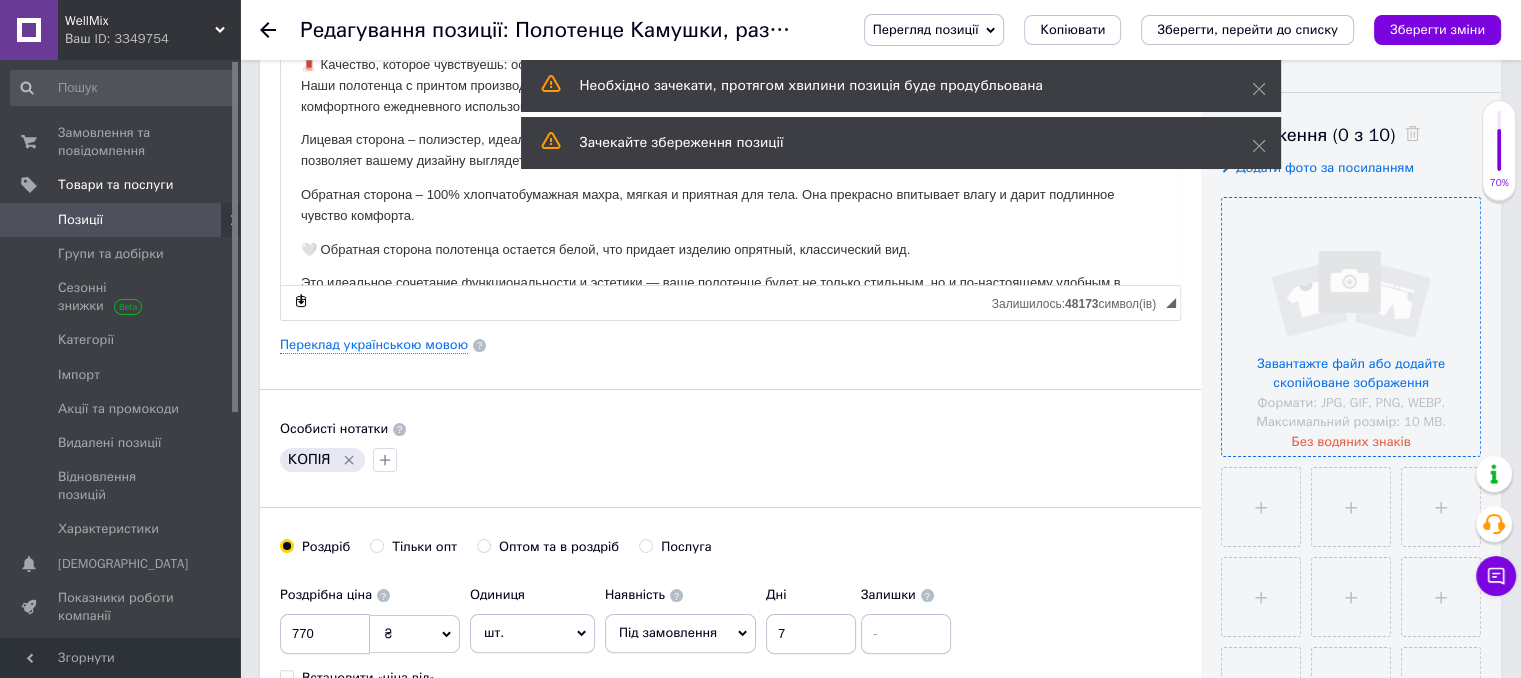 click at bounding box center (1351, 327) 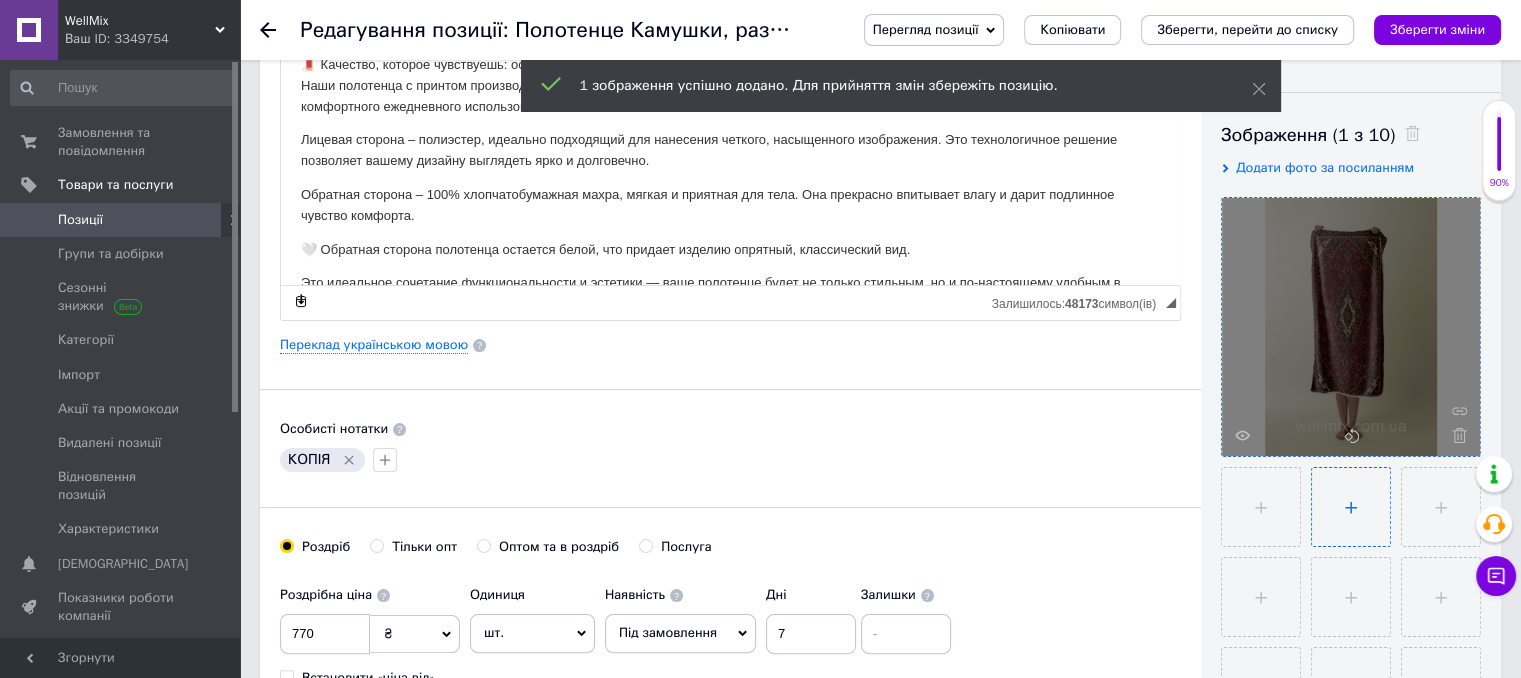 click at bounding box center (1351, 507) 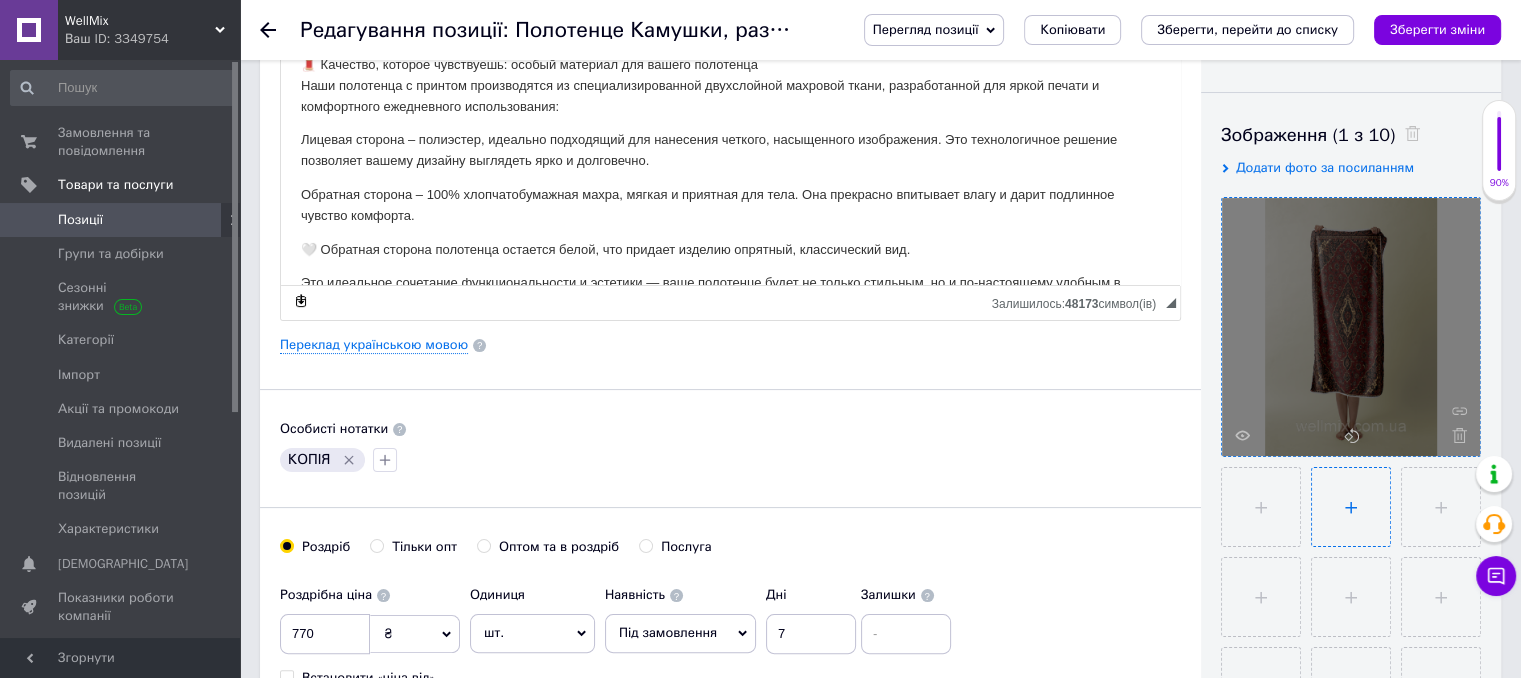 type on "C:\fakepath\ковер.jpg" 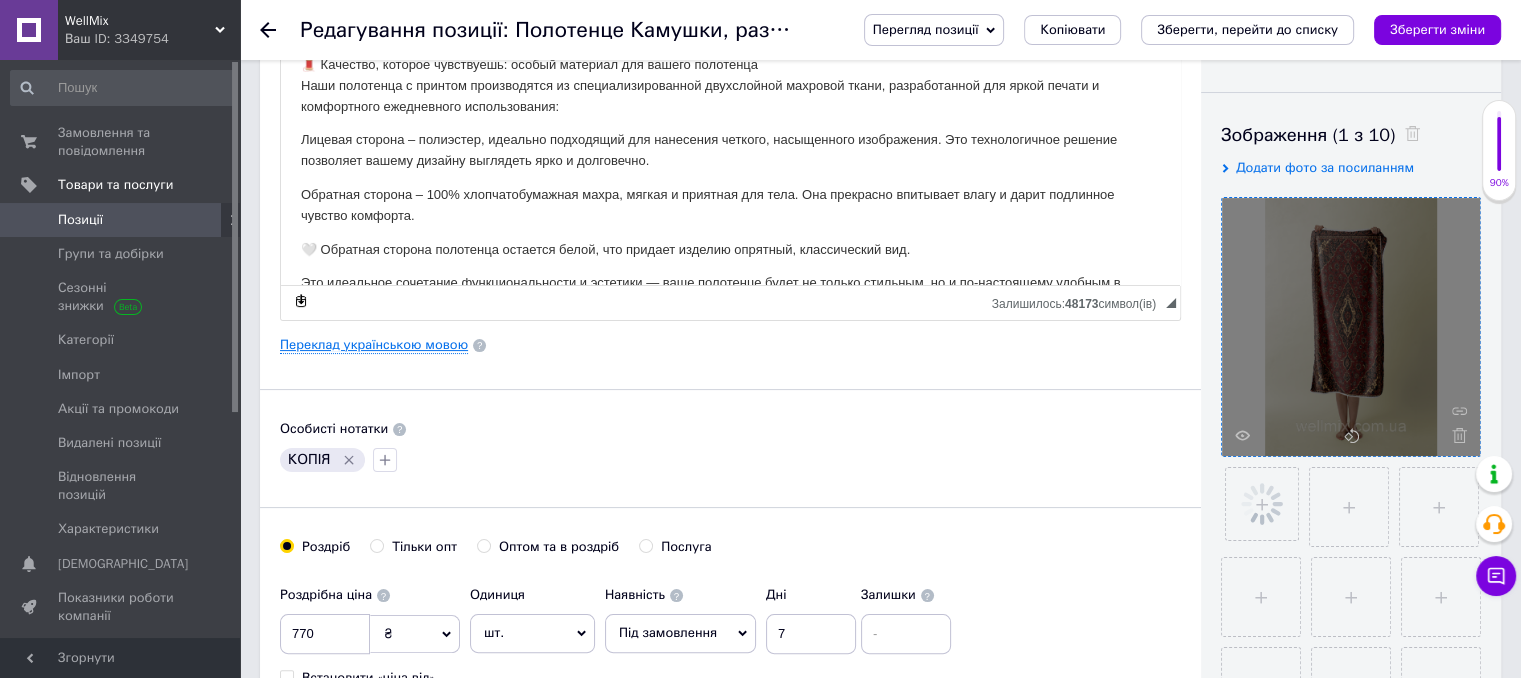 click on "Переклад українською мовою" at bounding box center (374, 345) 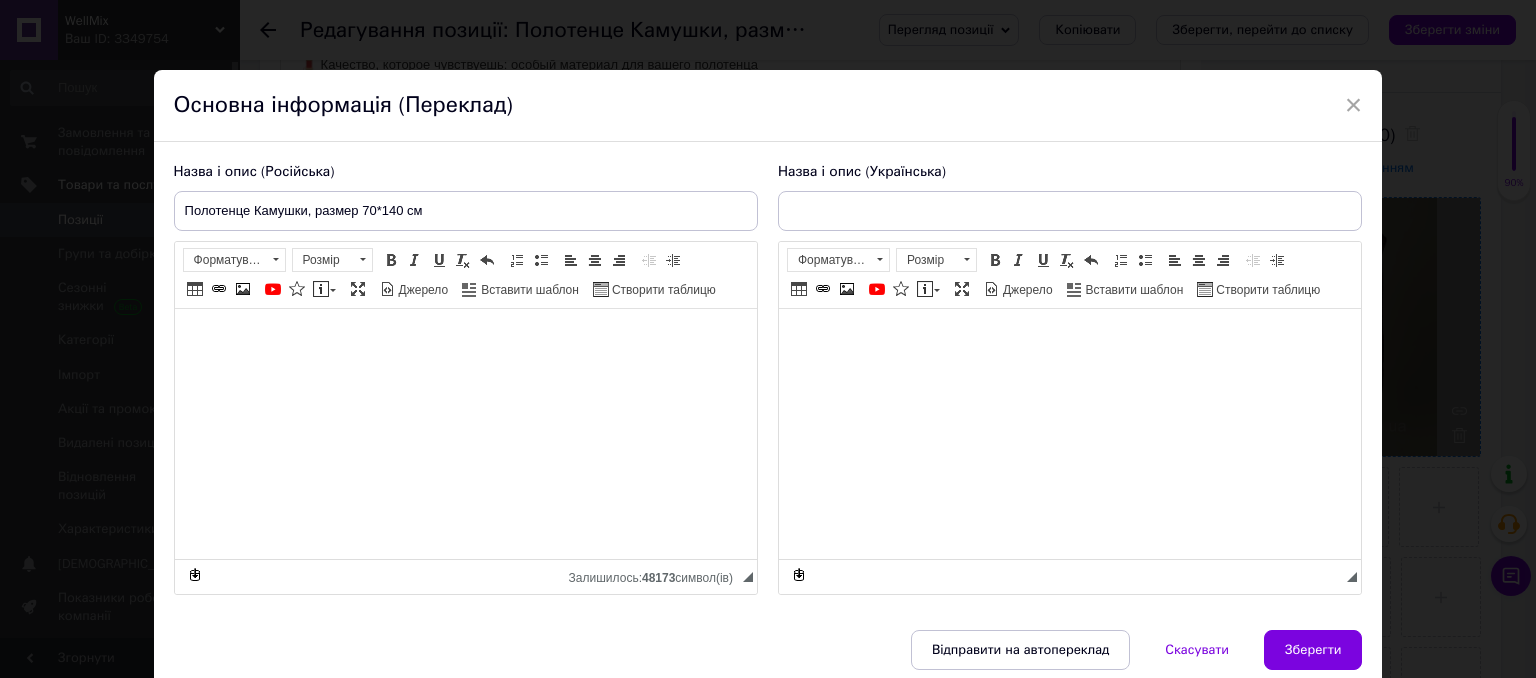 type on "Рушник Камінці, розмір 70*140 см" 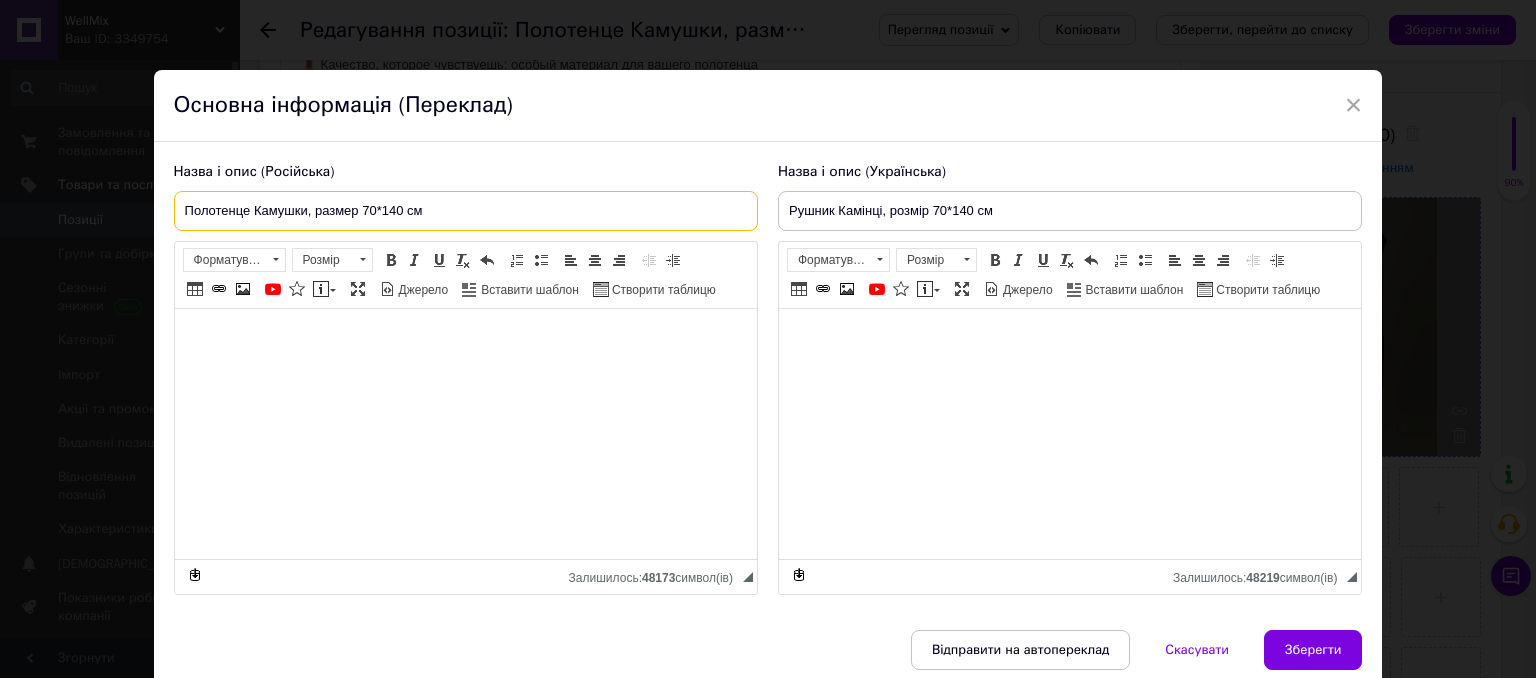 click on "Полотенце Камушки, размер 70*140 см" at bounding box center (466, 211) 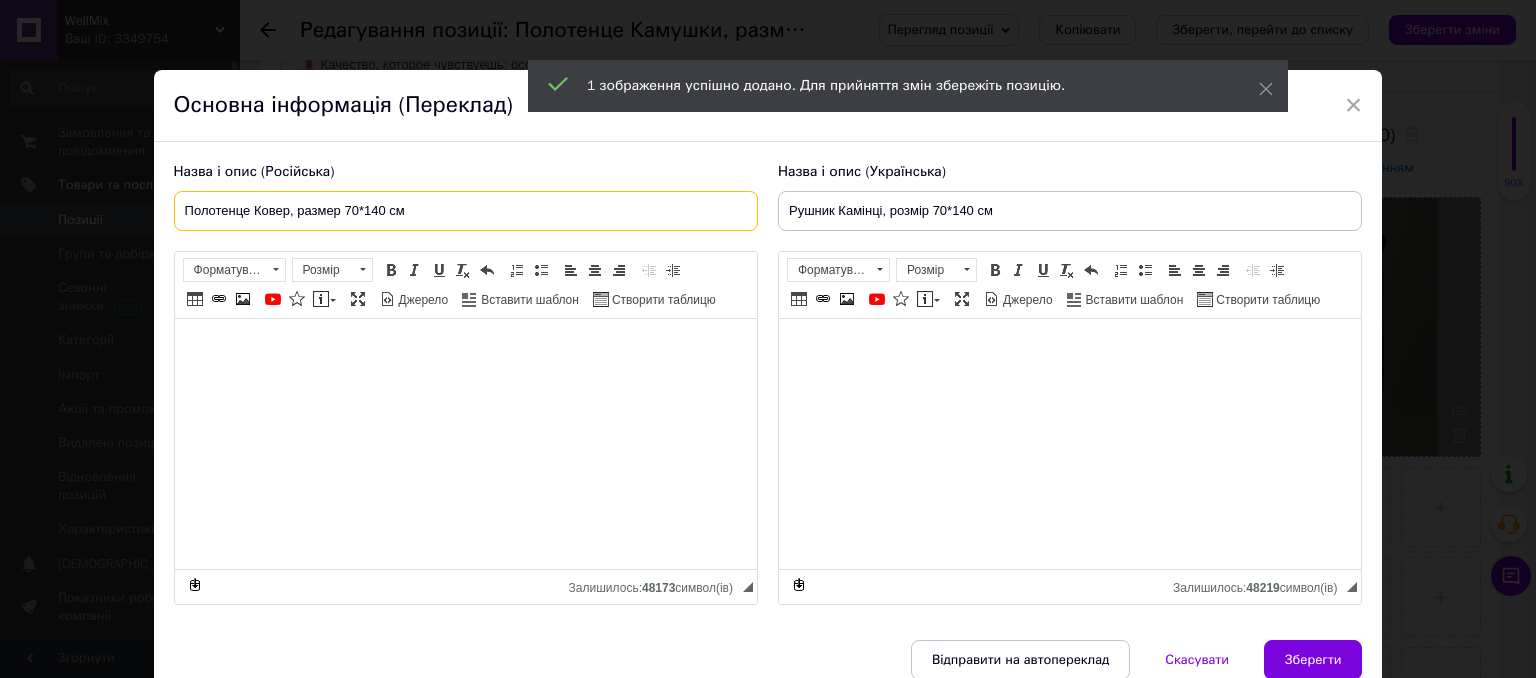type on "Полотенце Ковер, размер 70*140 см" 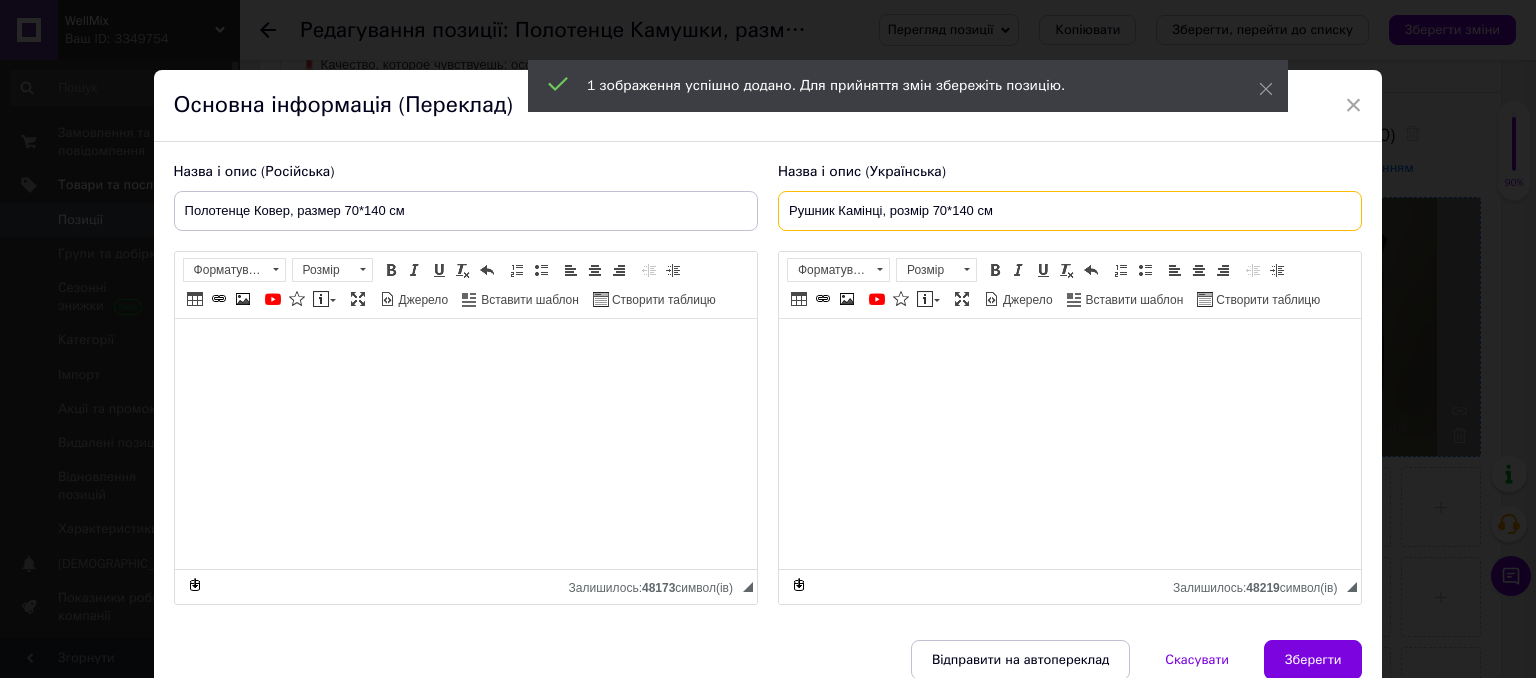 click on "Рушник Камінці, розмір 70*140 см" at bounding box center (1070, 211) 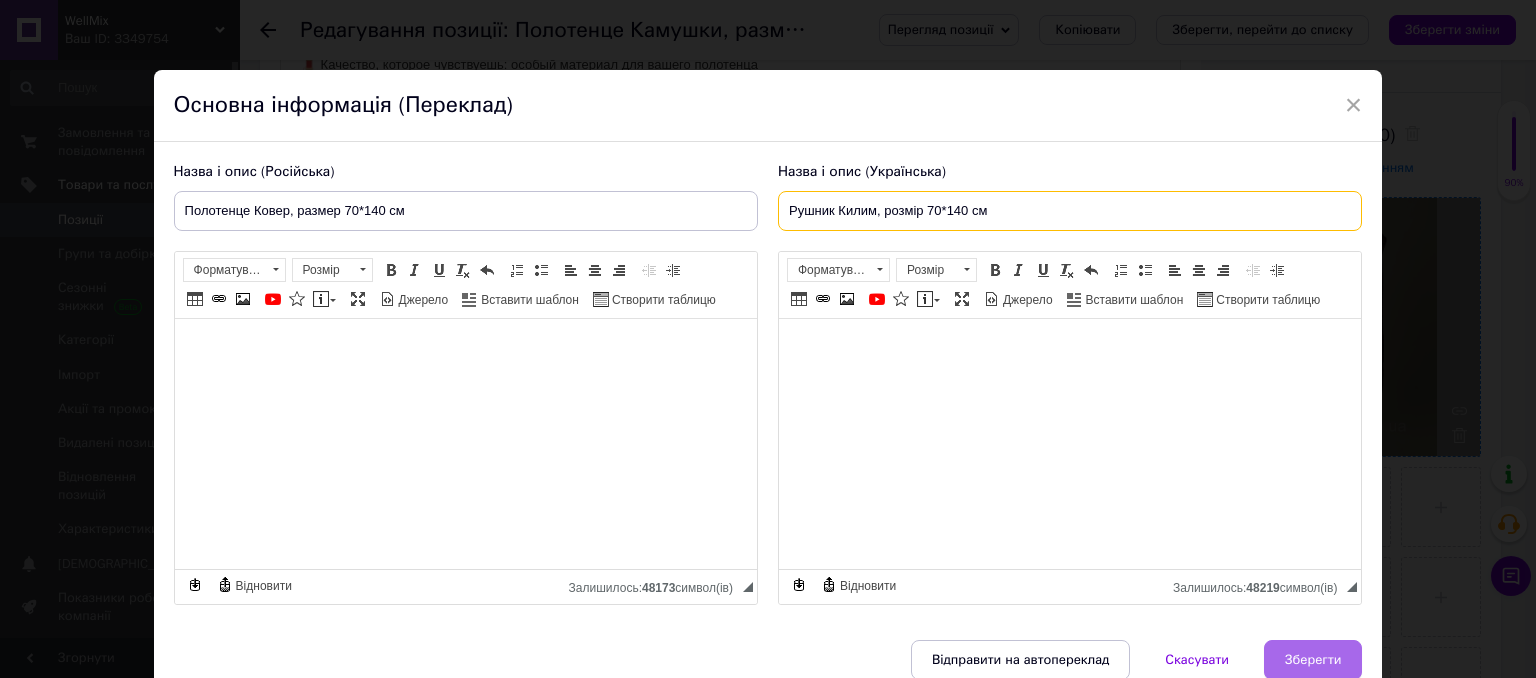 type on "Рушник Килим, розмір 70*140 см" 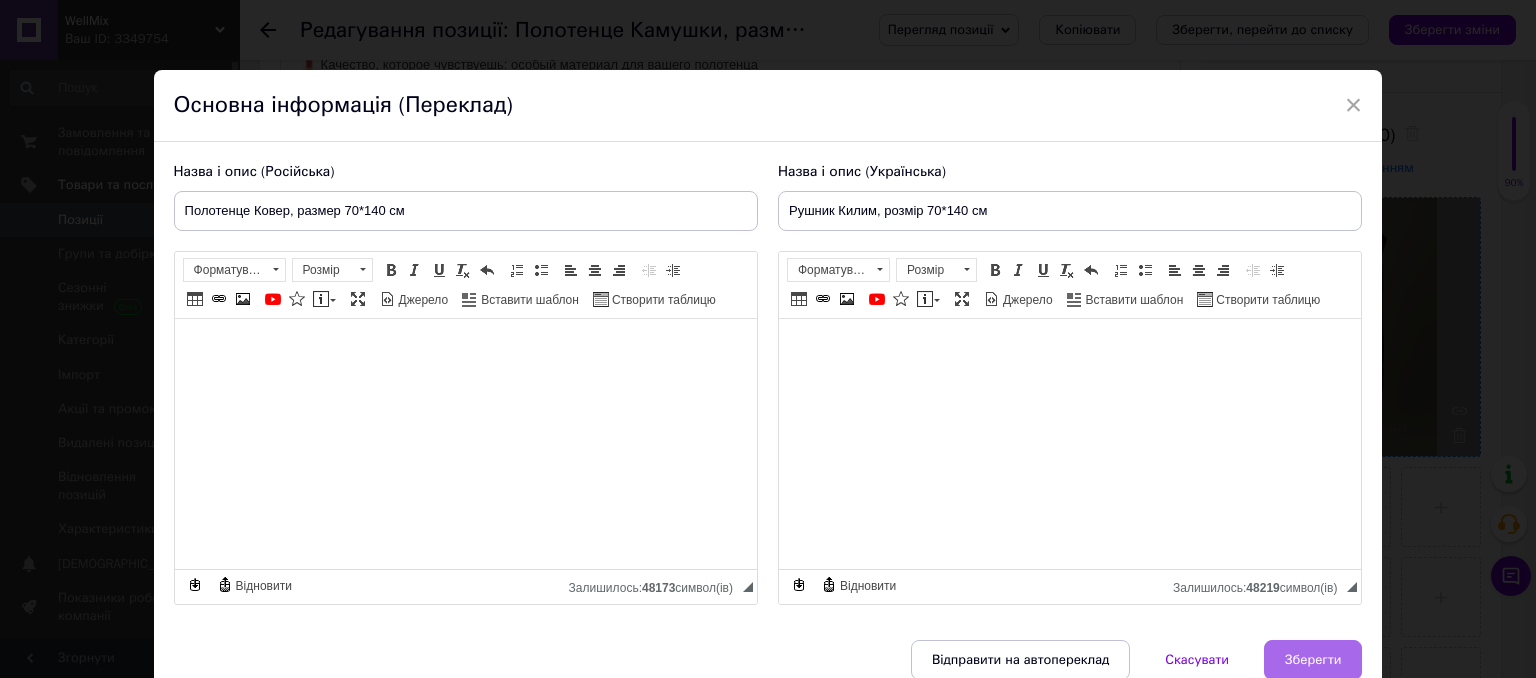 click on "Зберегти" at bounding box center [1313, 660] 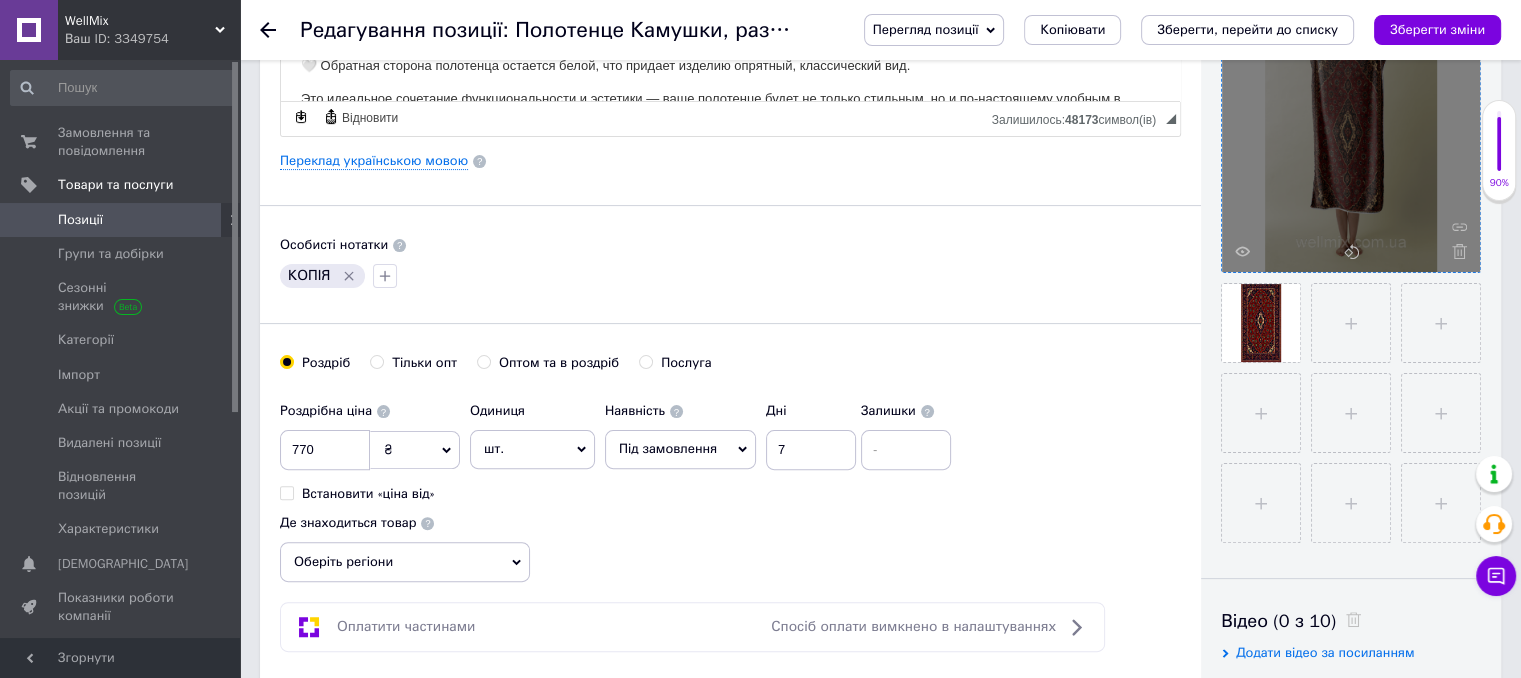 scroll, scrollTop: 500, scrollLeft: 0, axis: vertical 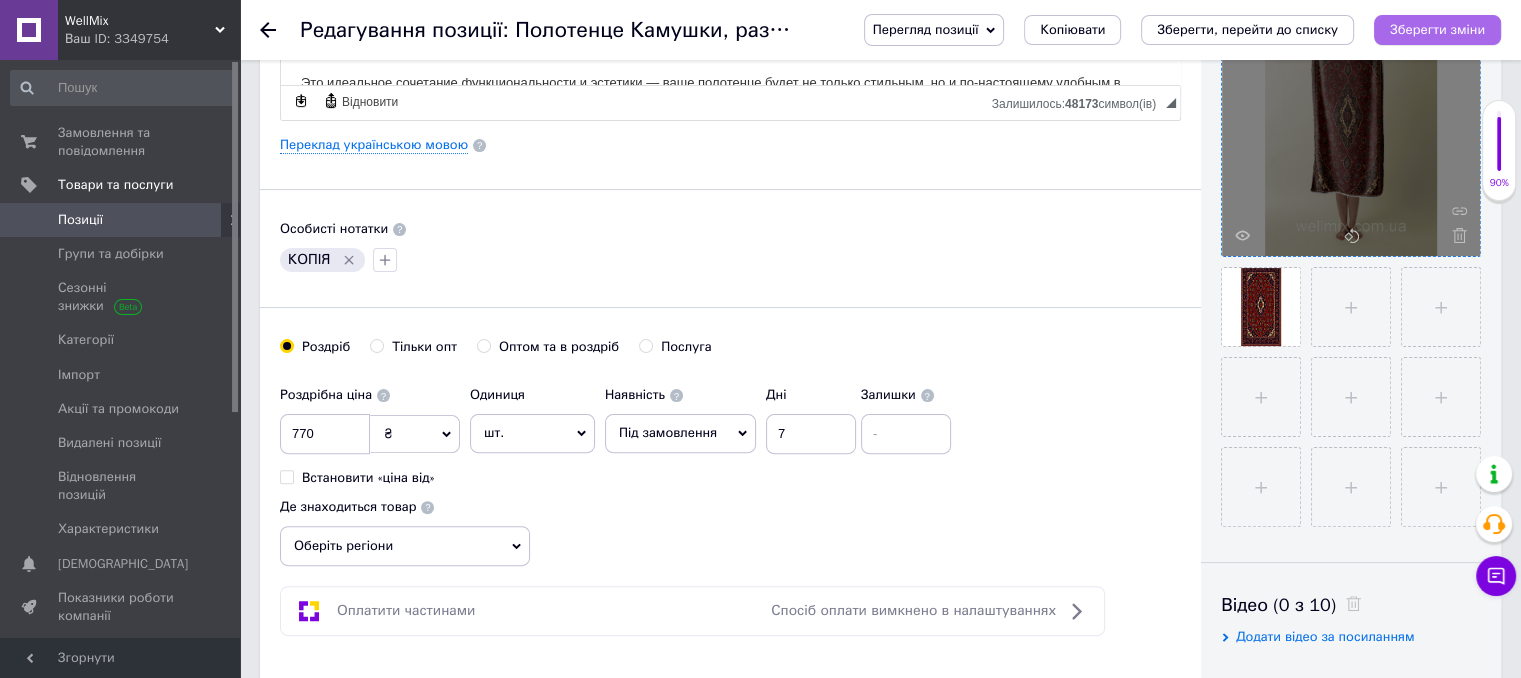 click on "Зберегти зміни" at bounding box center (1437, 29) 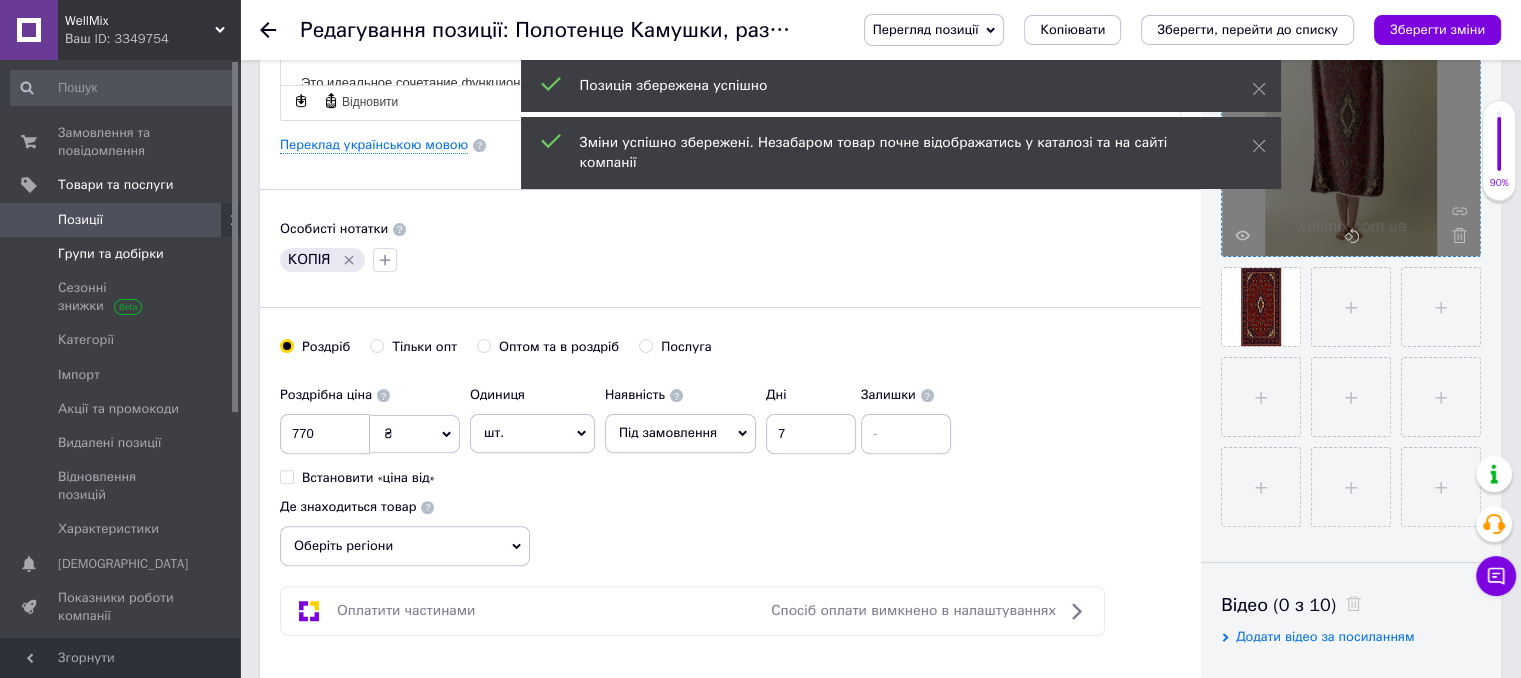 click on "Групи та добірки" at bounding box center (111, 254) 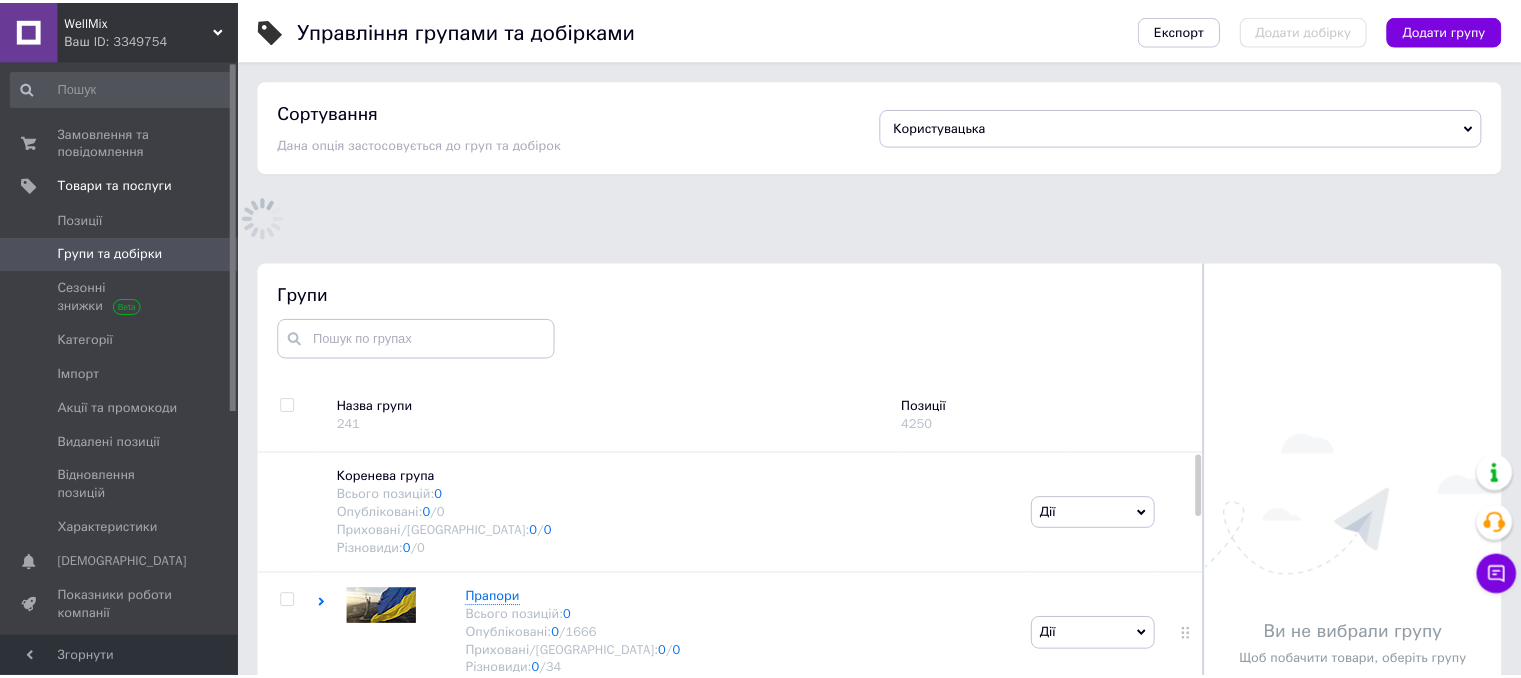 scroll, scrollTop: 110, scrollLeft: 0, axis: vertical 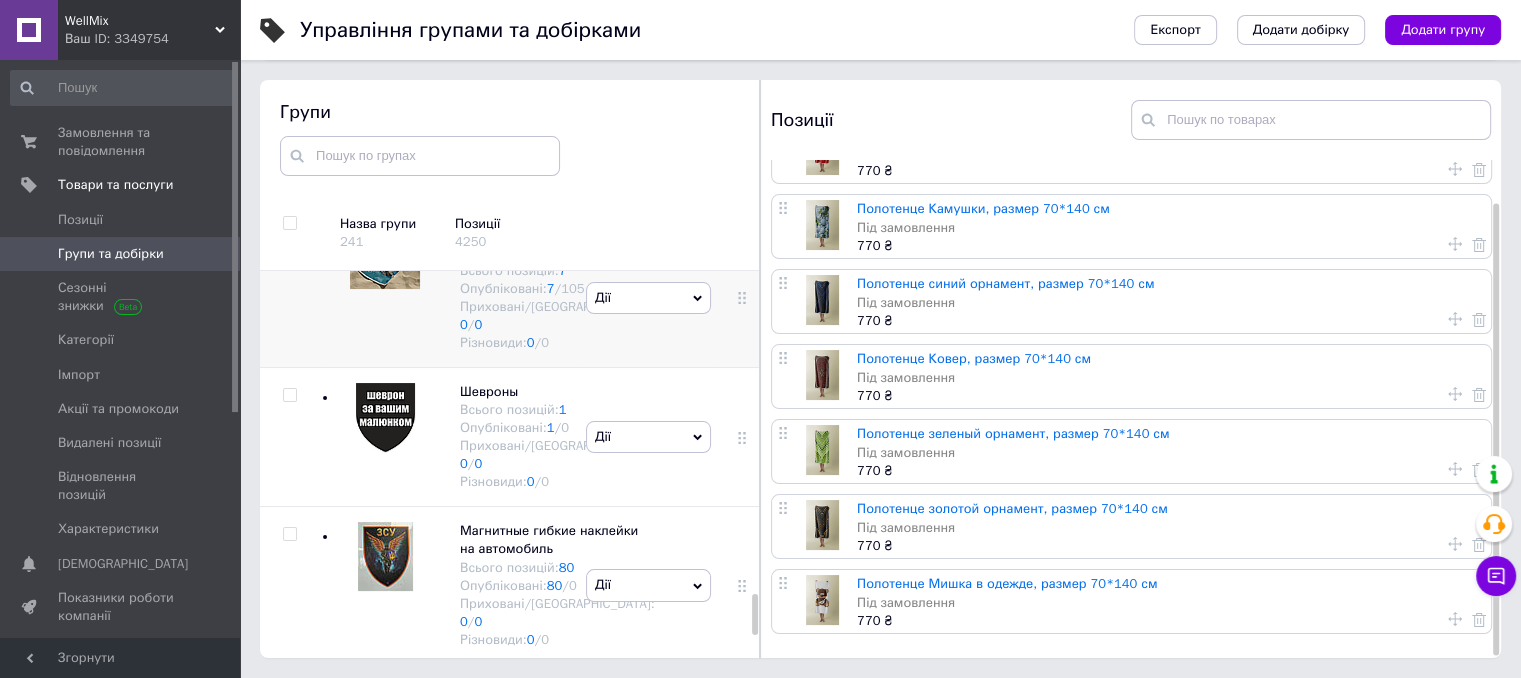 click on "Полотенца" at bounding box center (493, 251) 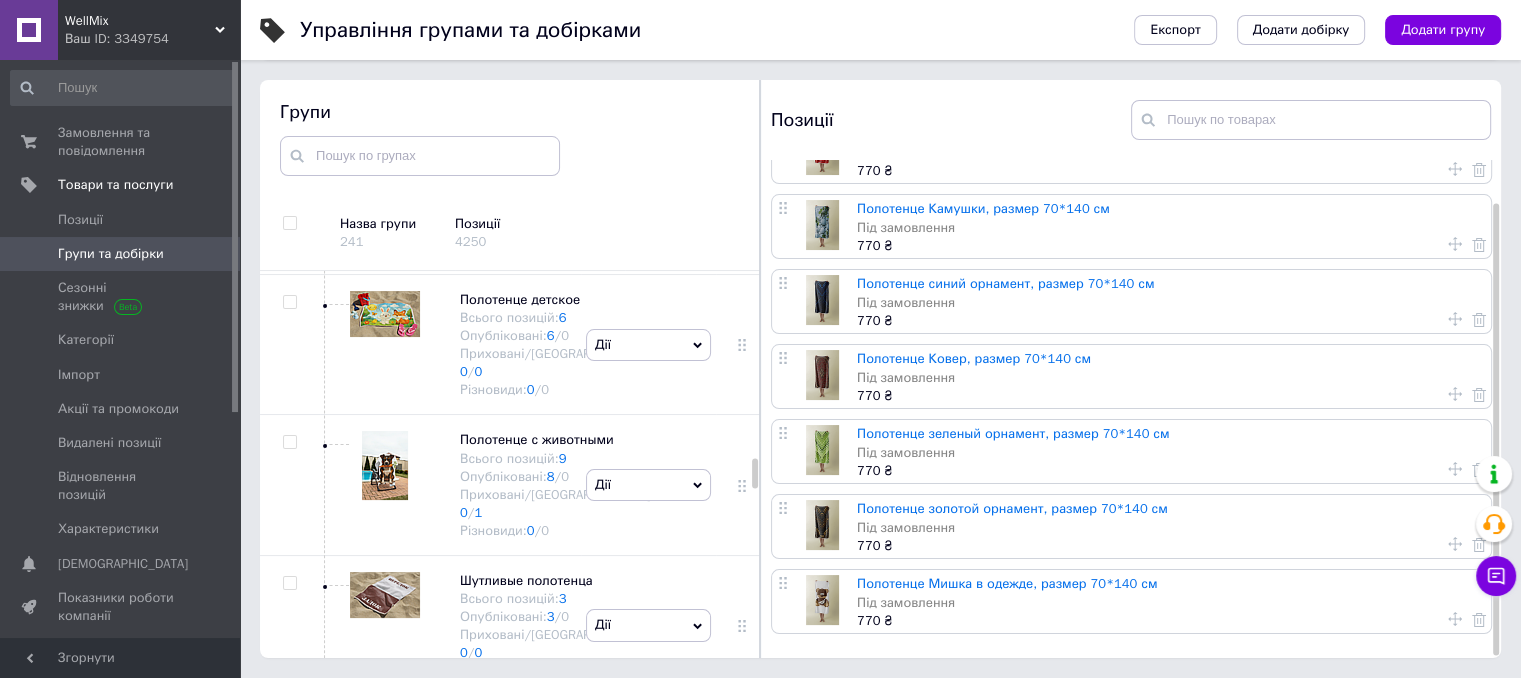 scroll, scrollTop: 3349, scrollLeft: 0, axis: vertical 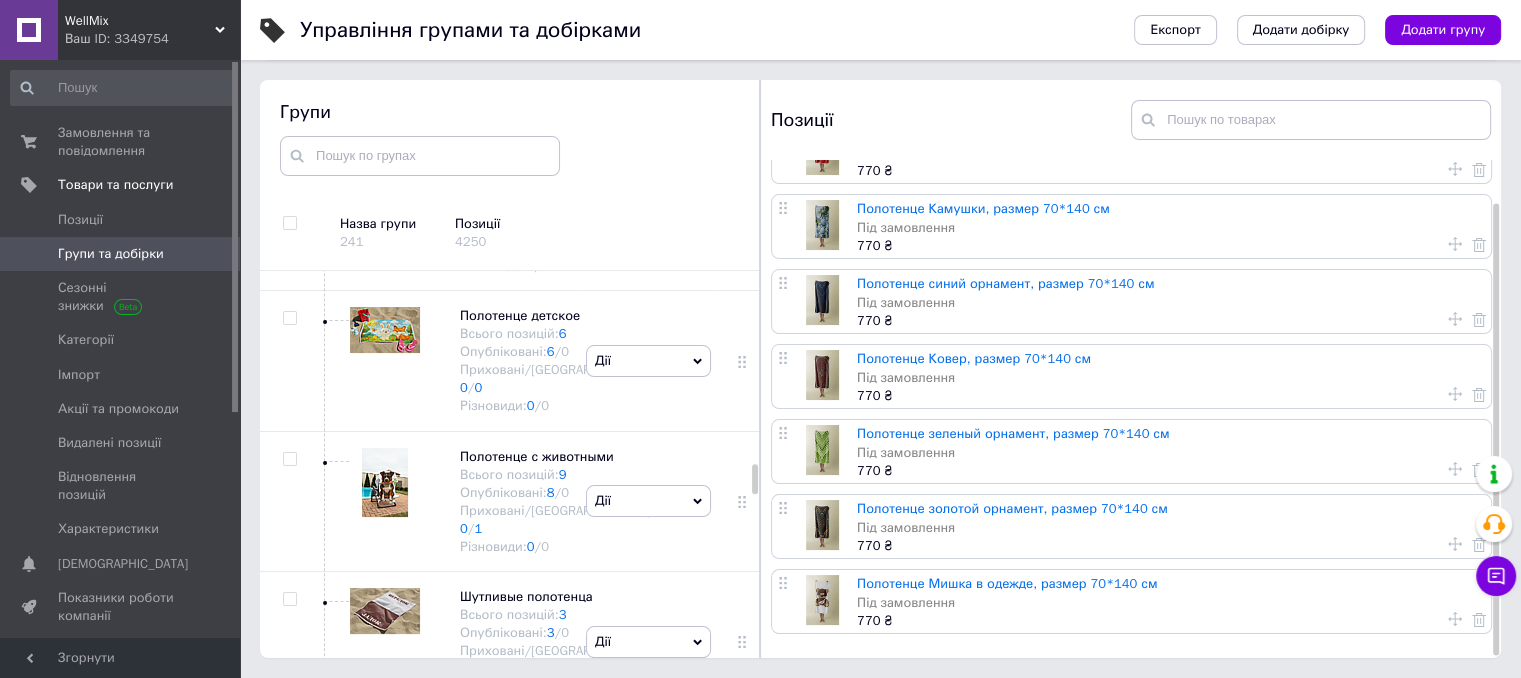 click 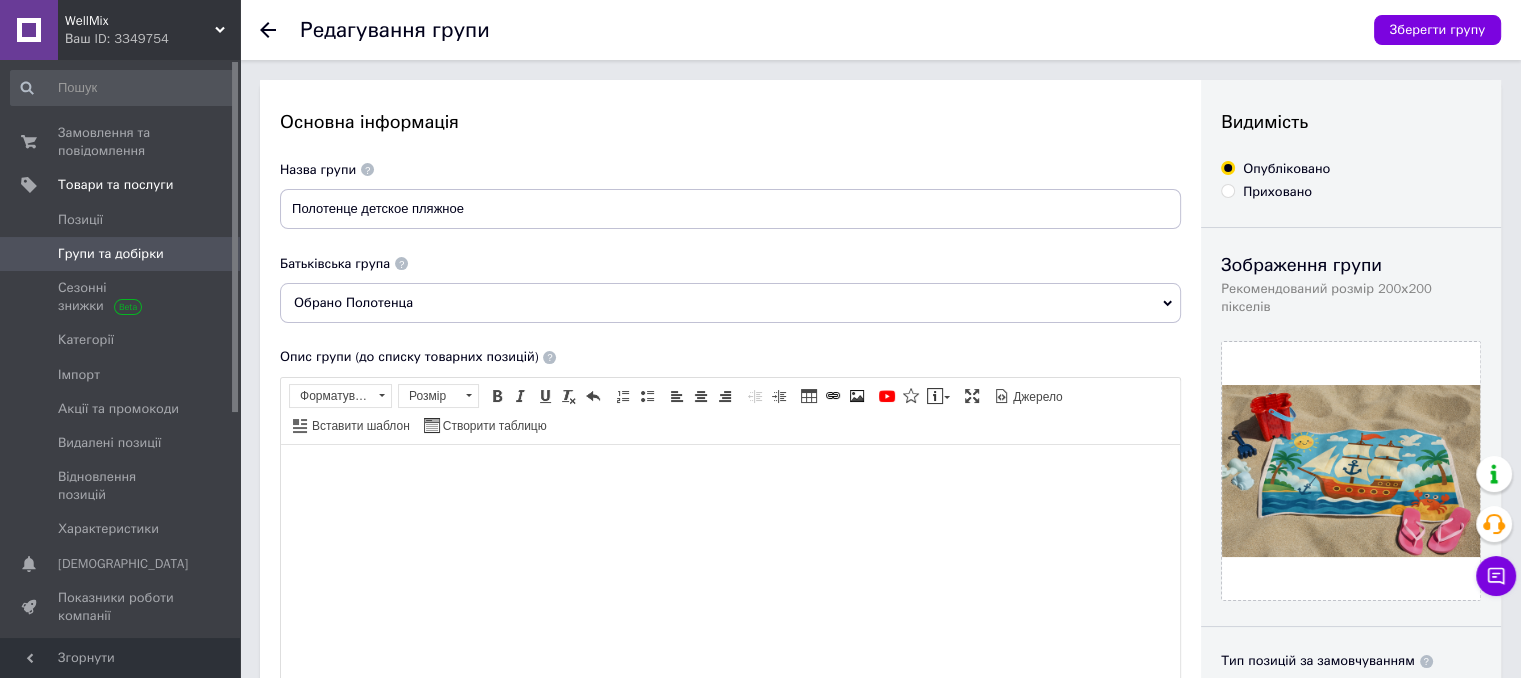 scroll, scrollTop: 0, scrollLeft: 0, axis: both 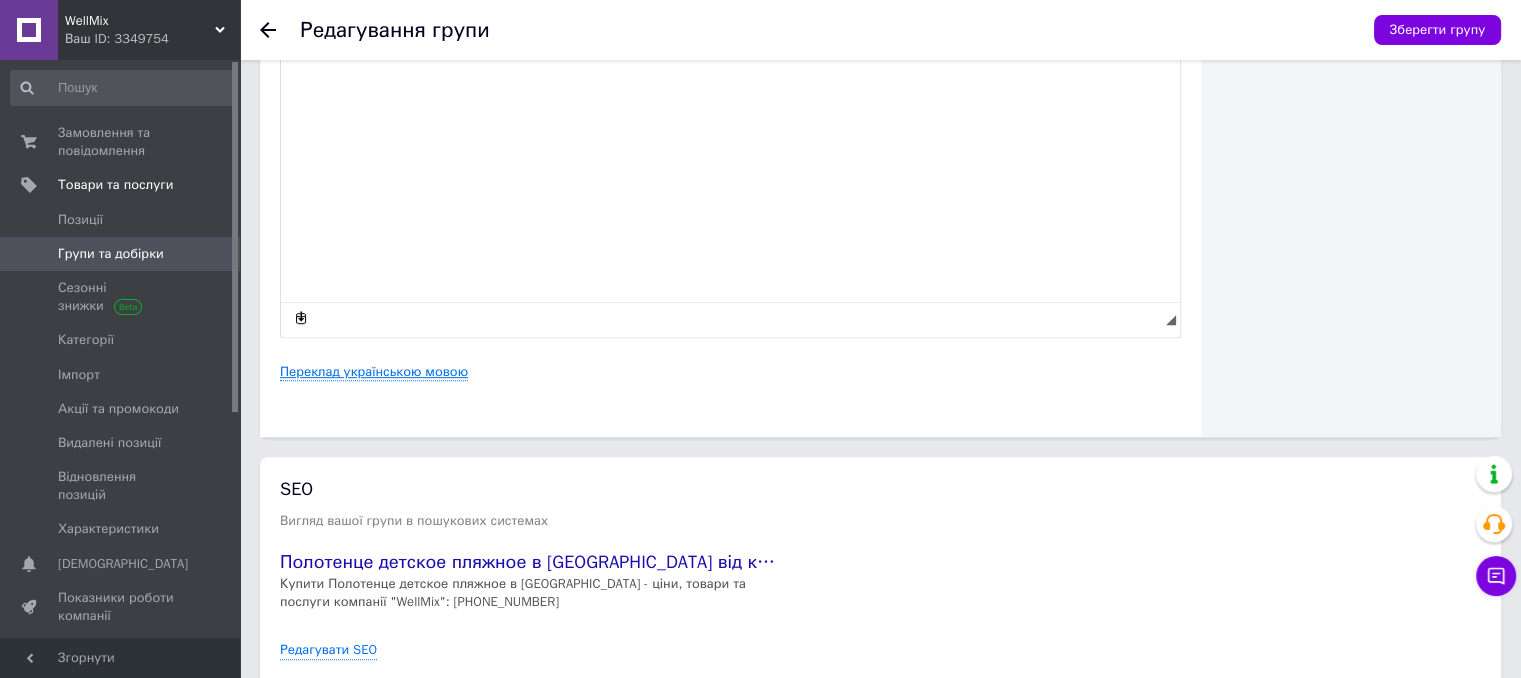 click on "Переклад українською мовою" at bounding box center (374, 372) 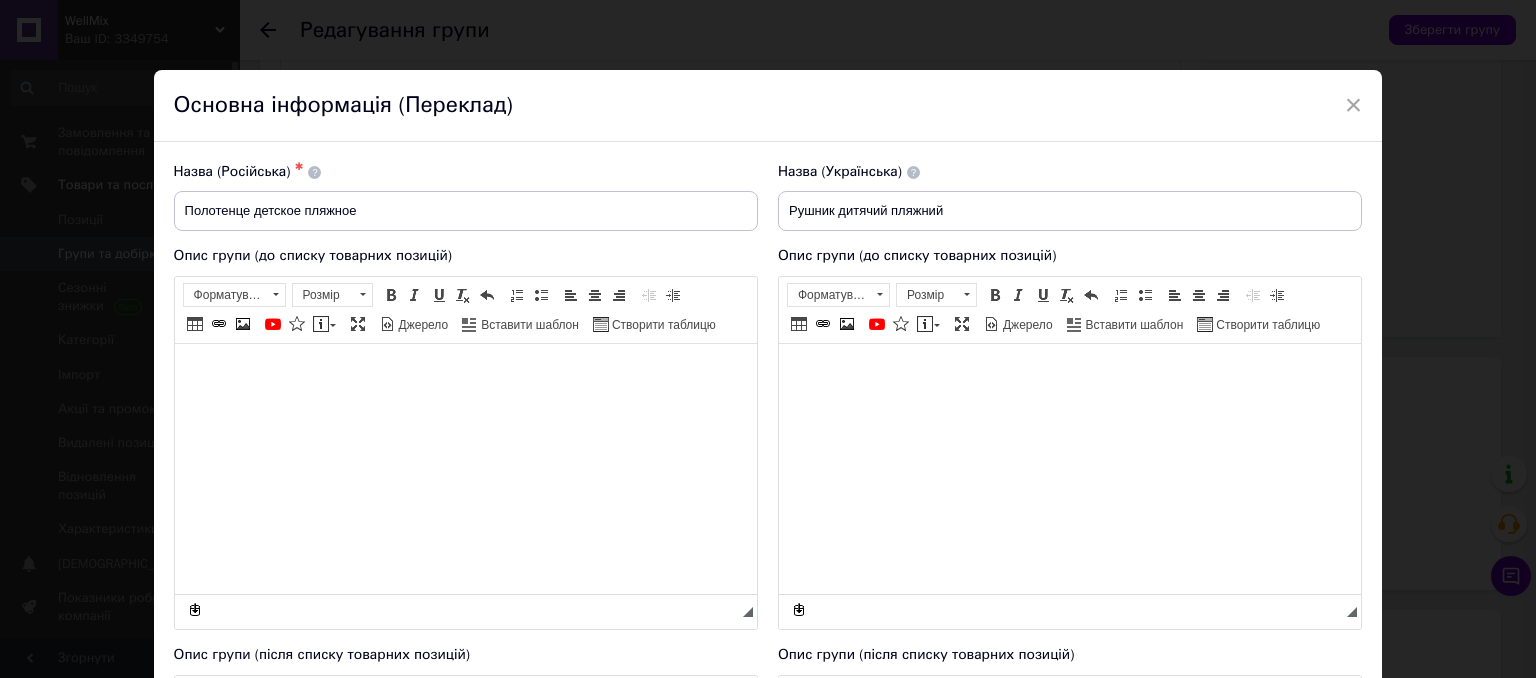 scroll, scrollTop: 0, scrollLeft: 0, axis: both 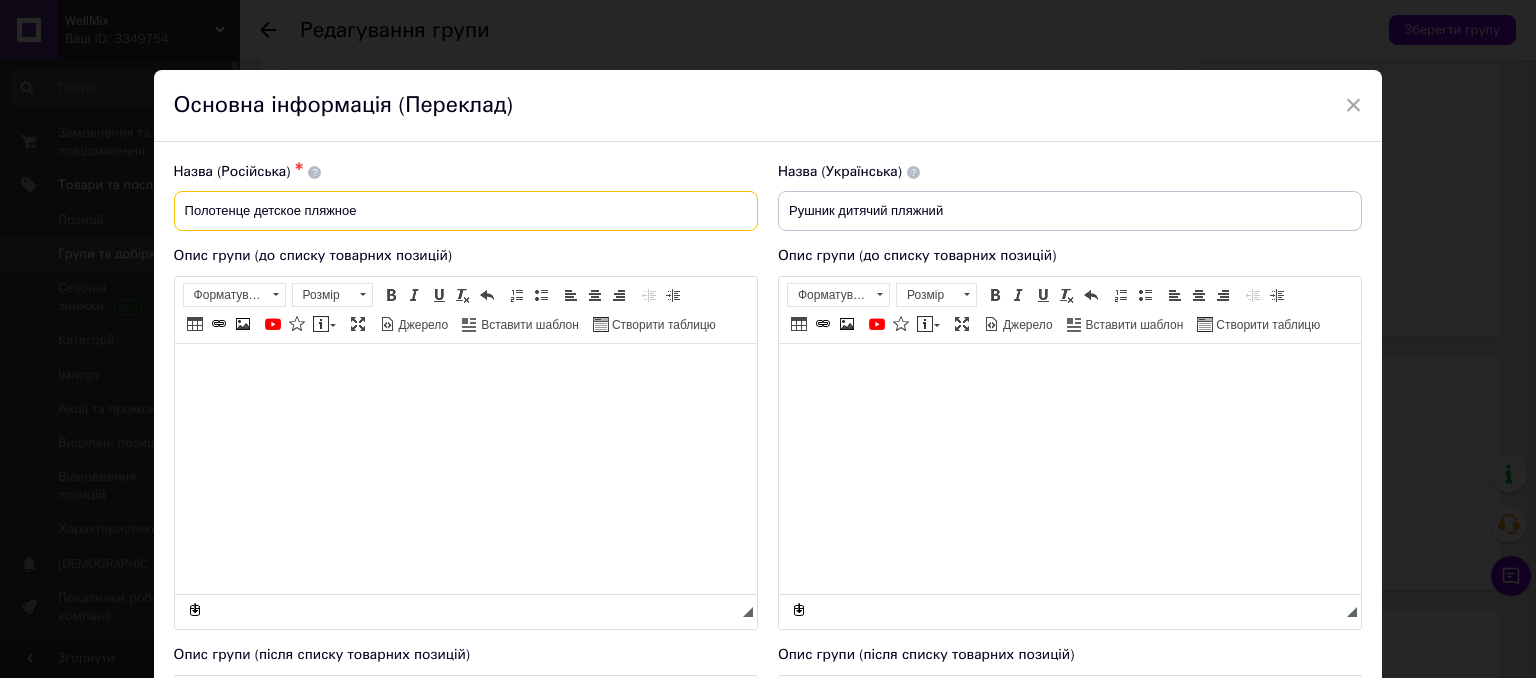 click on "Полотенце детское пляжное" at bounding box center (466, 211) 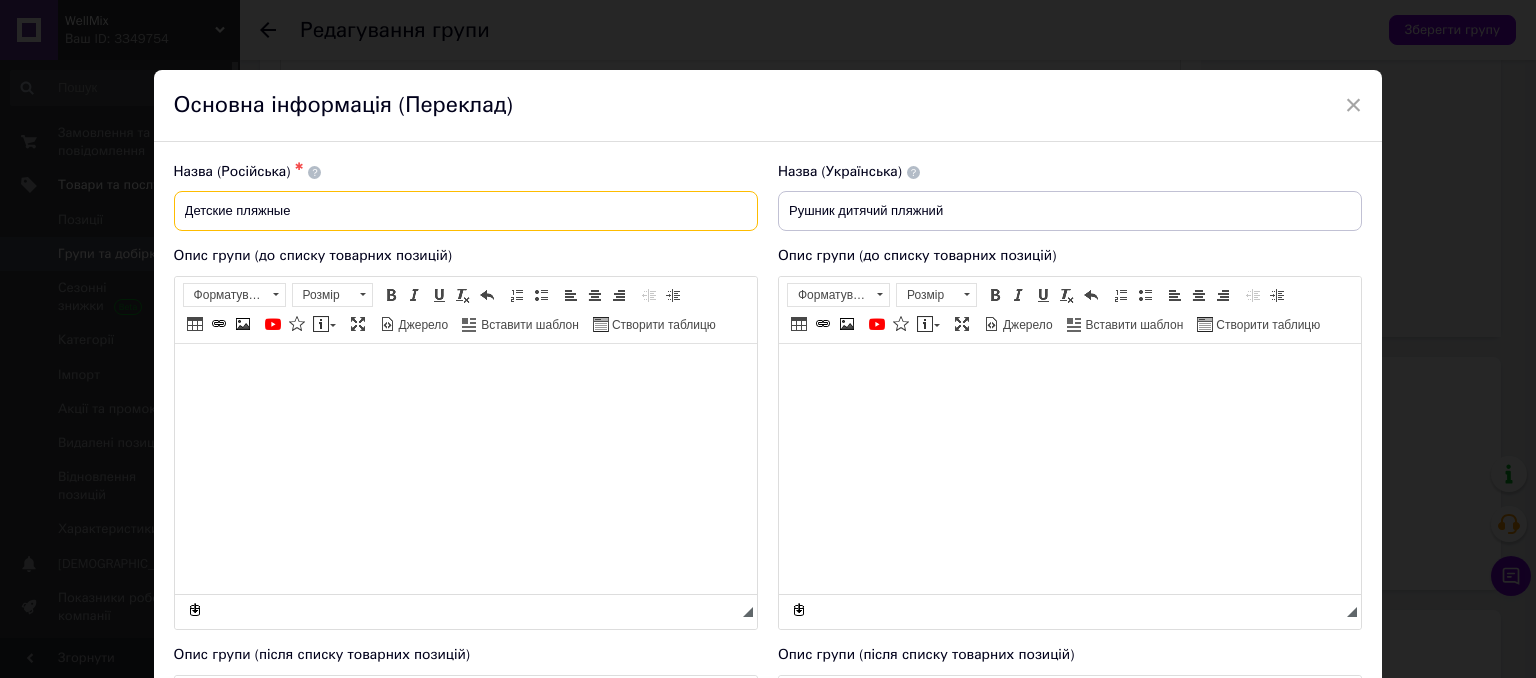 type on "Детские пляжные" 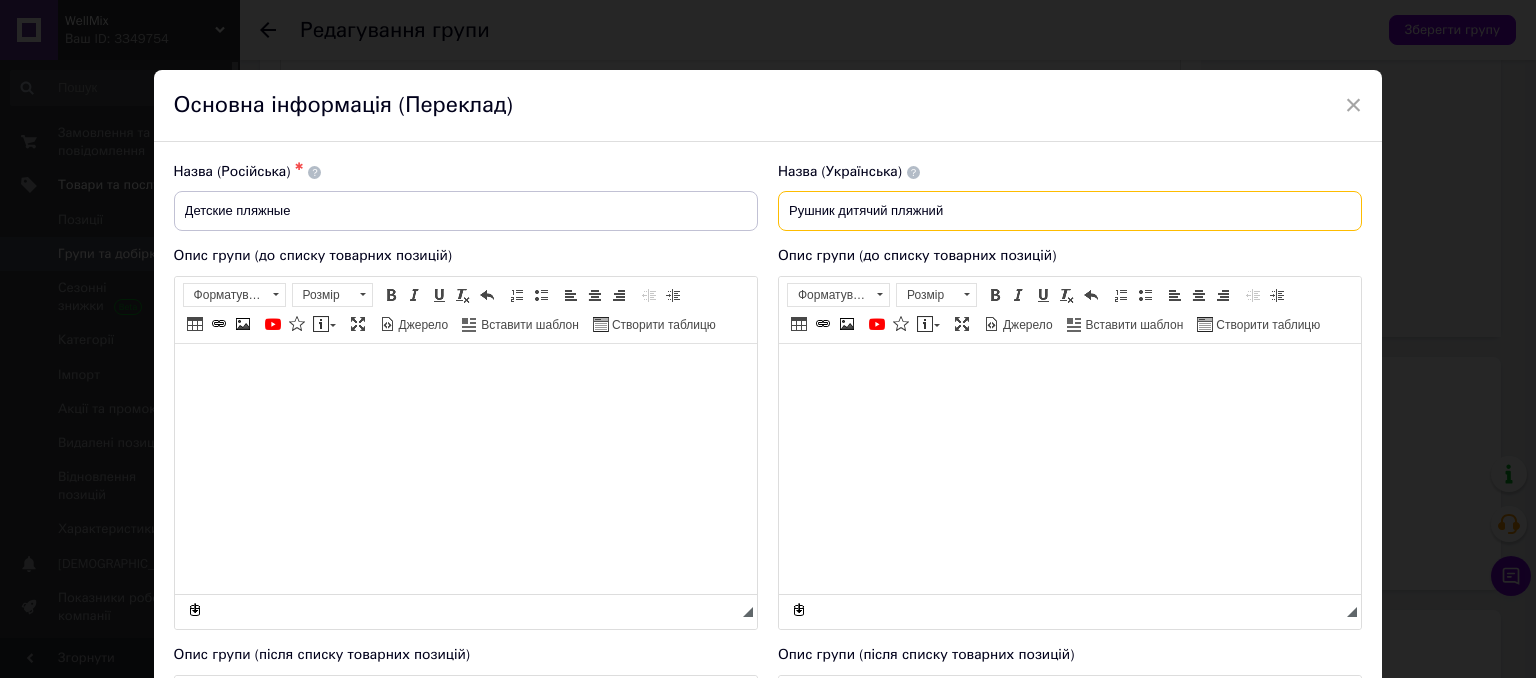 click on "Рушник дитячий пляжний" at bounding box center (1070, 211) 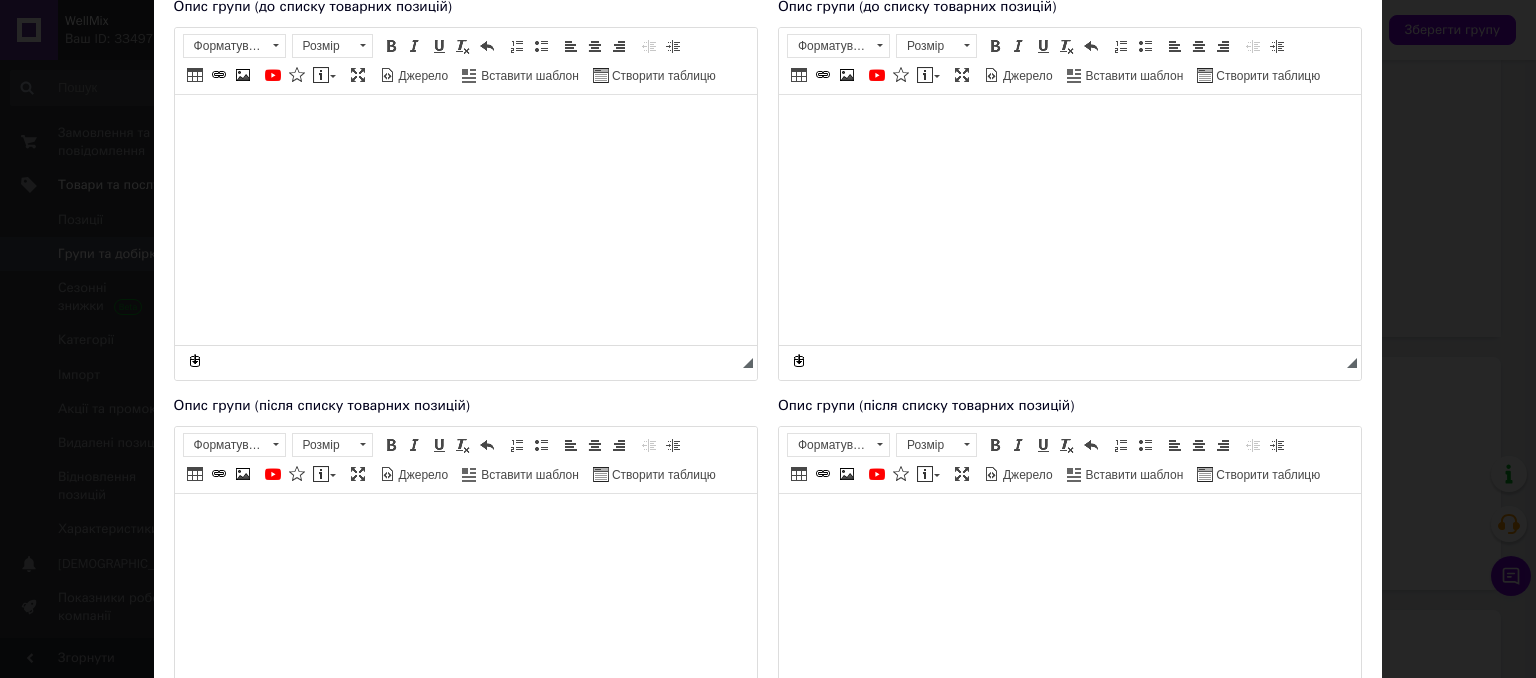 scroll, scrollTop: 0, scrollLeft: 0, axis: both 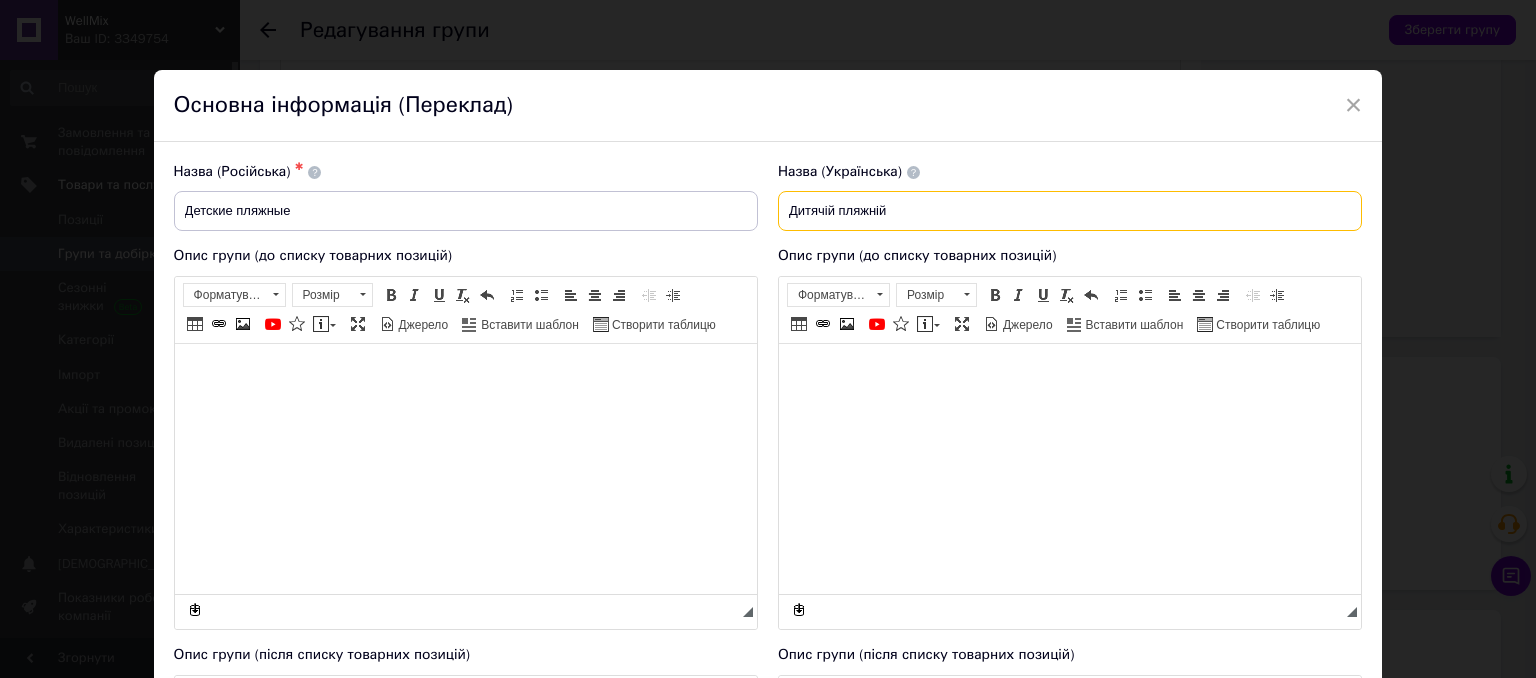 click on "Дитячій пляжній" at bounding box center [1070, 211] 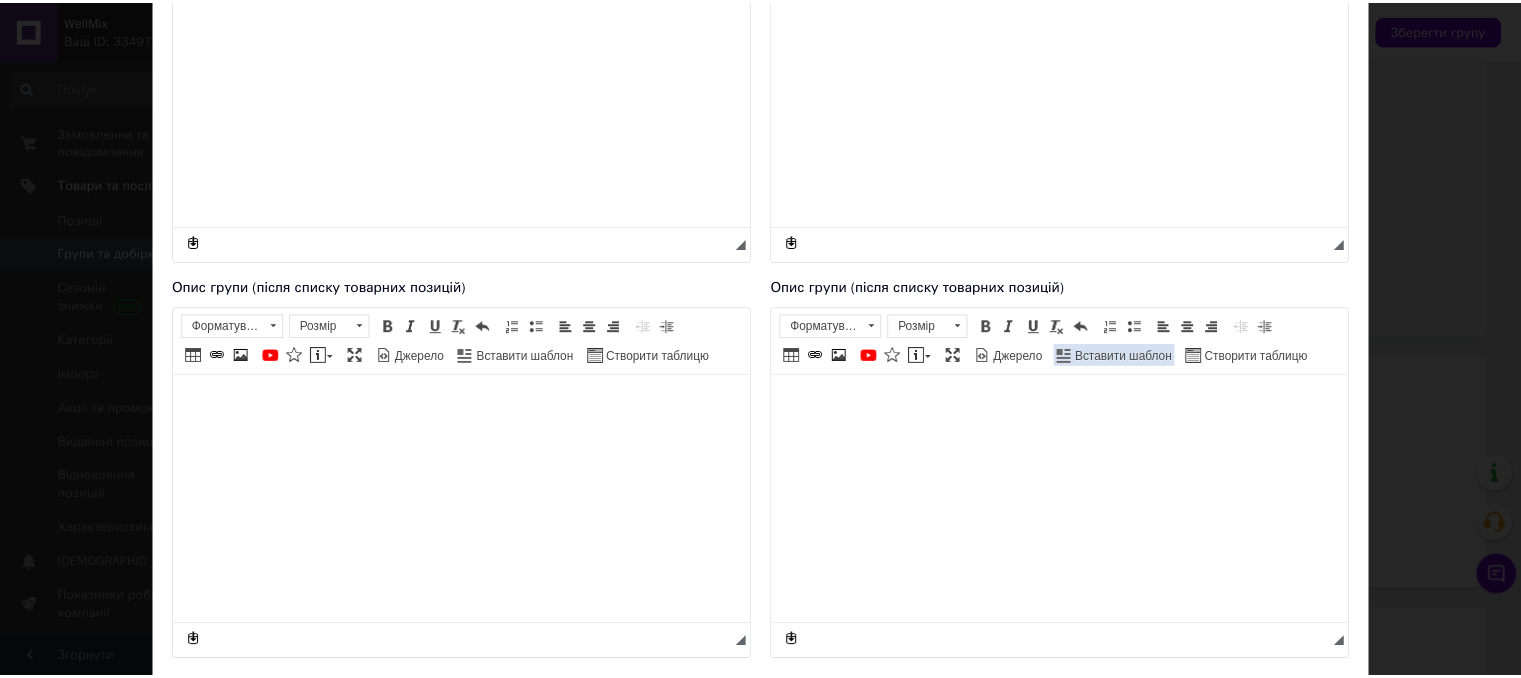 scroll, scrollTop: 400, scrollLeft: 0, axis: vertical 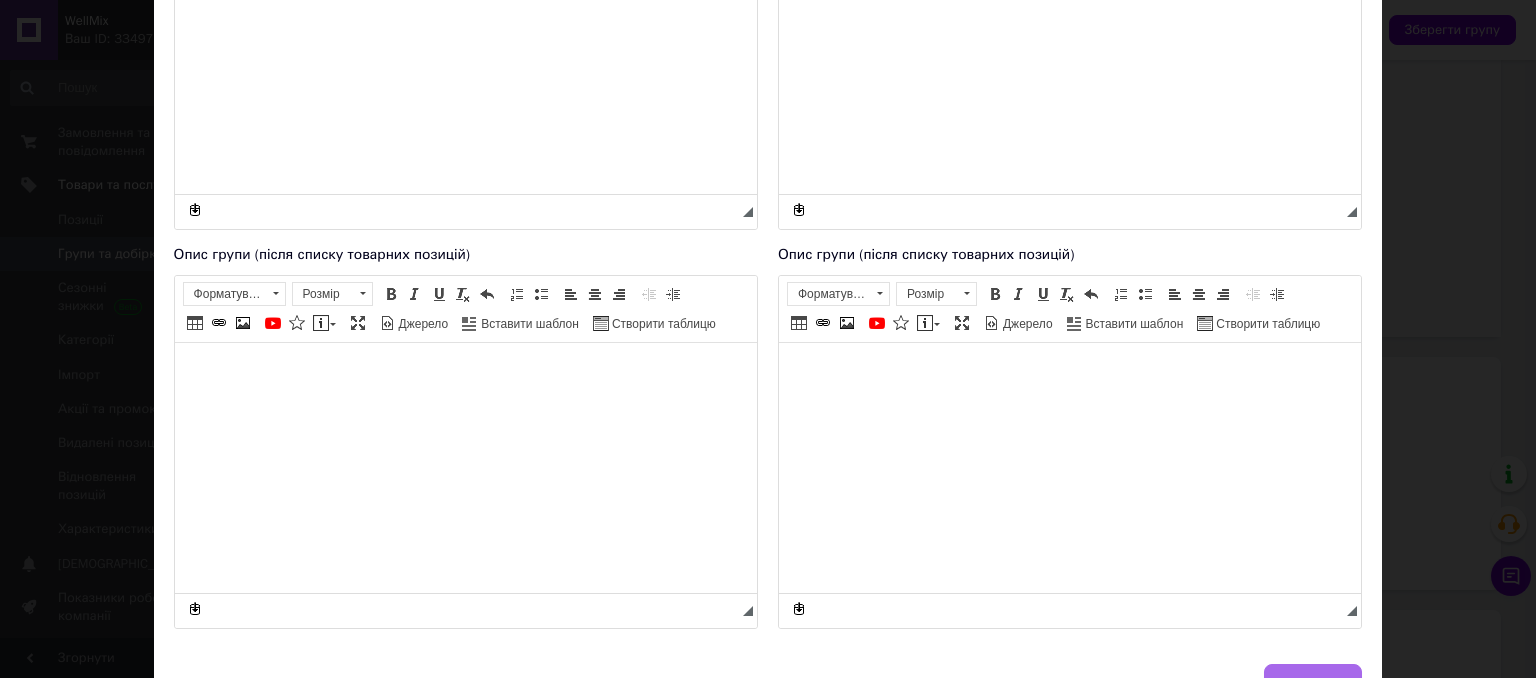 type on "Дитячій пляжні" 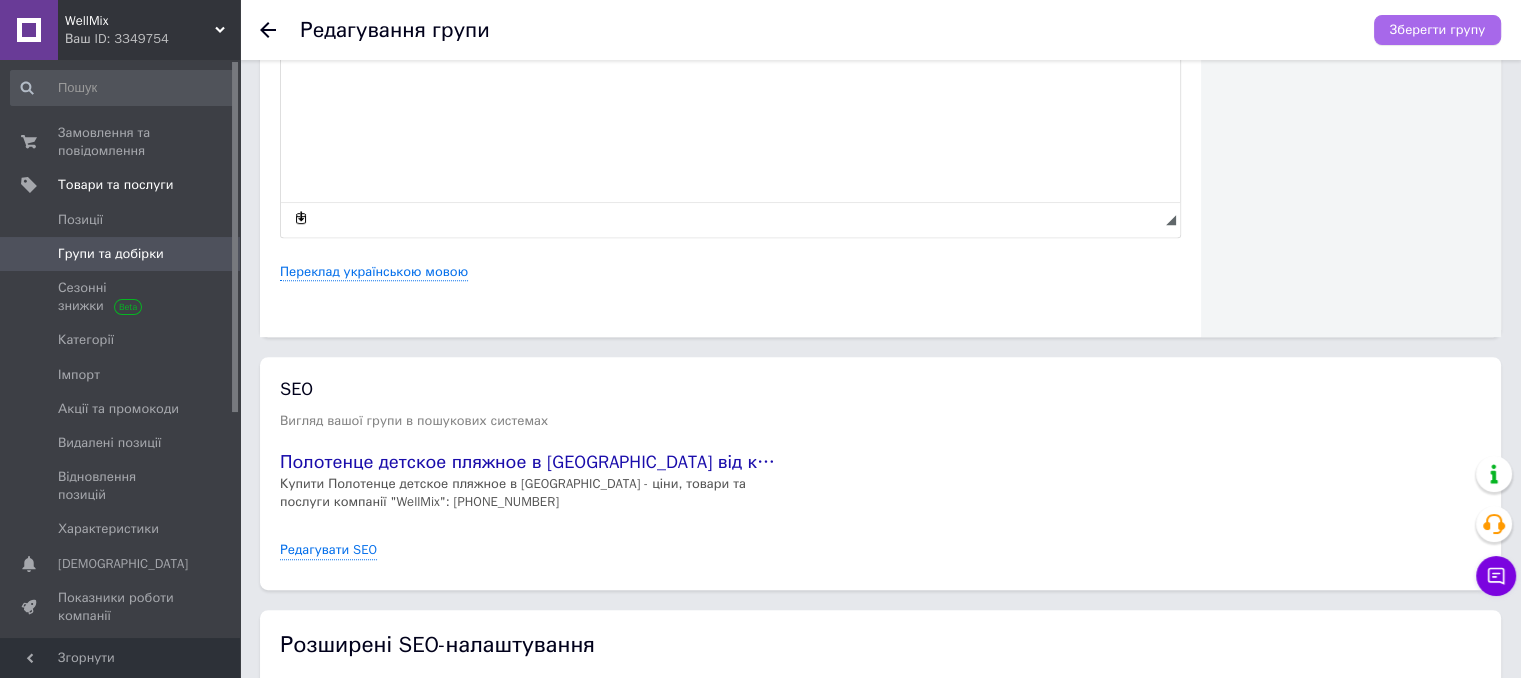 click on "Зберегти групу" at bounding box center [1437, 30] 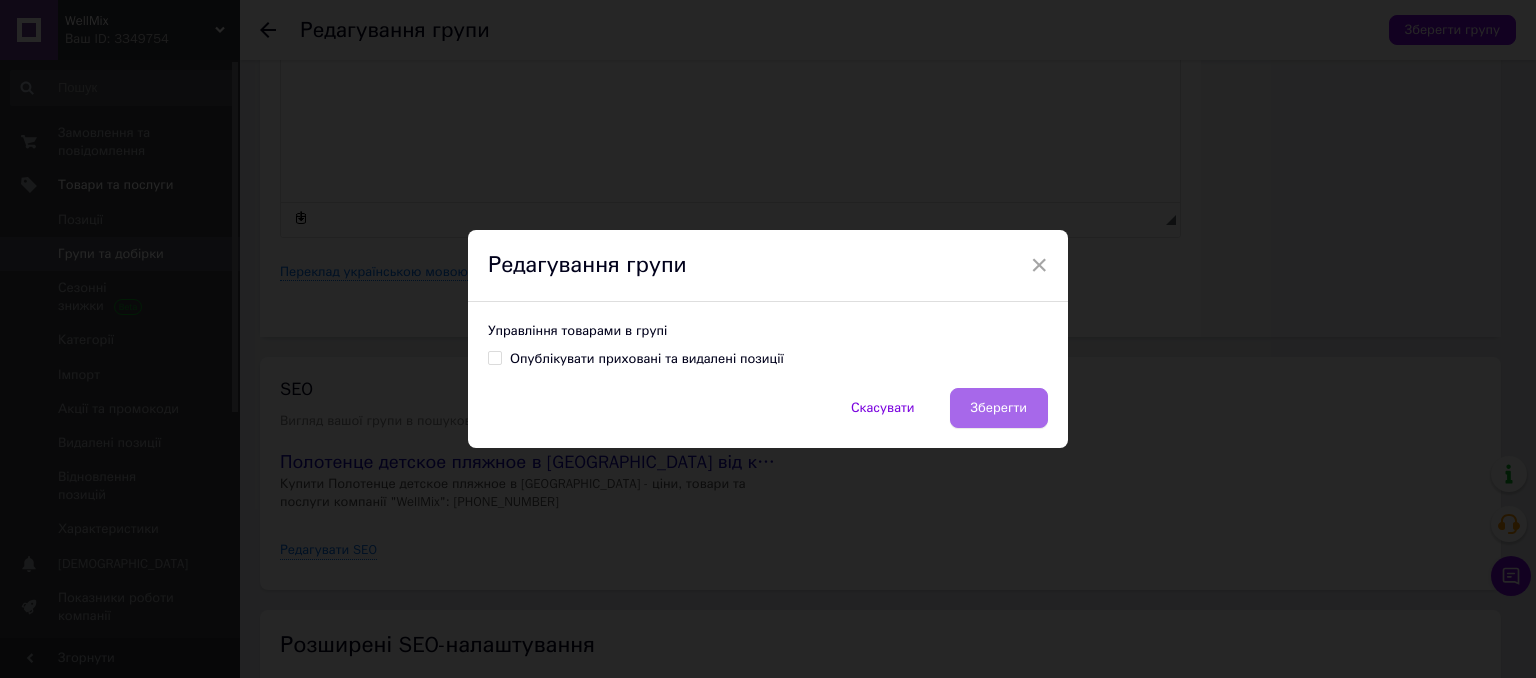 click on "Зберегти" at bounding box center [999, 408] 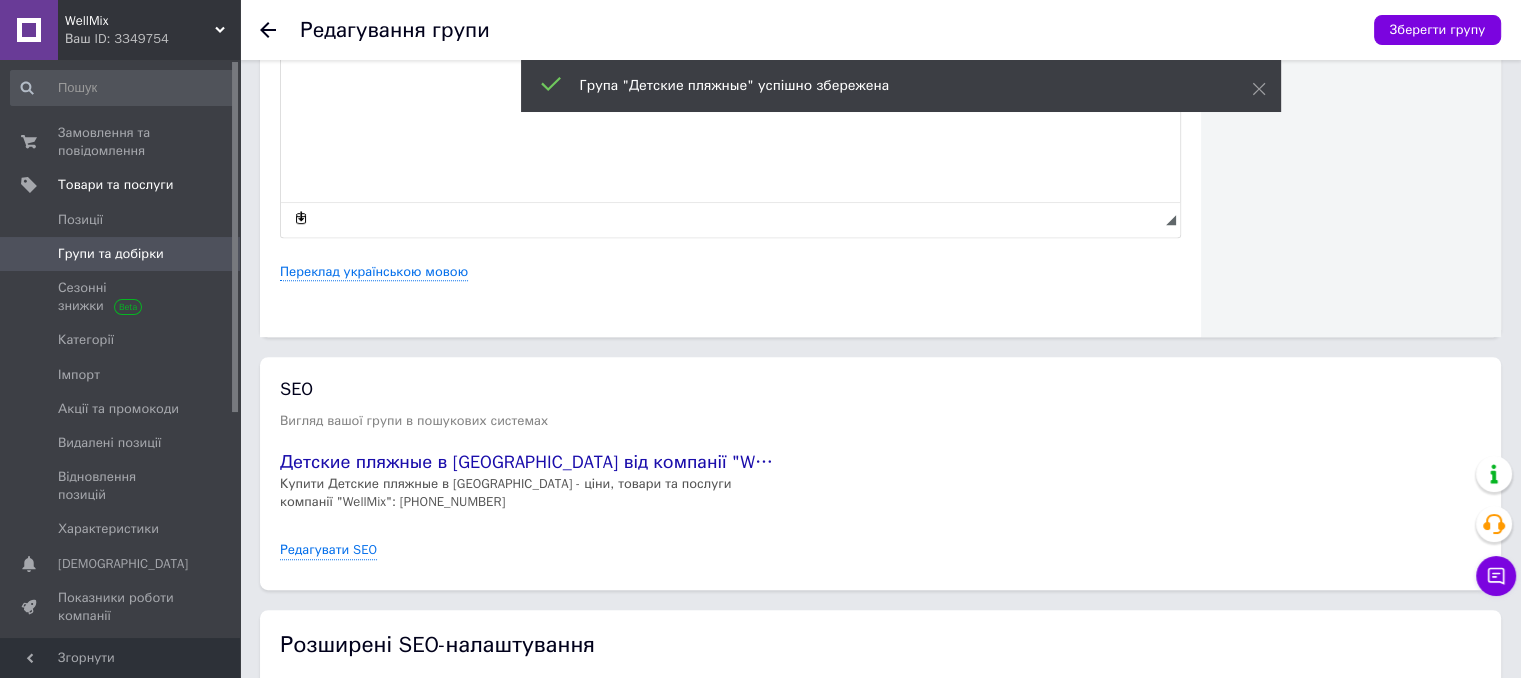 click on "Групи та добірки" at bounding box center (121, 254) 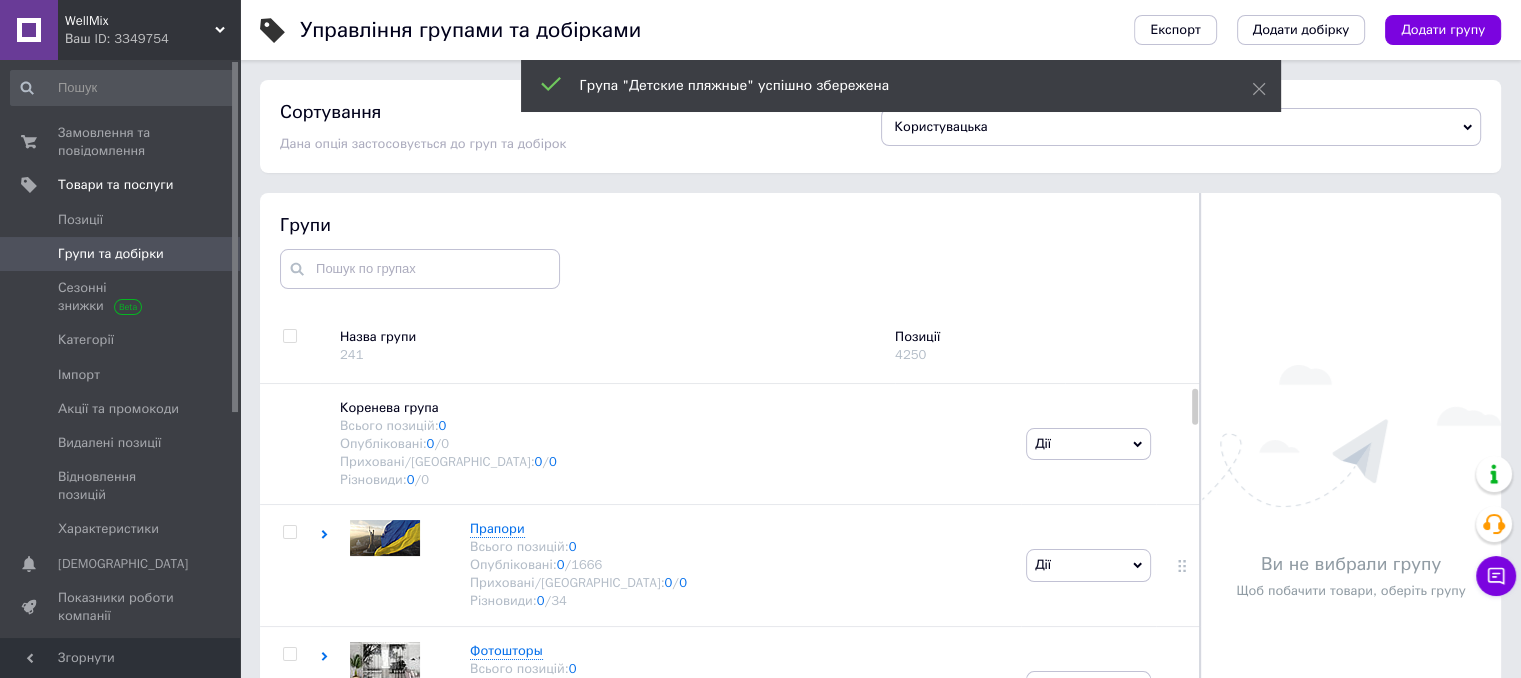 scroll, scrollTop: 113, scrollLeft: 0, axis: vertical 